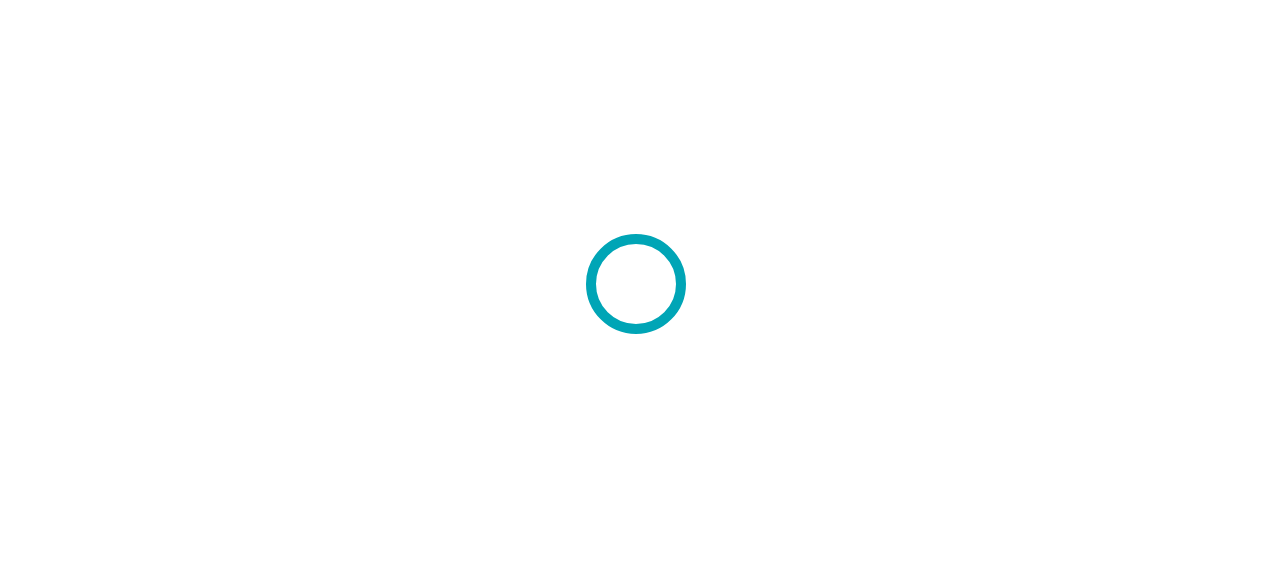 scroll, scrollTop: 0, scrollLeft: 0, axis: both 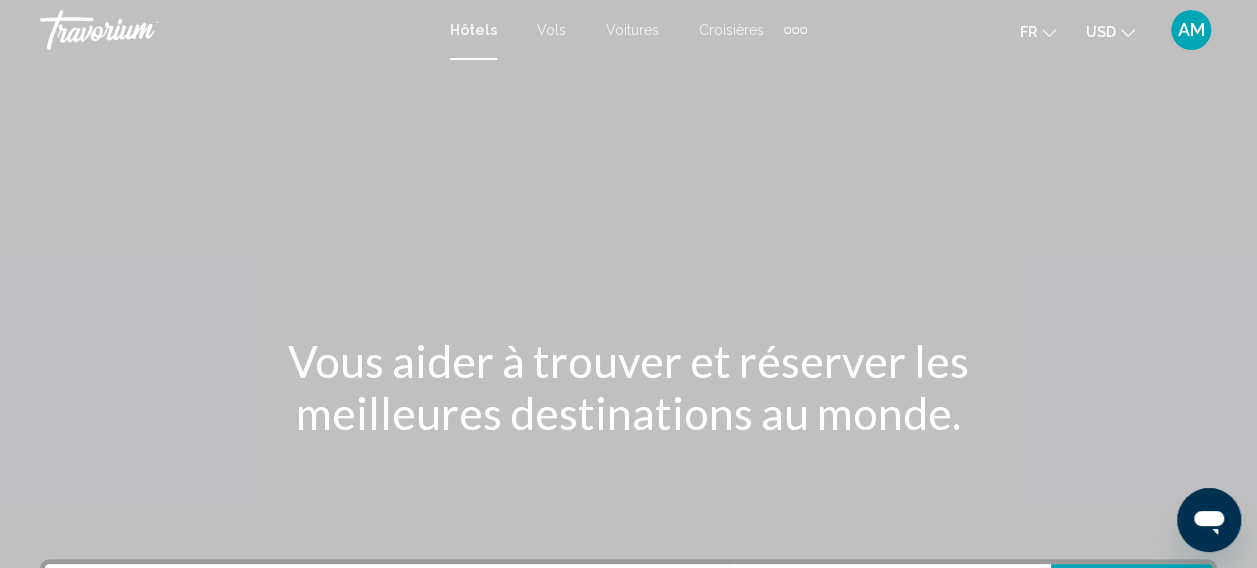 click on "USD
USD ($) MXN (Mex$) CAD (Can$) GBP (£) EUR (€) AUD (A$) NZD (NZ$) CNY (CN¥)" 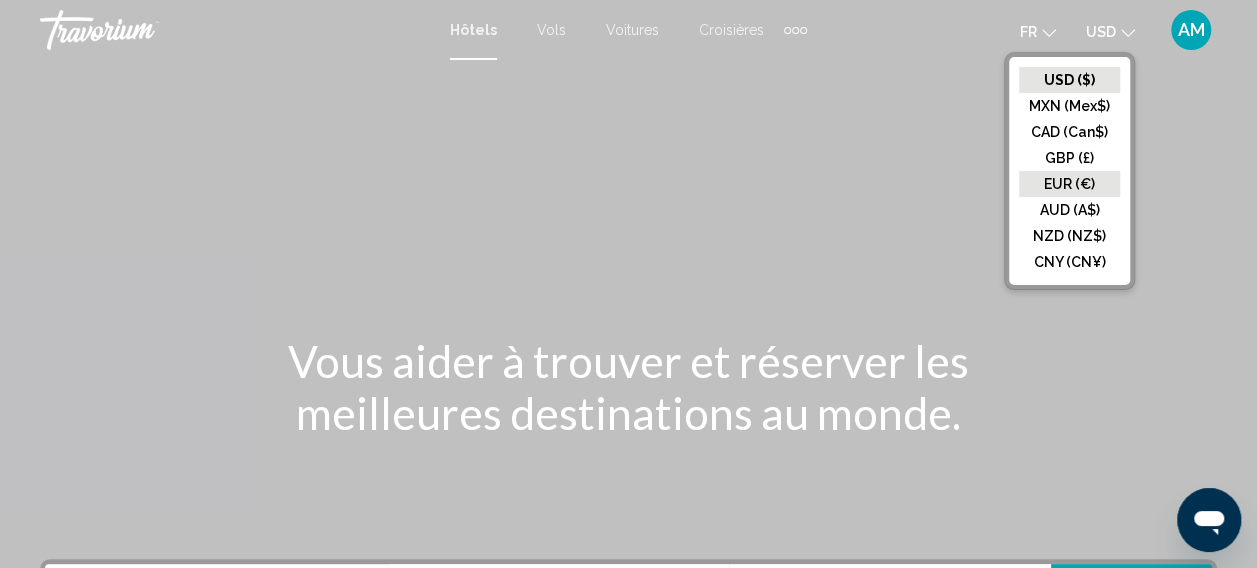 click on "EUR (€)" 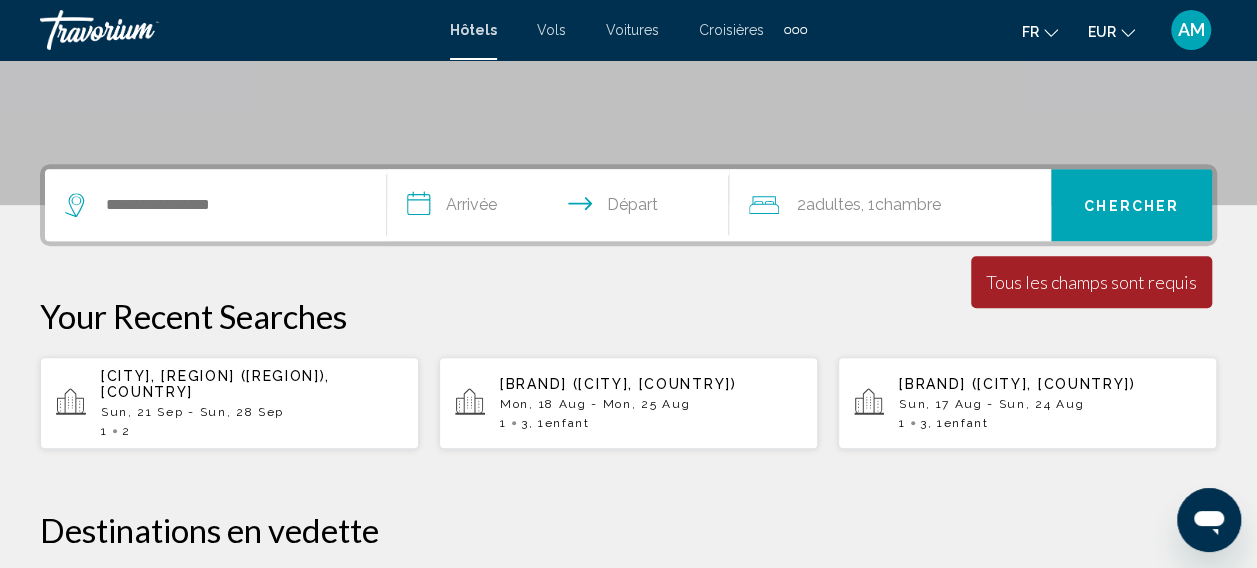 scroll, scrollTop: 364, scrollLeft: 0, axis: vertical 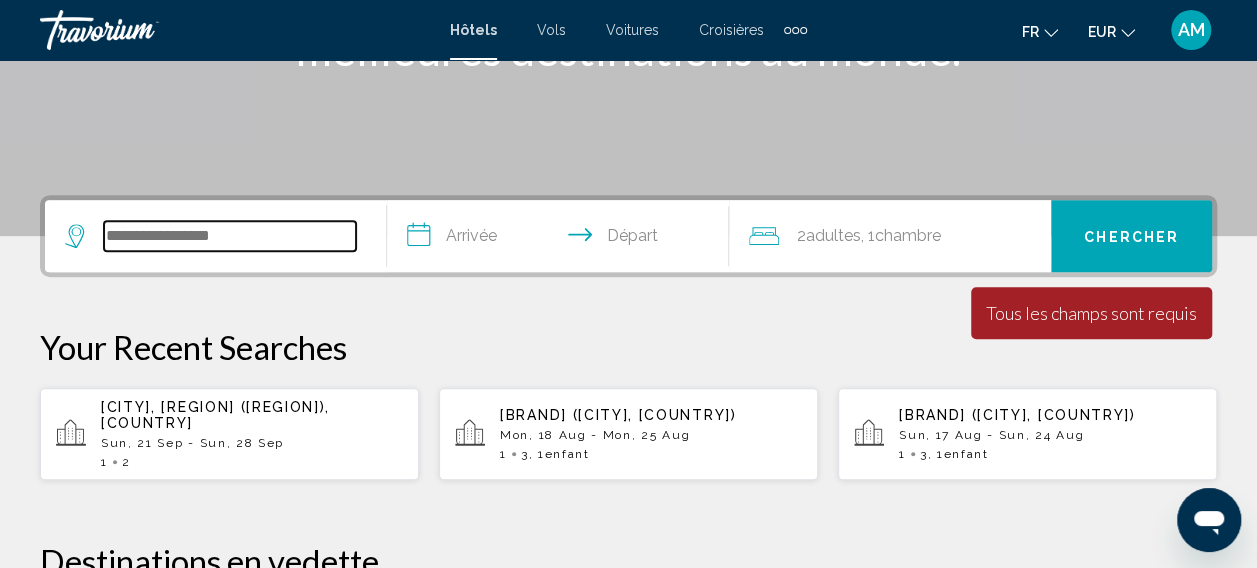 click at bounding box center (230, 236) 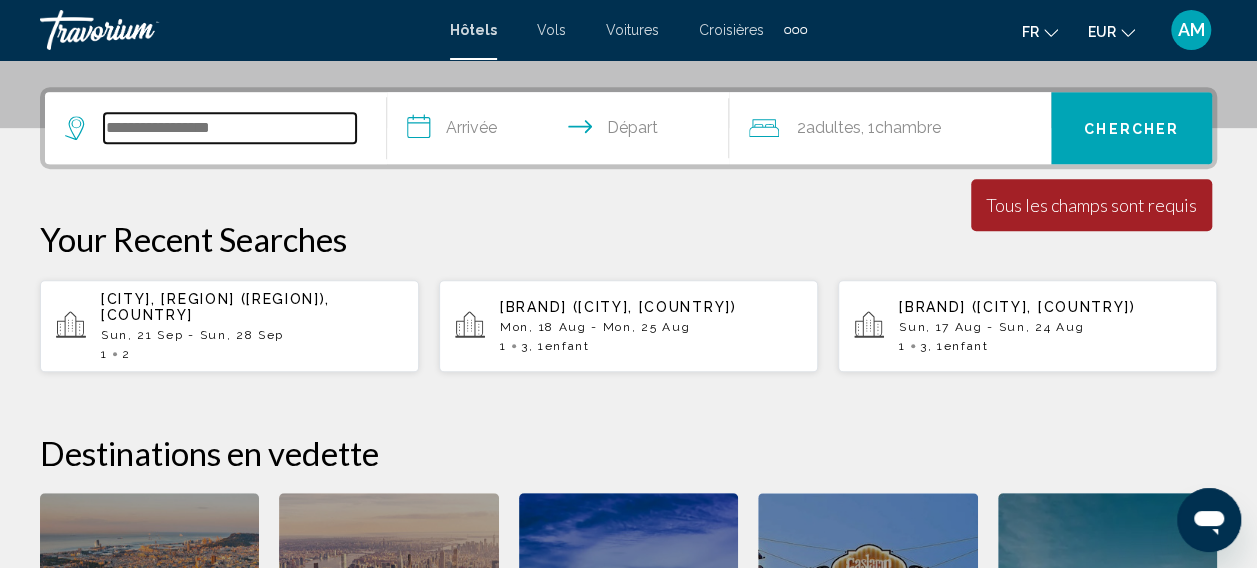 scroll, scrollTop: 494, scrollLeft: 0, axis: vertical 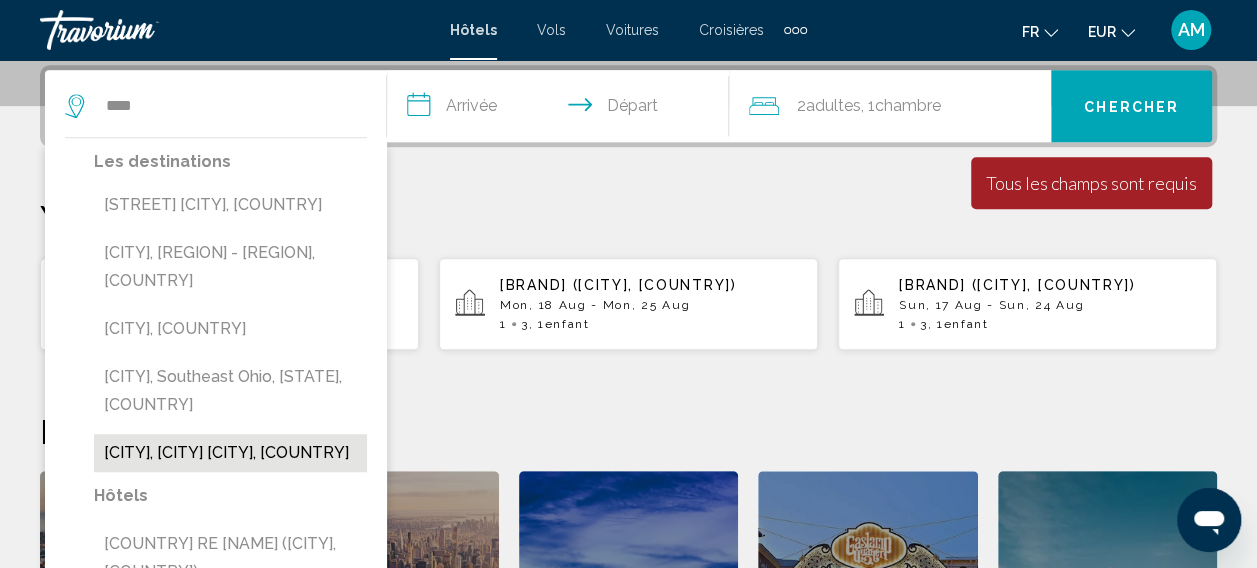 click on "[CITY], [CITY] [CITY], [COUNTRY]" at bounding box center (230, 453) 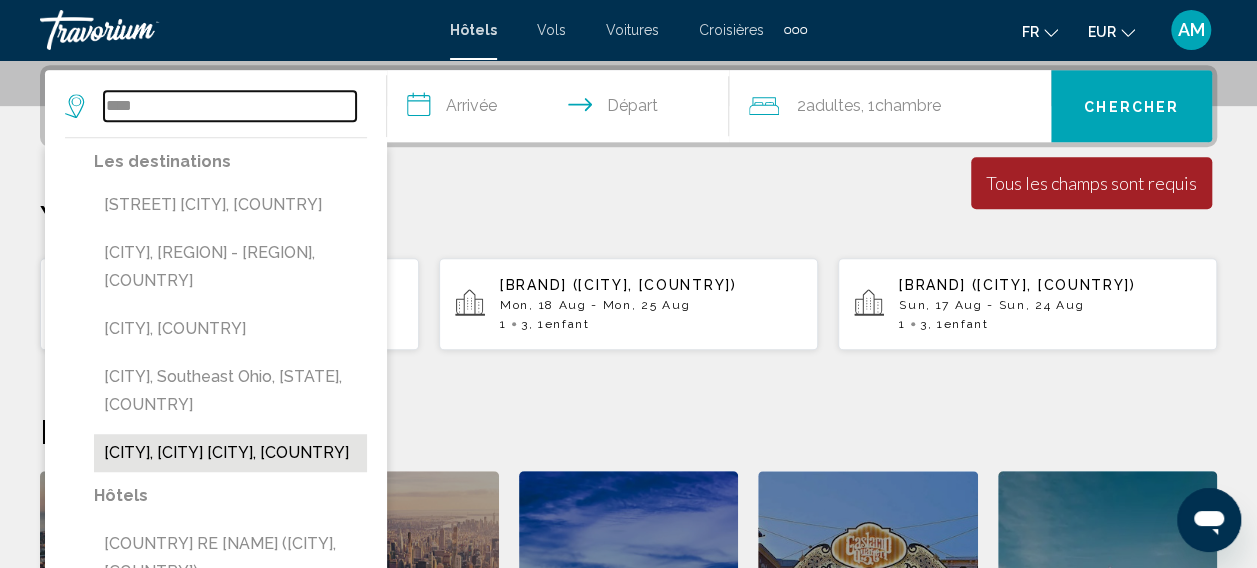 type on "**********" 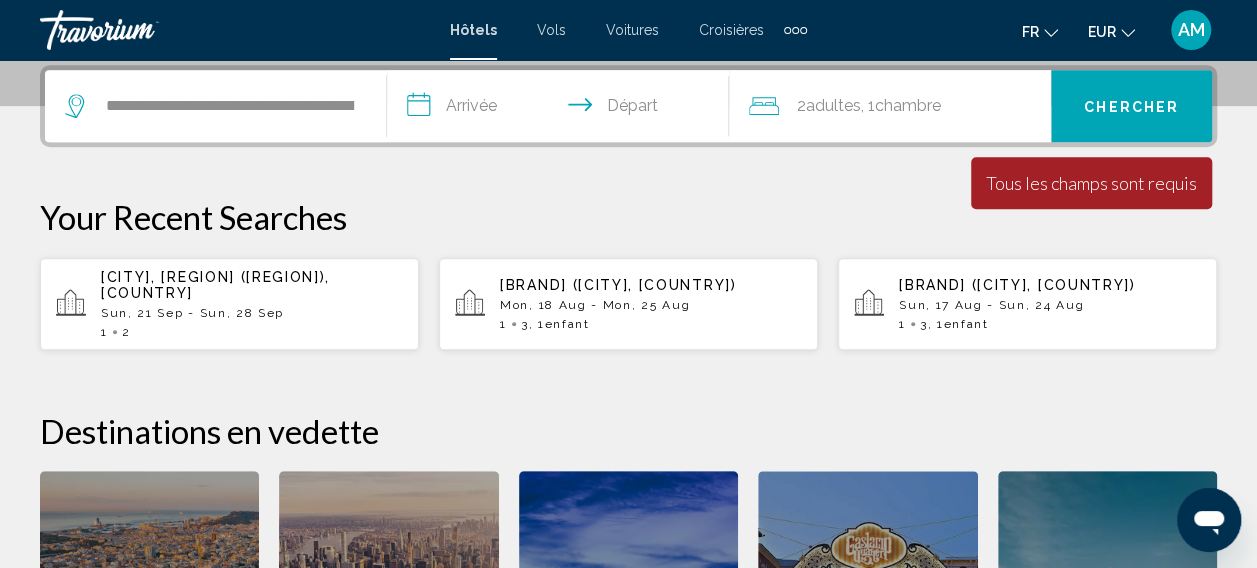 click on "**********" at bounding box center [562, 109] 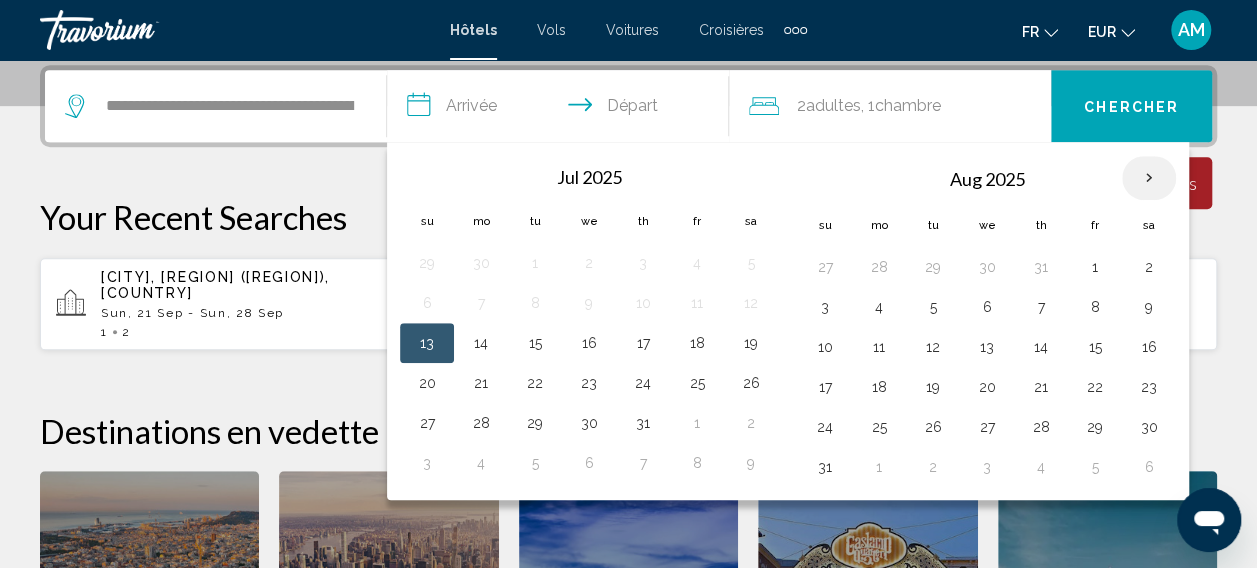 click at bounding box center (1149, 178) 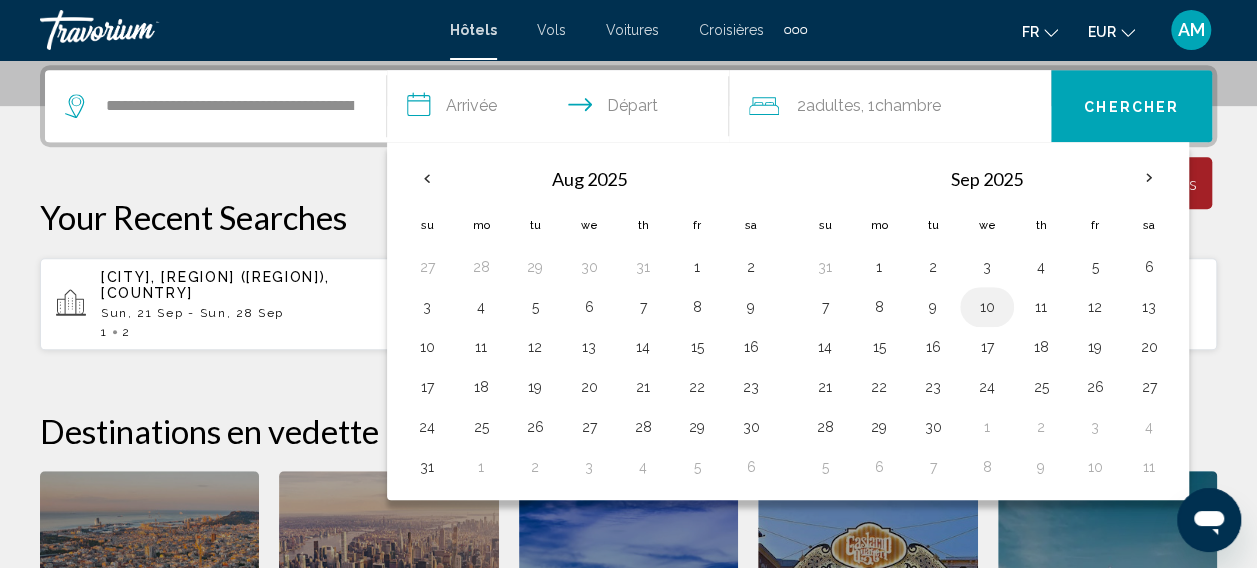 click on "10" at bounding box center [987, 307] 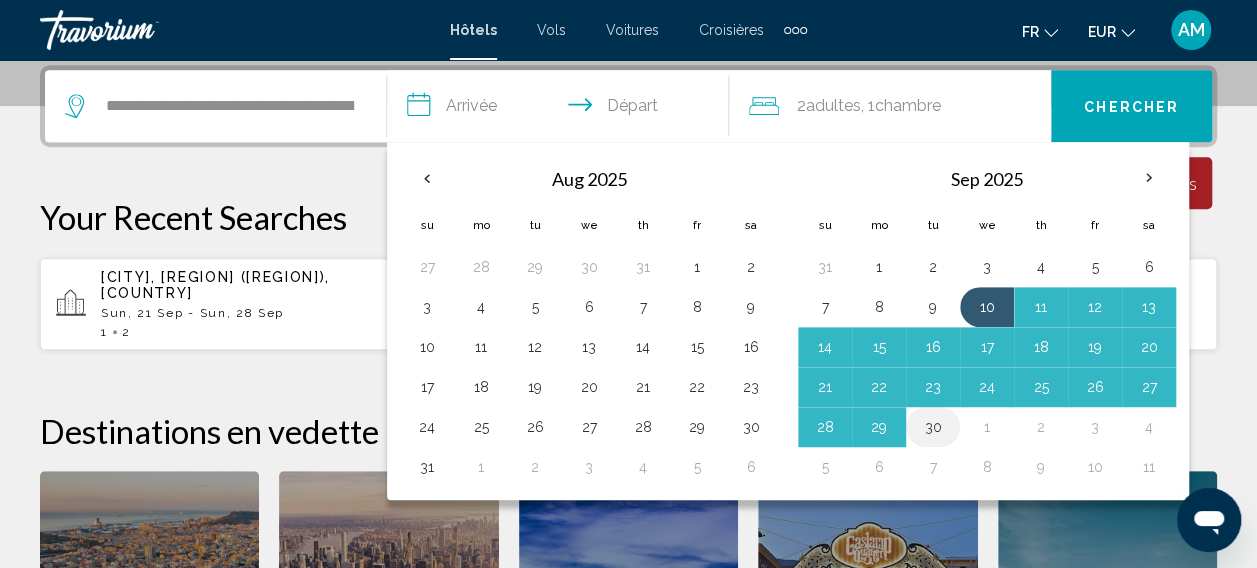 click on "30" at bounding box center [933, 427] 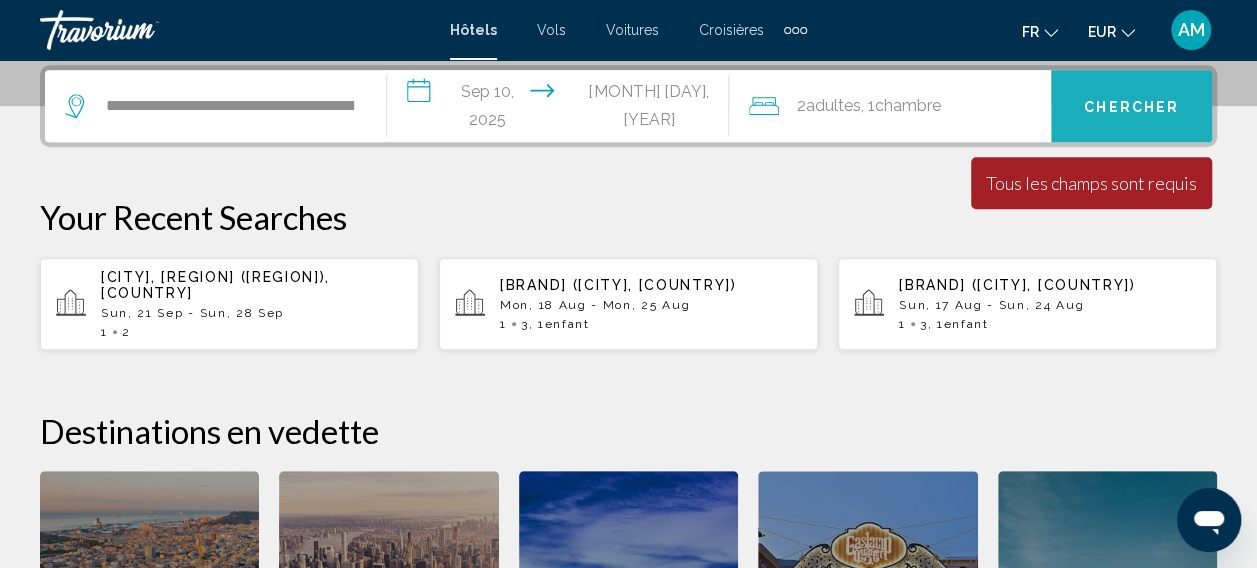 click on "Chercher" at bounding box center [1131, 107] 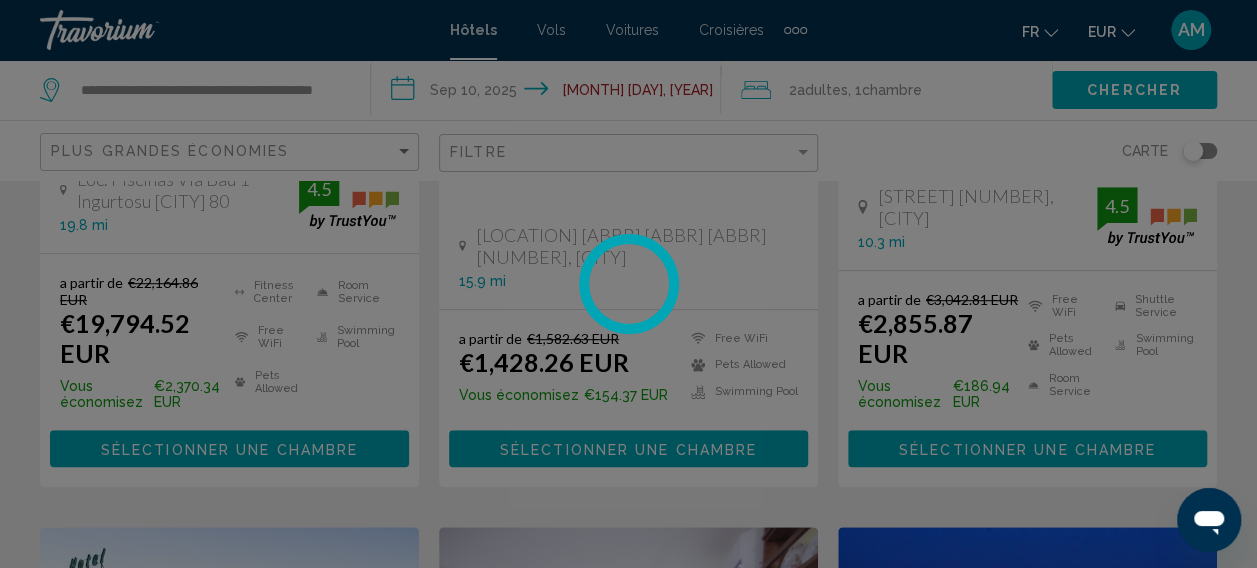 scroll, scrollTop: 0, scrollLeft: 0, axis: both 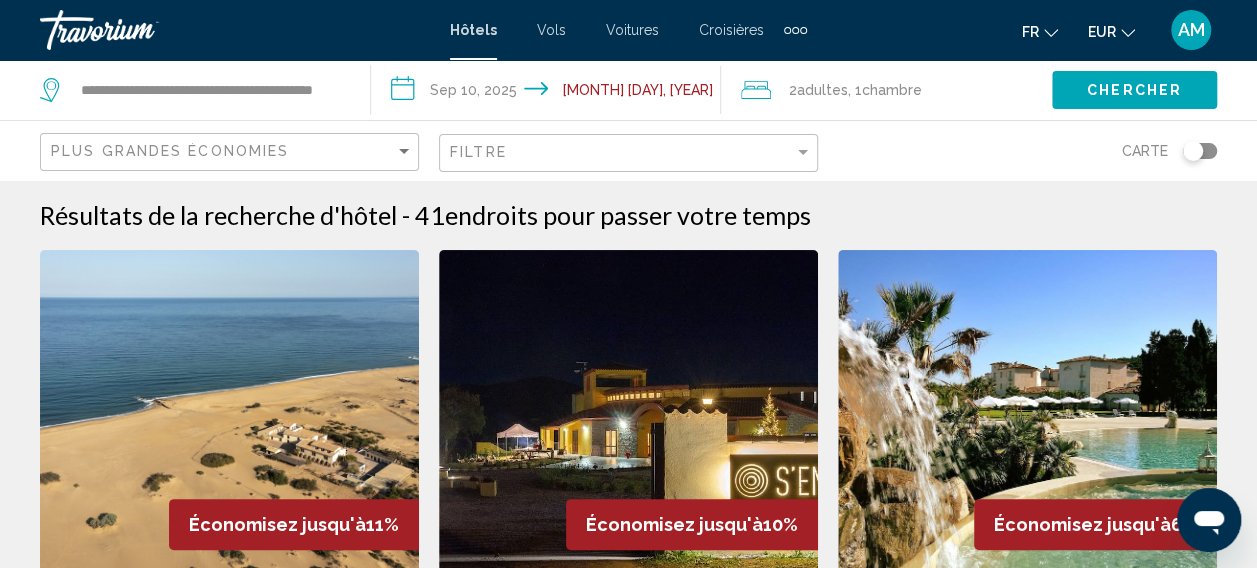click 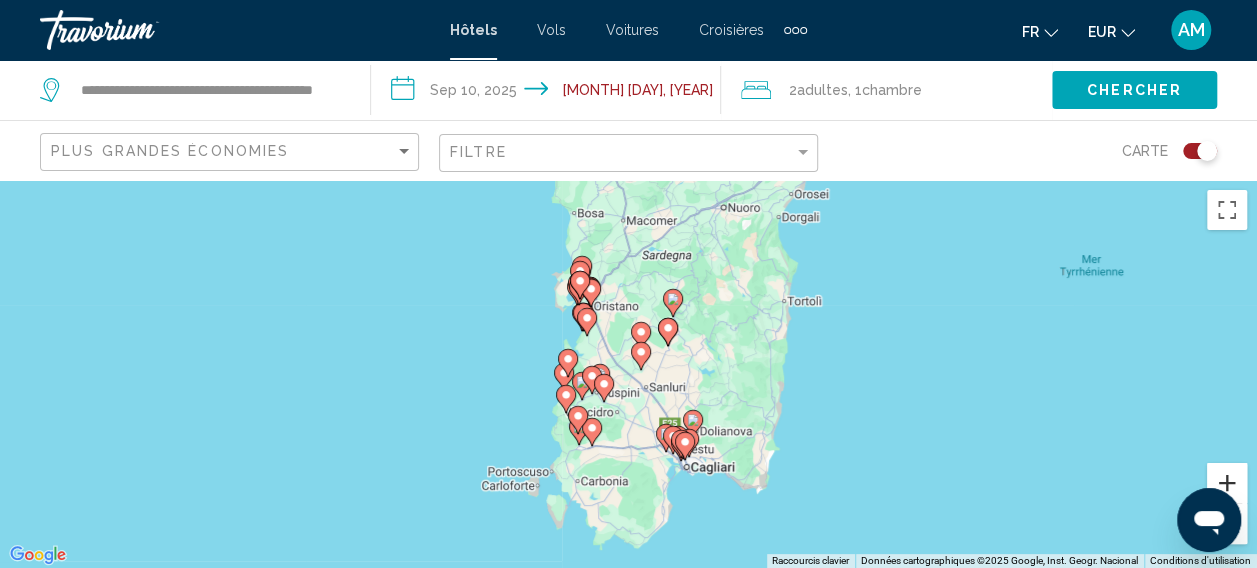 click at bounding box center [1227, 483] 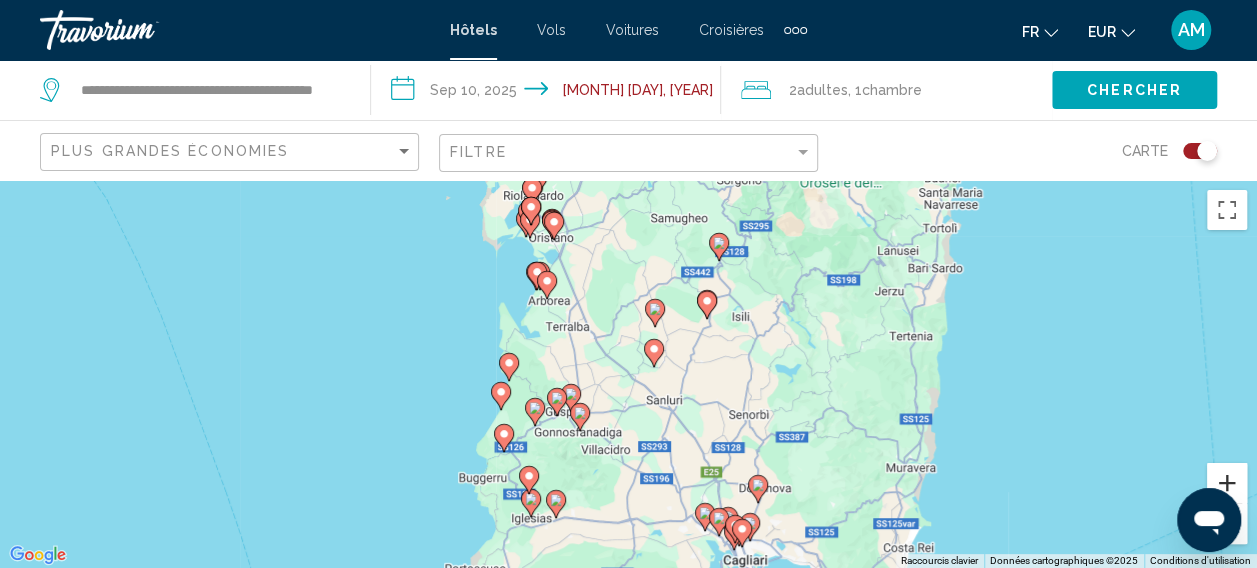click at bounding box center [1227, 483] 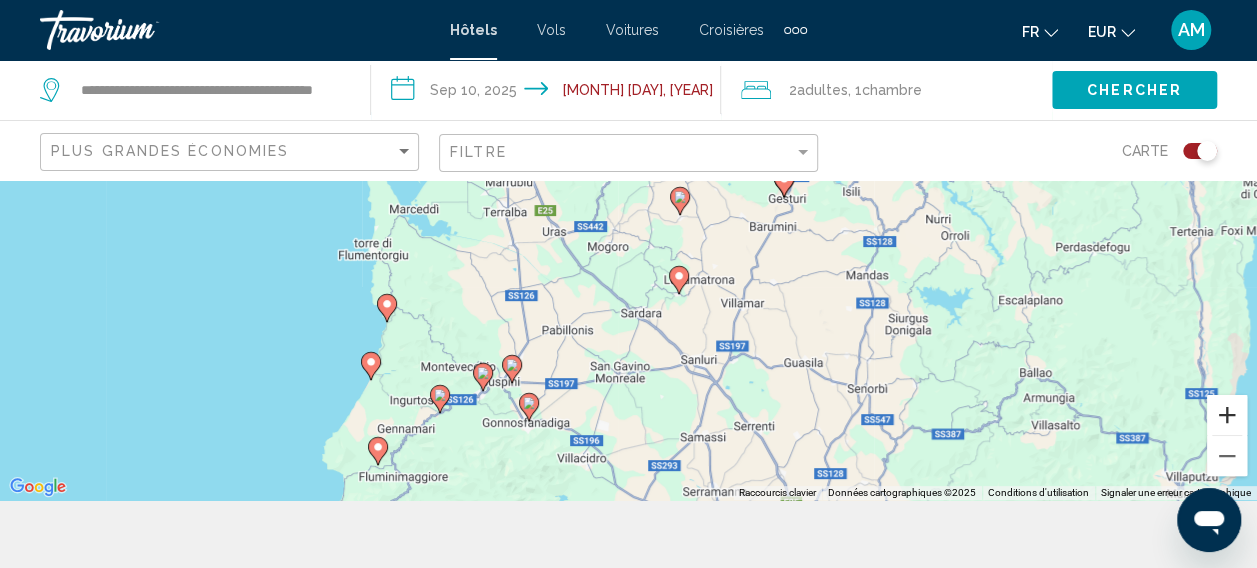 scroll, scrollTop: 74, scrollLeft: 0, axis: vertical 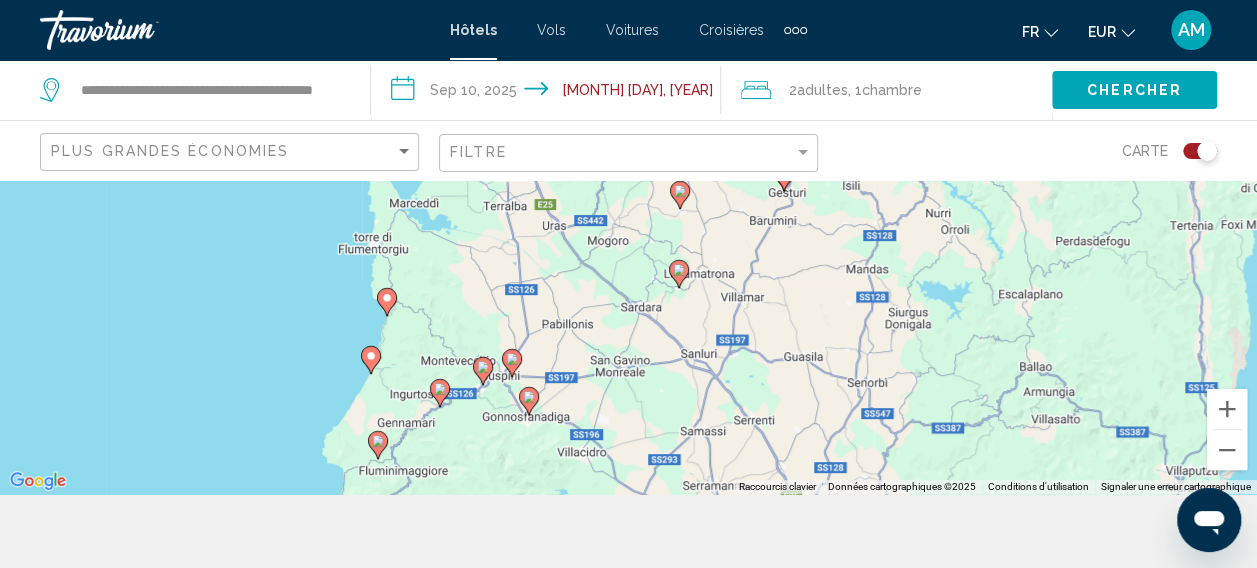 click on "Filtre" 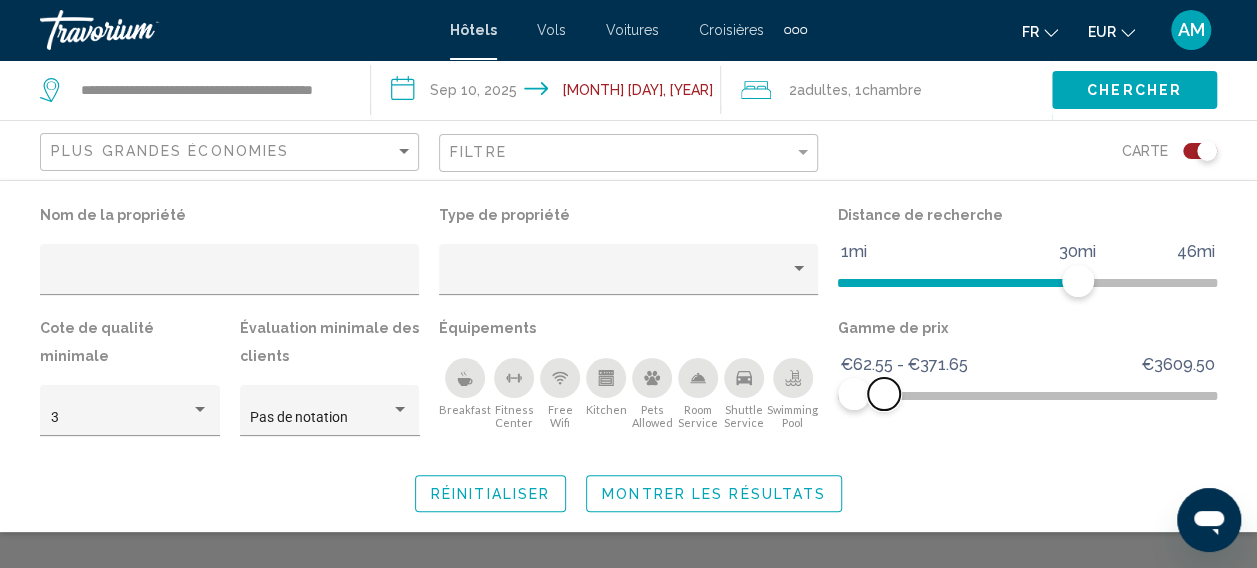 drag, startPoint x: 1195, startPoint y: 390, endPoint x: 887, endPoint y: 393, distance: 308.01462 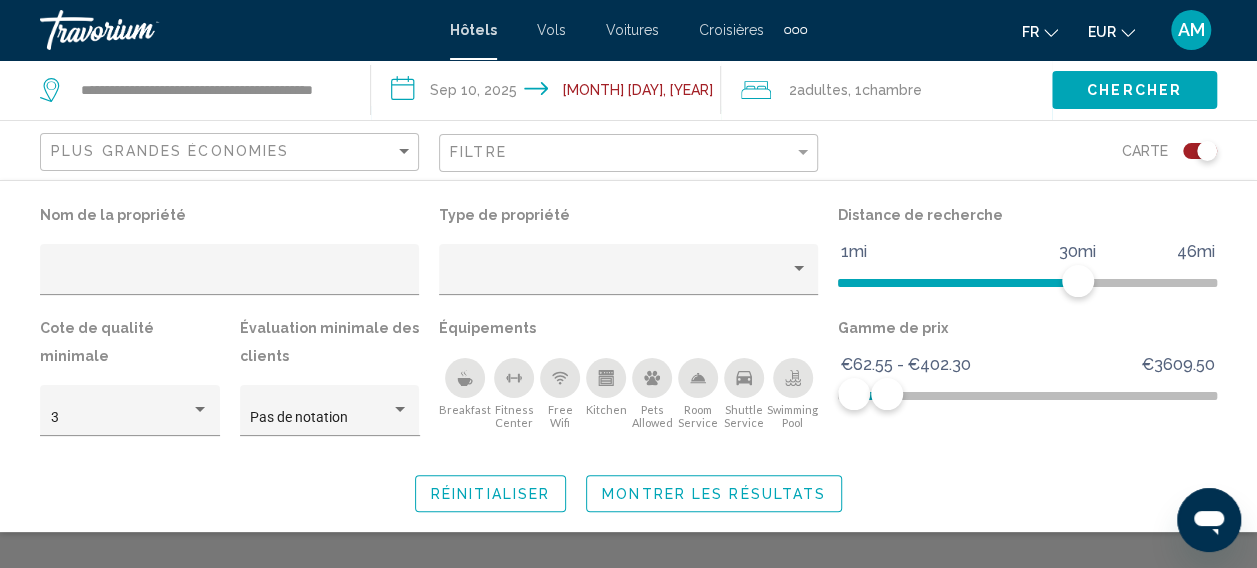 click on "Montrer les résultats" 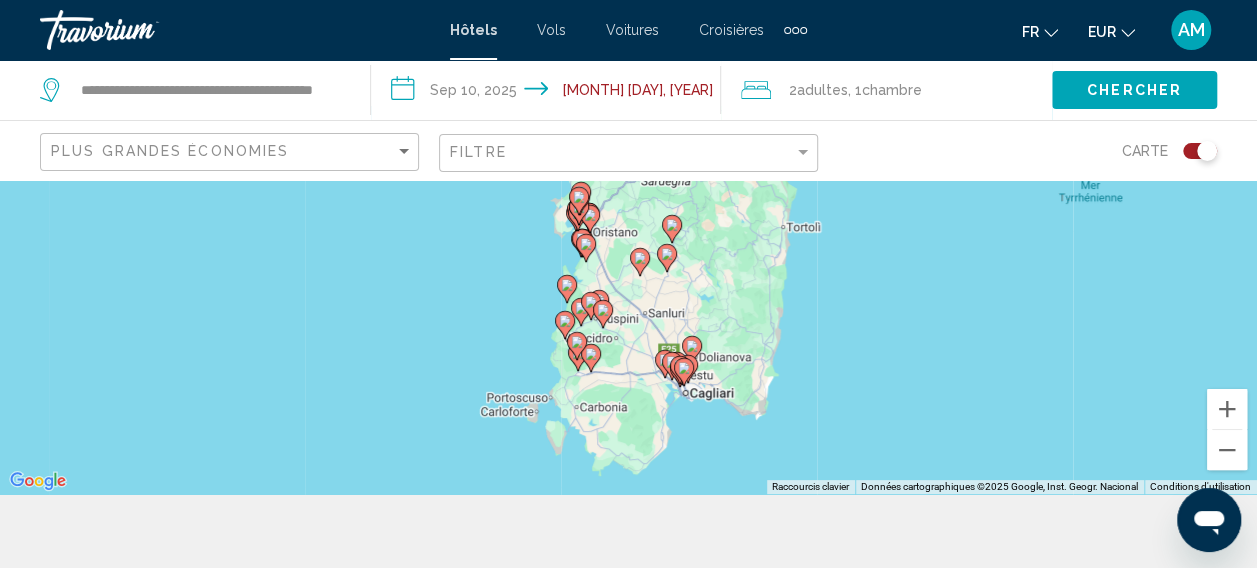 click 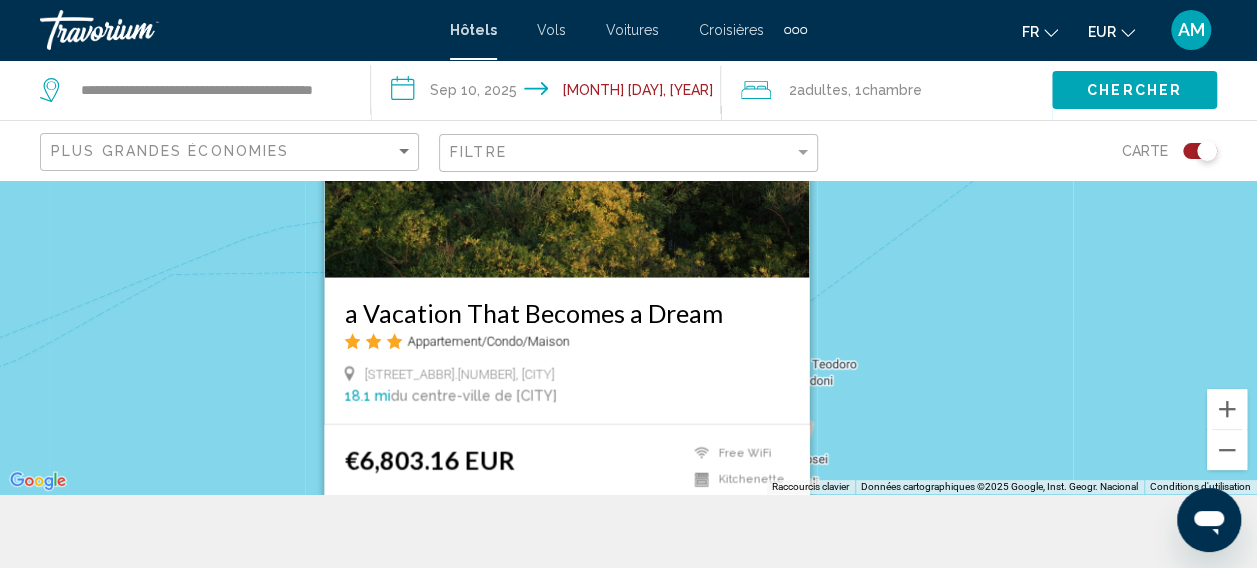drag, startPoint x: 844, startPoint y: 352, endPoint x: 917, endPoint y: 367, distance: 74.52516 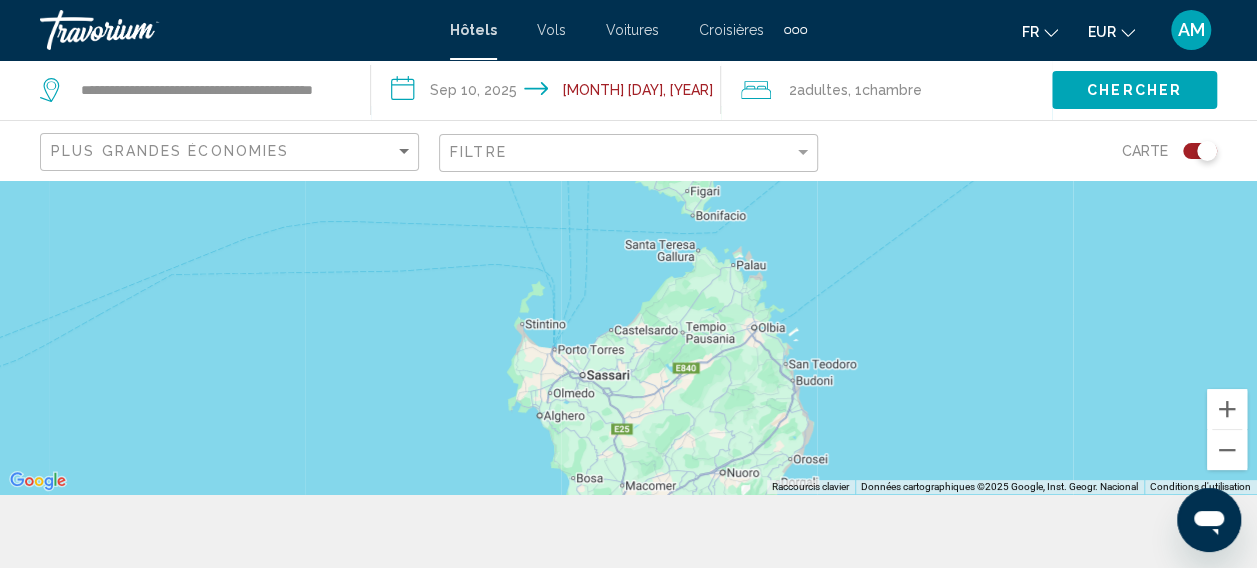 scroll, scrollTop: 180, scrollLeft: 0, axis: vertical 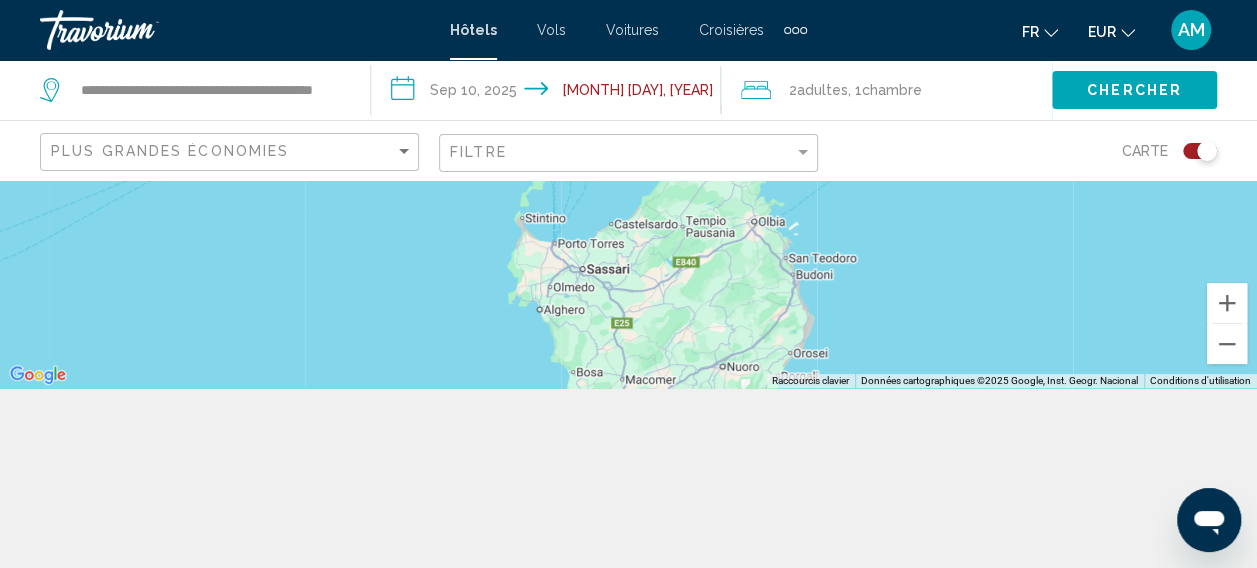 click 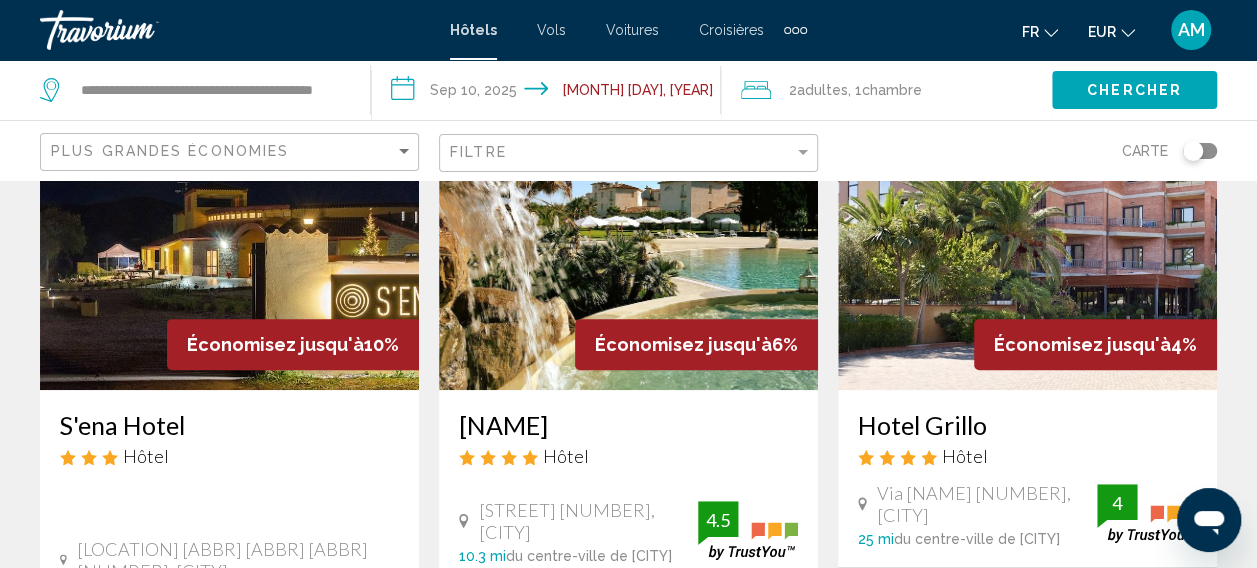 scroll, scrollTop: 200, scrollLeft: 0, axis: vertical 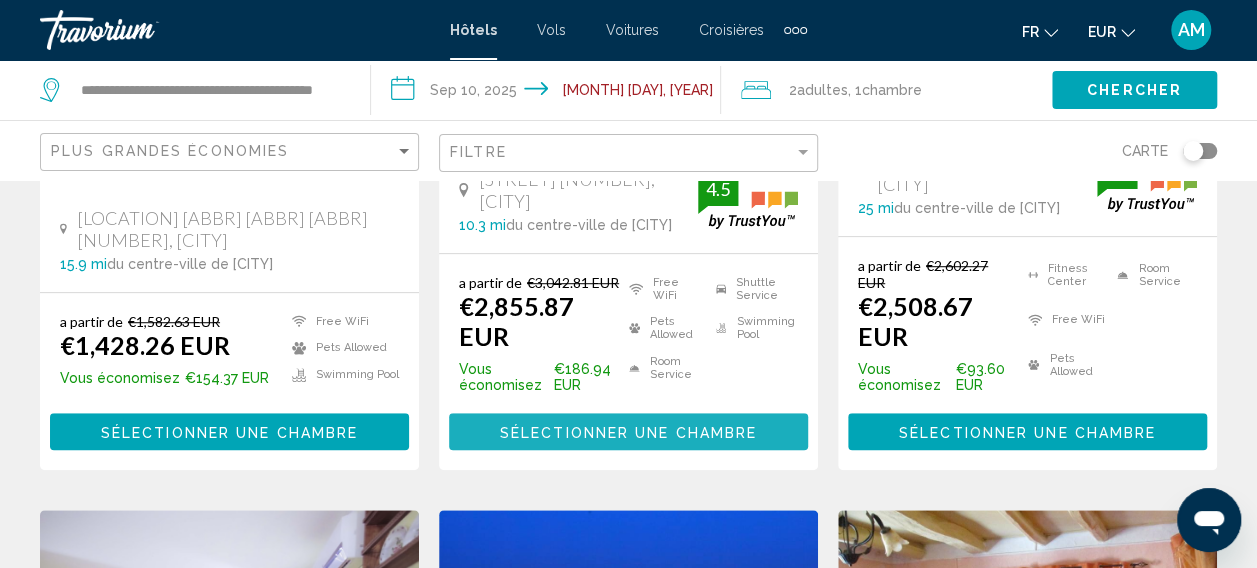 click on "Sélectionner une chambre" at bounding box center (628, 431) 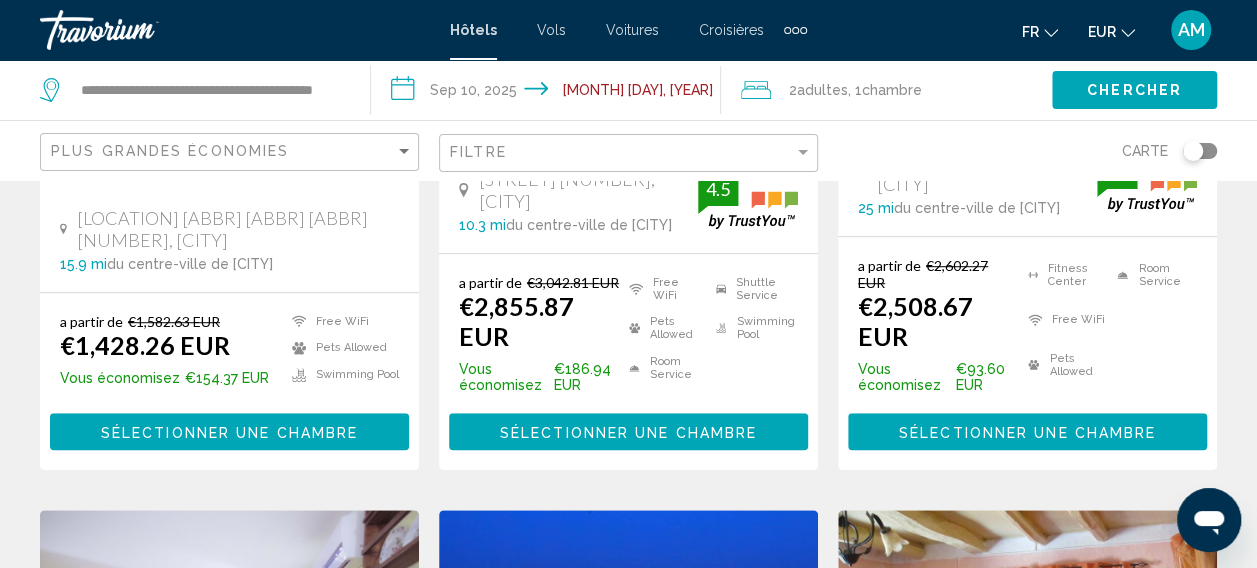 scroll, scrollTop: 250, scrollLeft: 0, axis: vertical 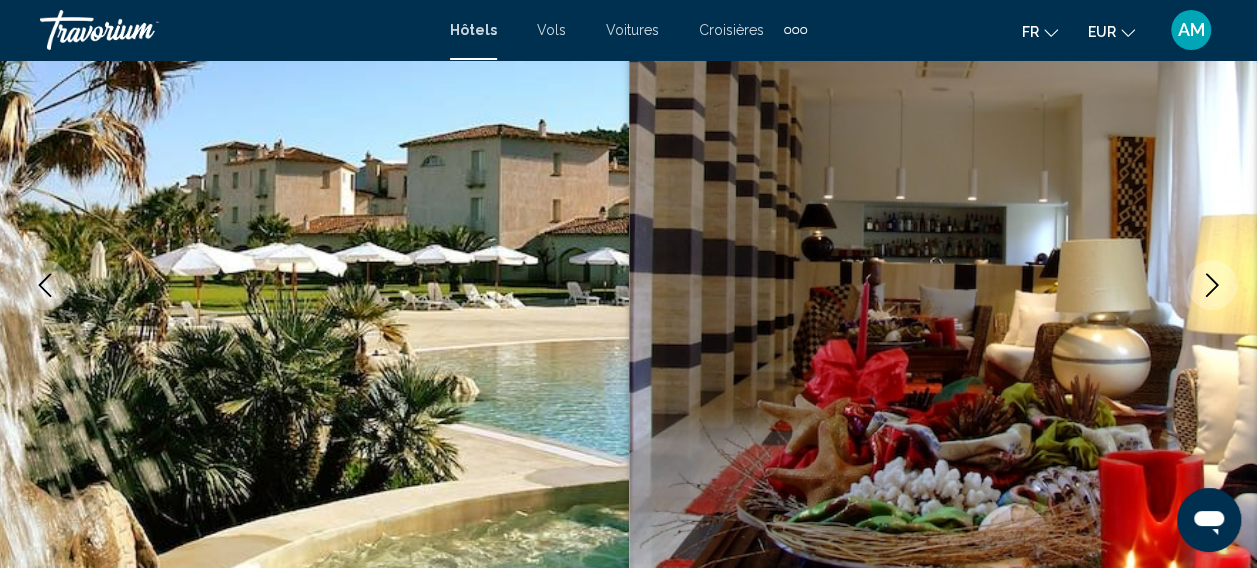 type 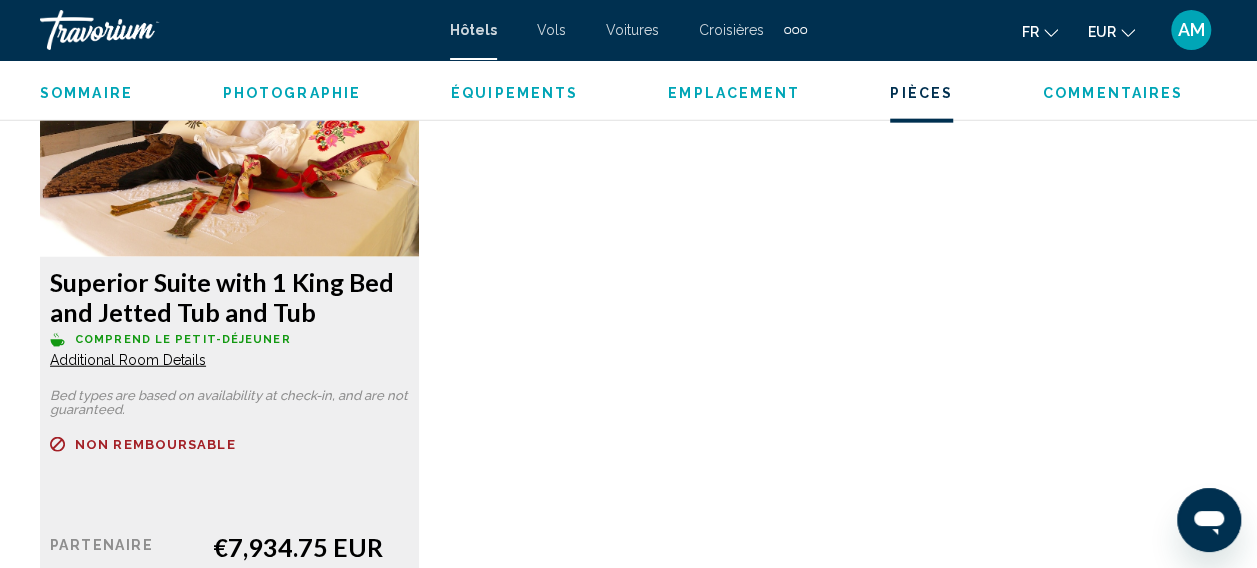 scroll, scrollTop: 6169, scrollLeft: 0, axis: vertical 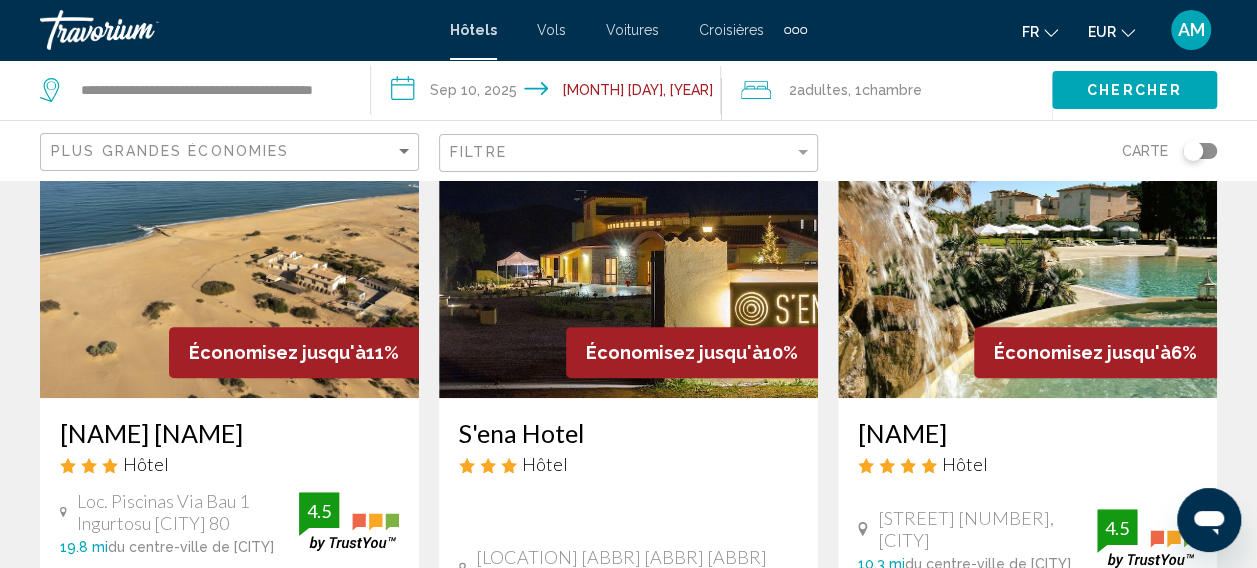 click at bounding box center [229, 238] 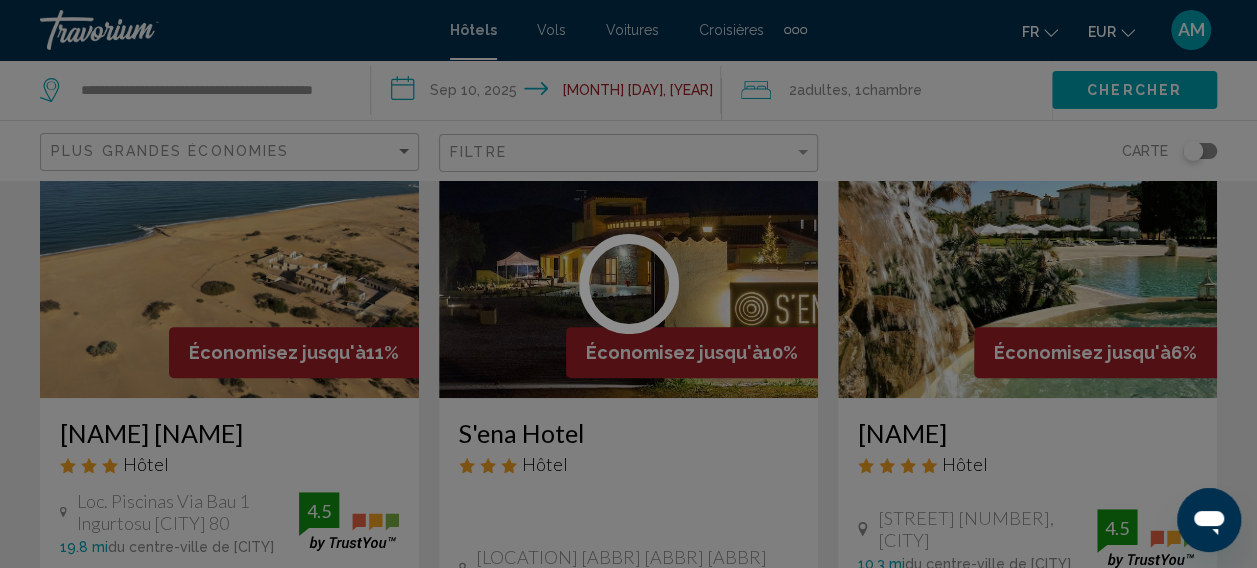 scroll, scrollTop: 251, scrollLeft: 0, axis: vertical 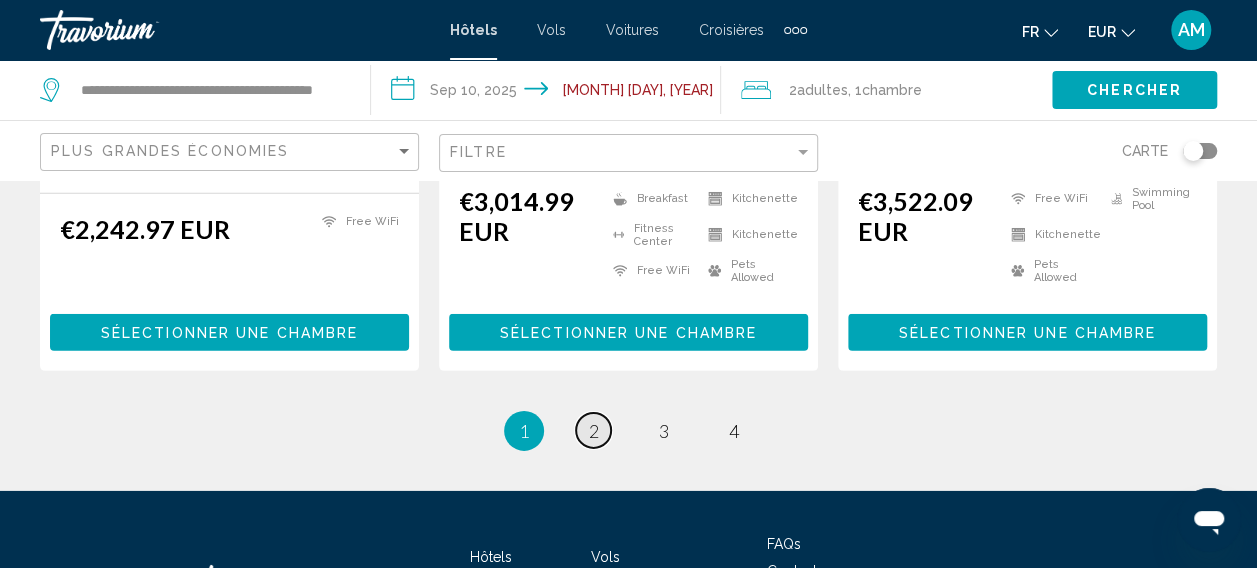 click on "page  2" at bounding box center (593, 430) 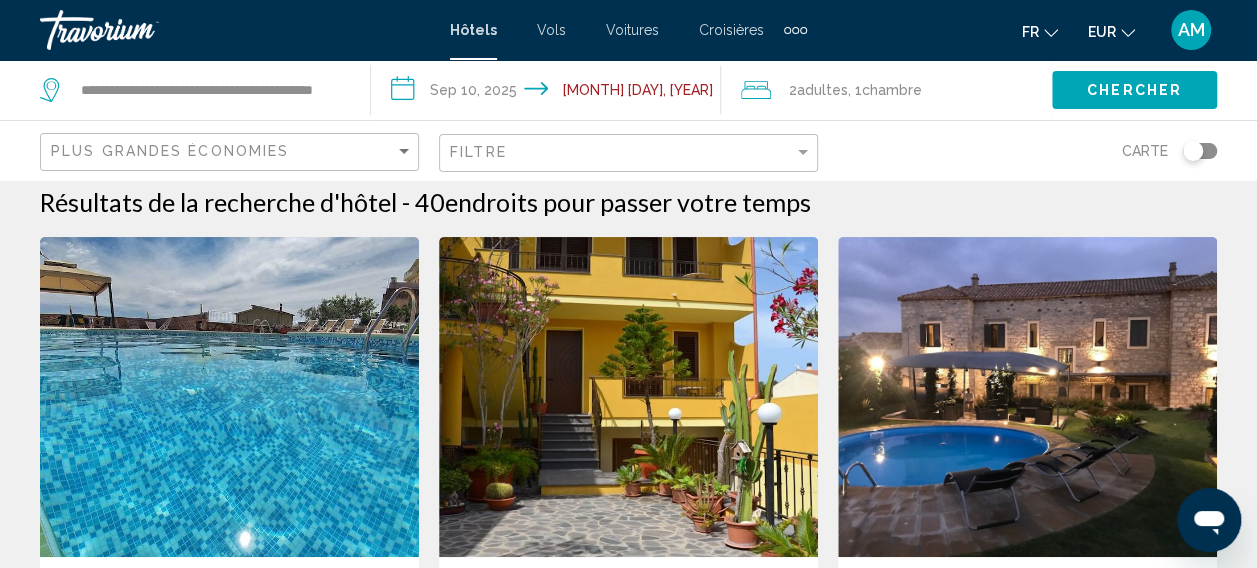 scroll, scrollTop: 0, scrollLeft: 0, axis: both 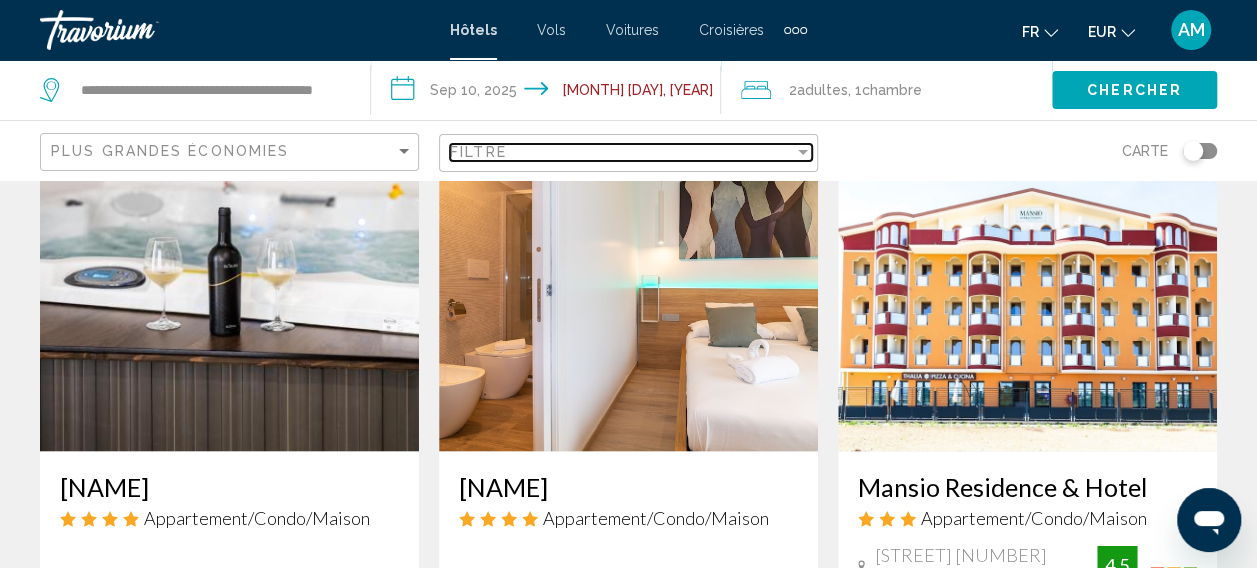 click on "Filtre" at bounding box center [622, 152] 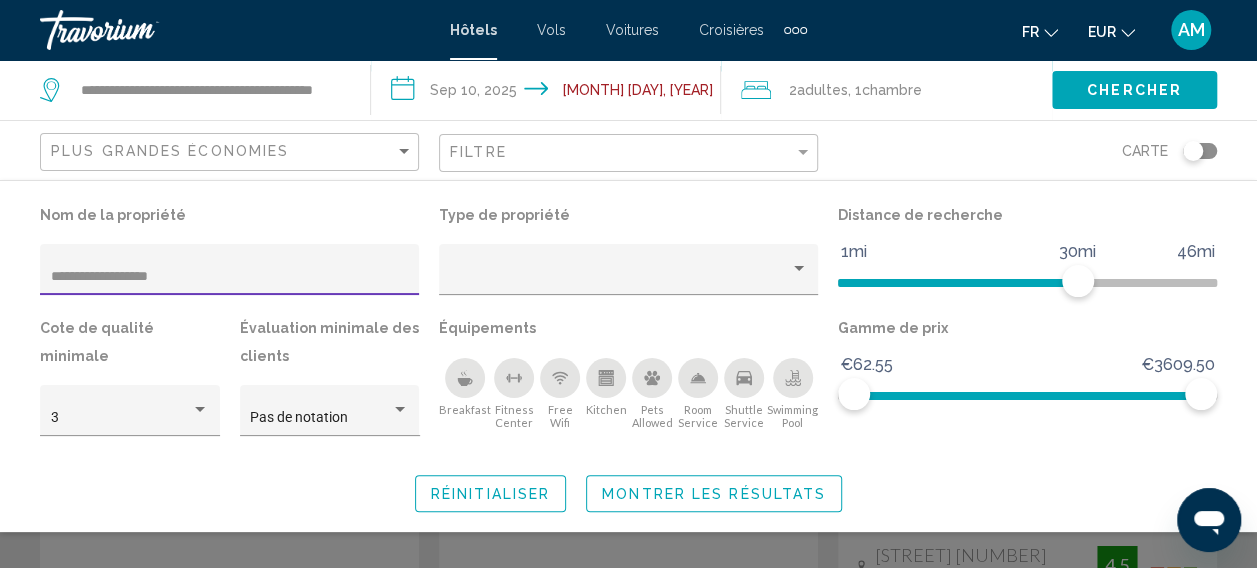 type on "**********" 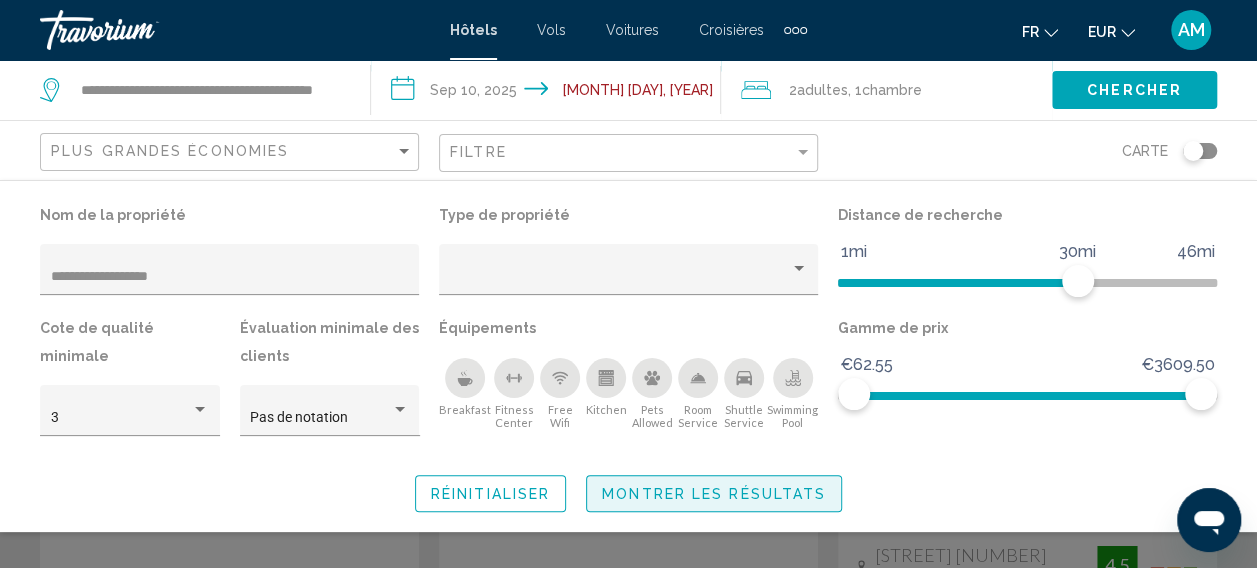 click on "Montrer les résultats" 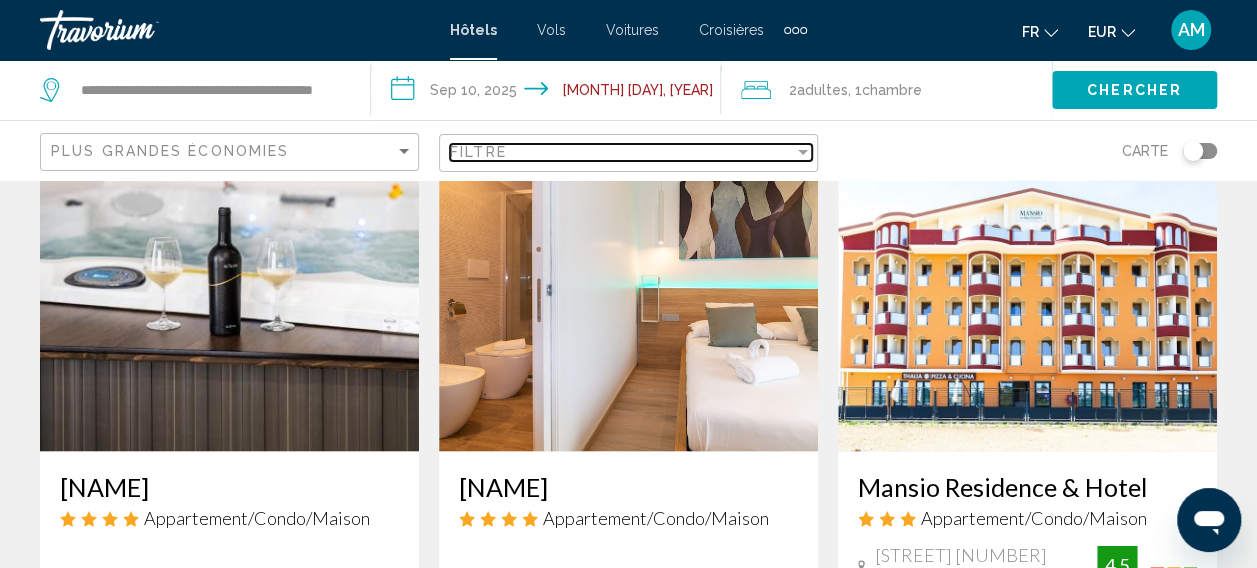 click on "Filtre" at bounding box center [622, 152] 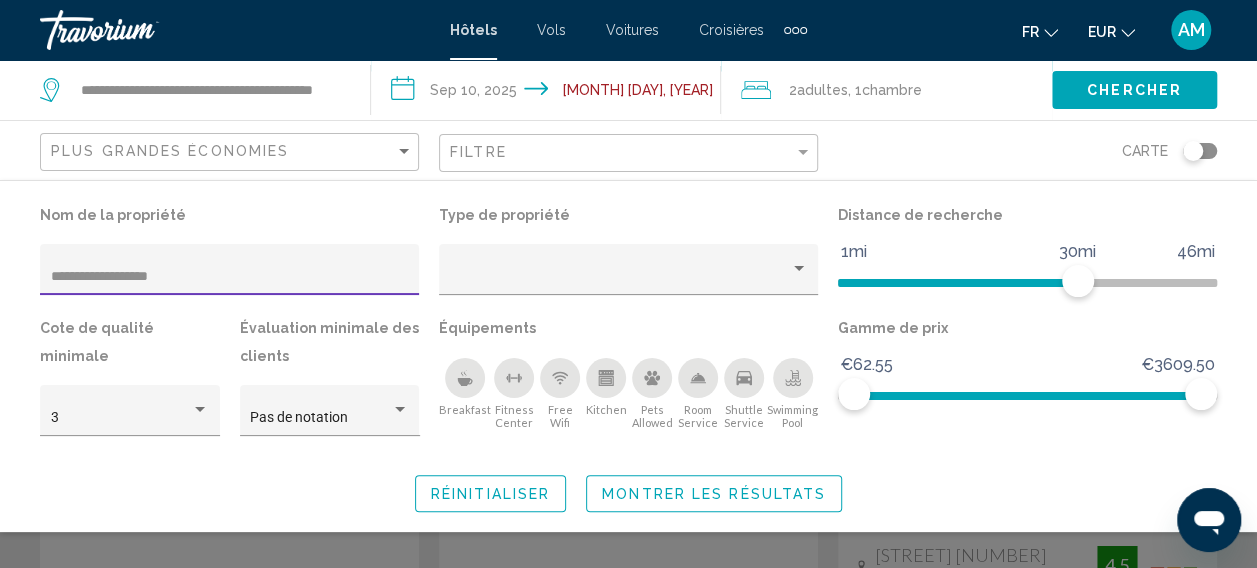 click on "**********" 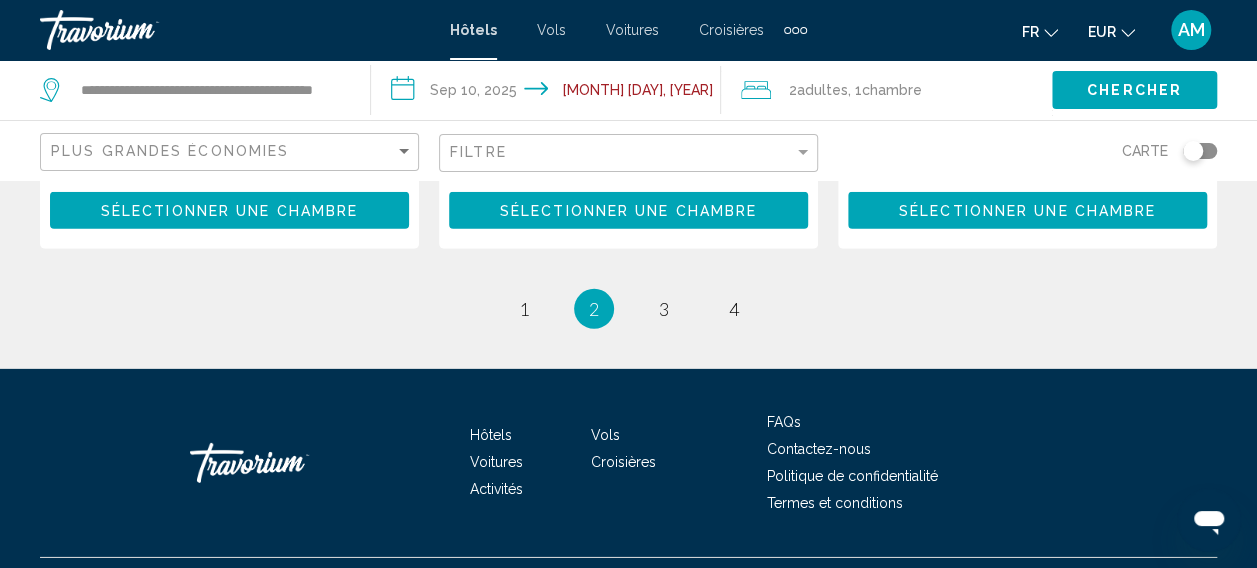 scroll, scrollTop: 2948, scrollLeft: 0, axis: vertical 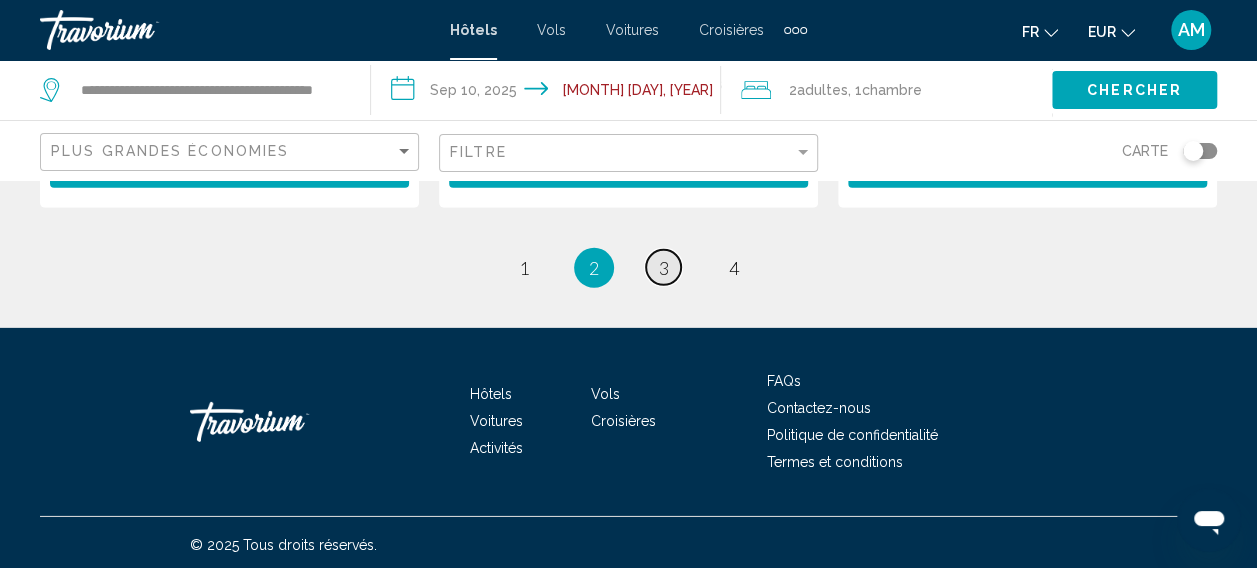 click on "page  3" at bounding box center (663, 267) 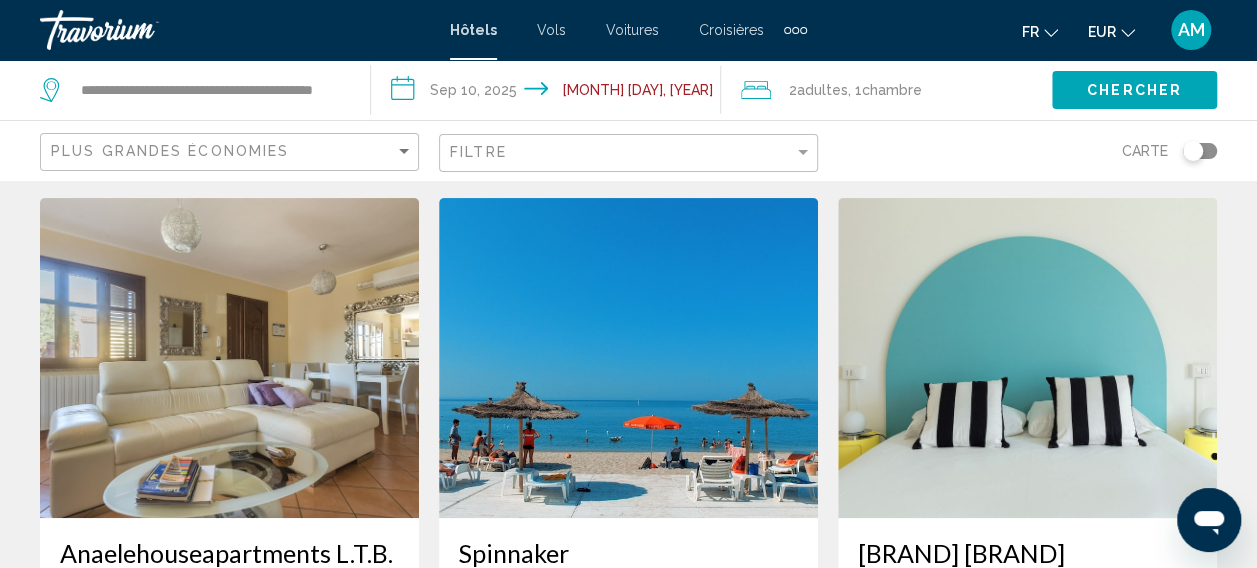 scroll, scrollTop: 0, scrollLeft: 0, axis: both 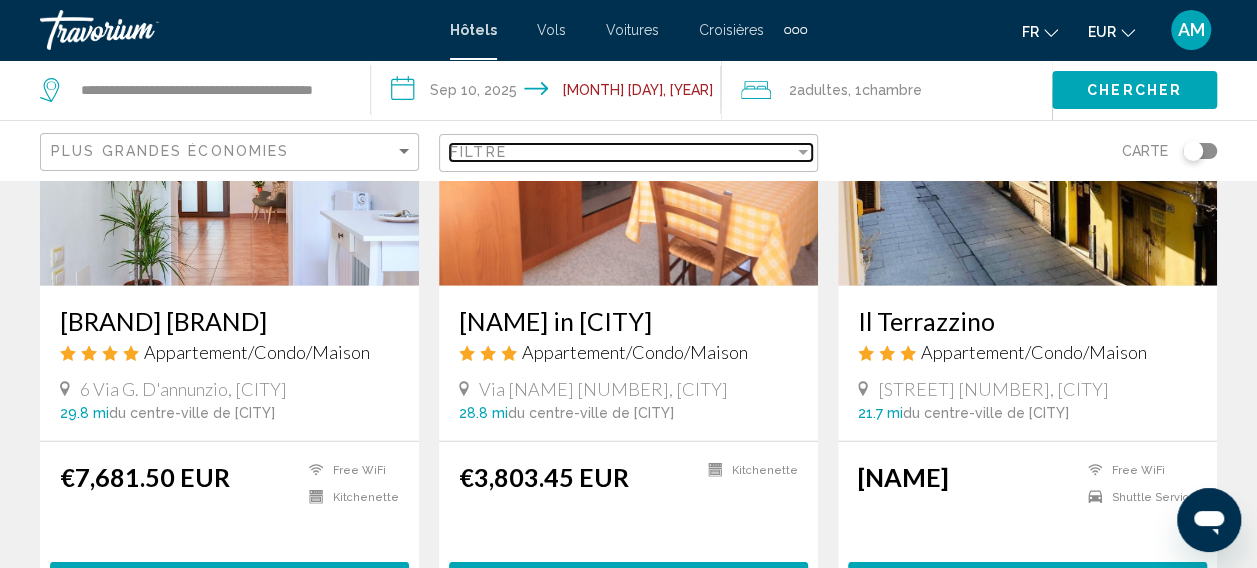 click on "Filtre" at bounding box center (622, 152) 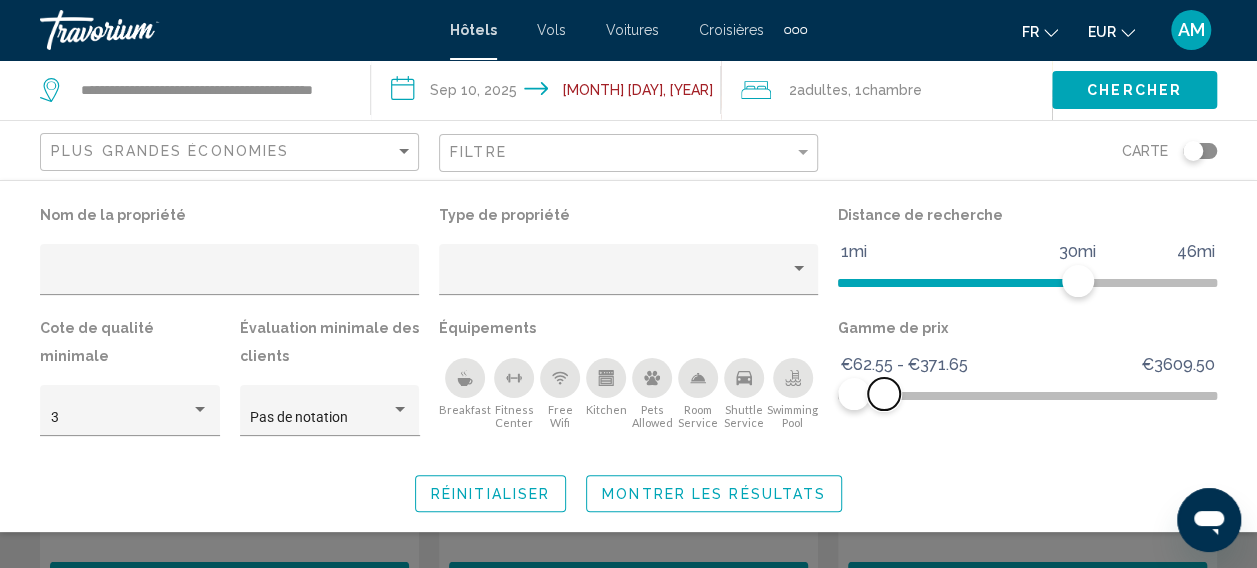 drag, startPoint x: 1204, startPoint y: 394, endPoint x: 884, endPoint y: 408, distance: 320.3061 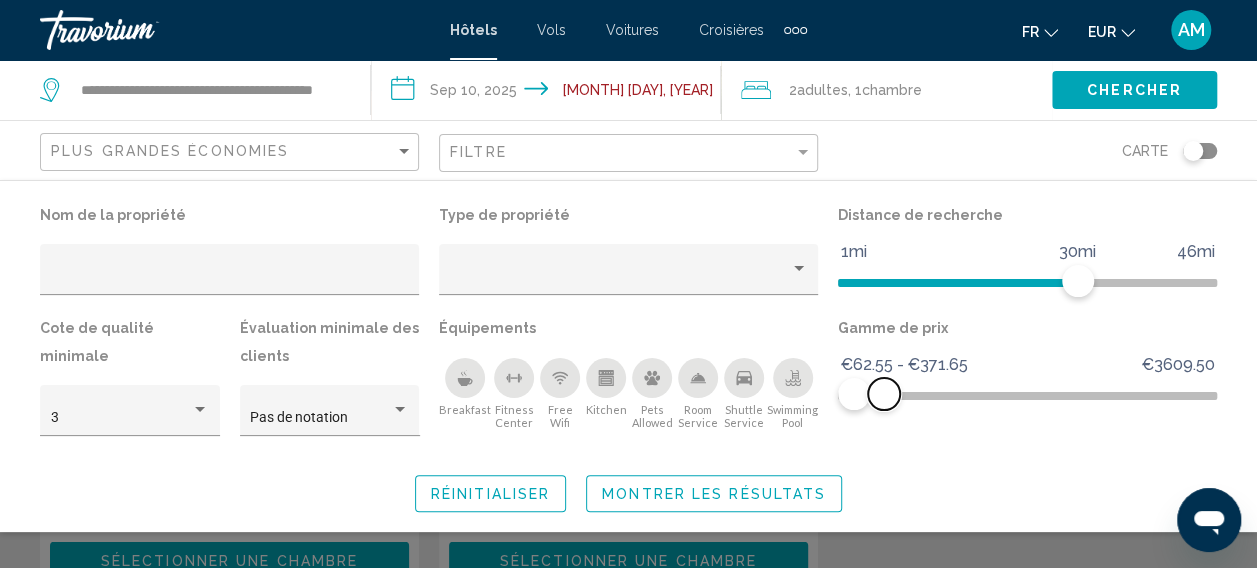 scroll, scrollTop: 1023, scrollLeft: 0, axis: vertical 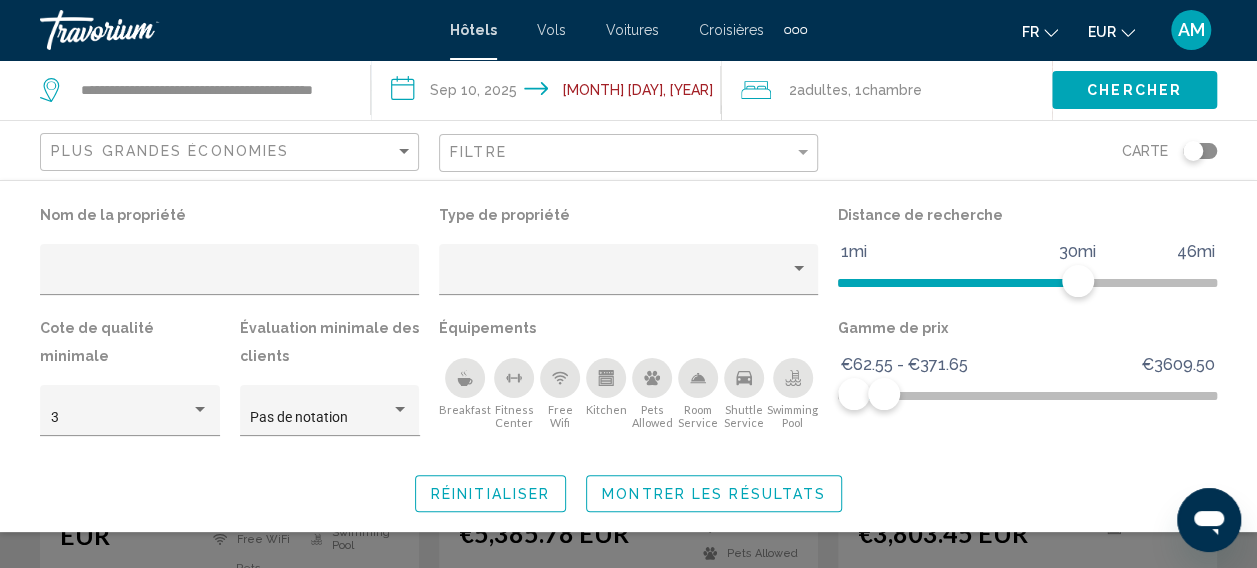 click 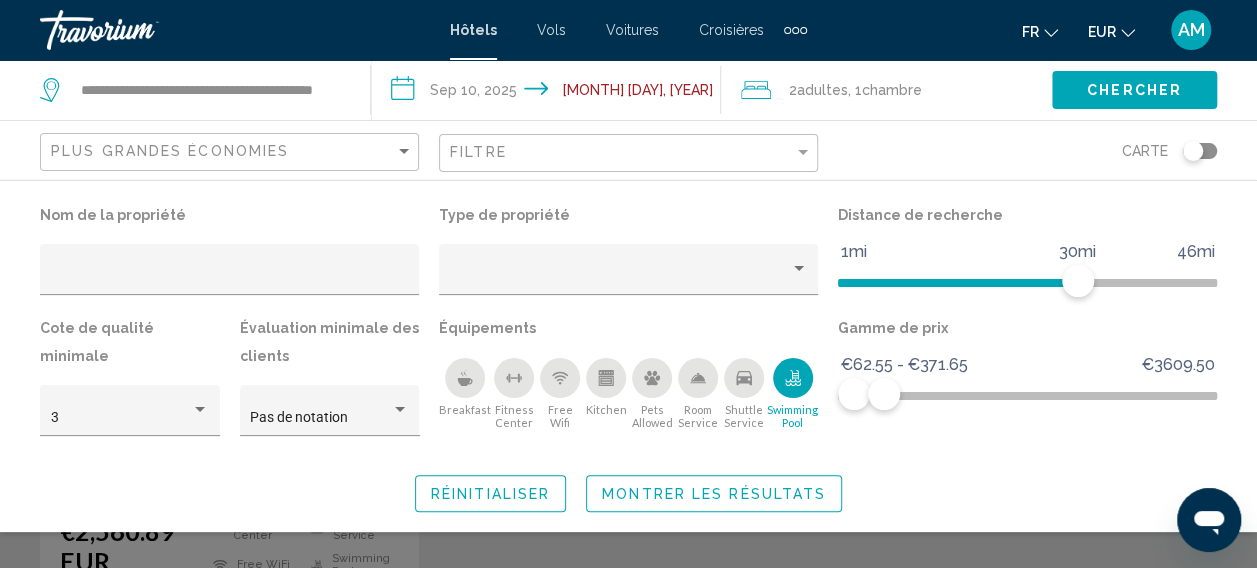 click 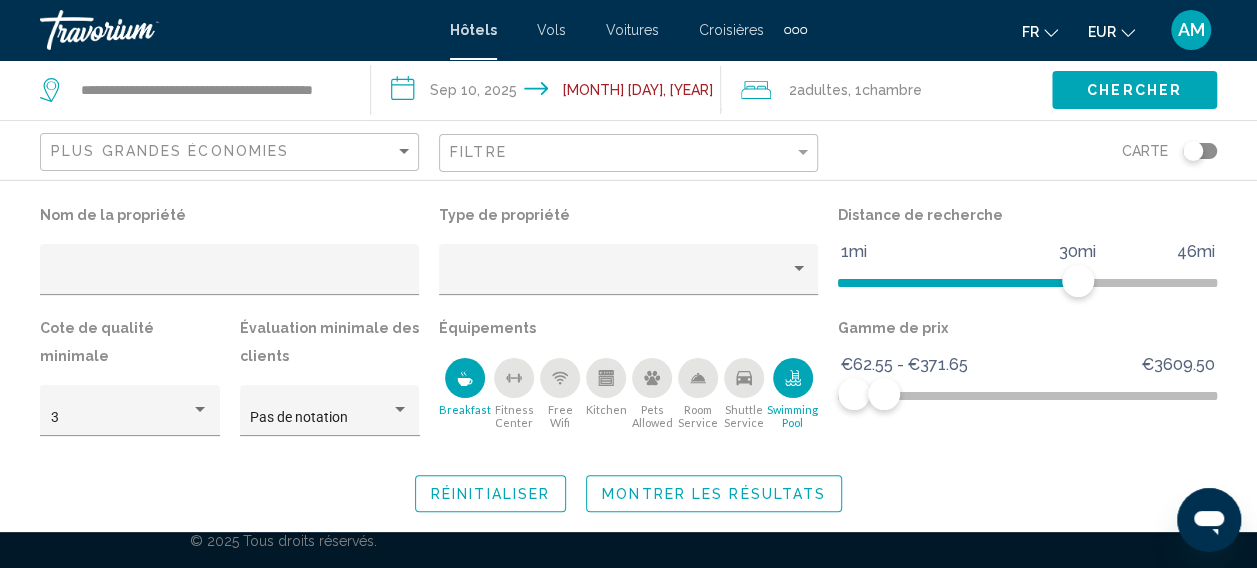 click on "Montrer les résultats" 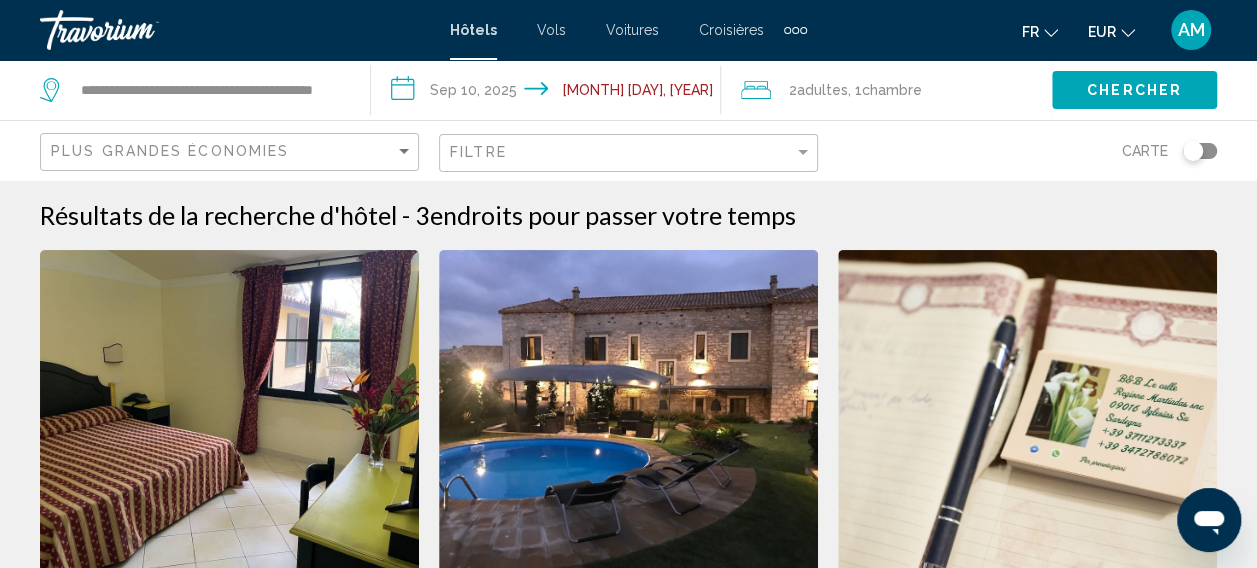 scroll, scrollTop: 130, scrollLeft: 0, axis: vertical 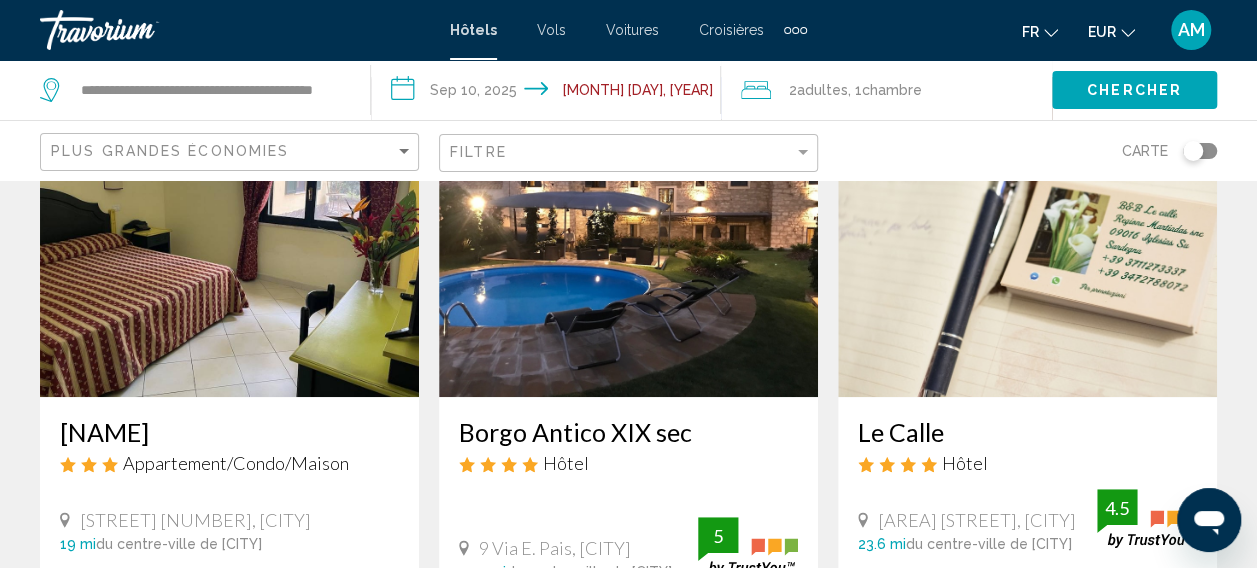 click at bounding box center [628, 237] 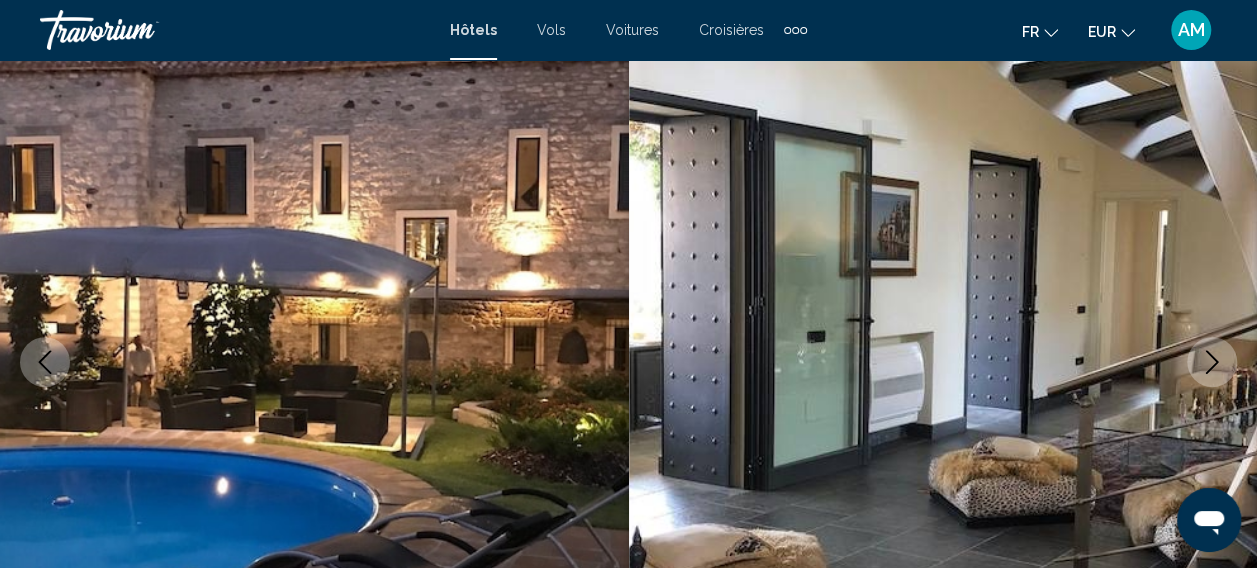 scroll, scrollTop: 251, scrollLeft: 0, axis: vertical 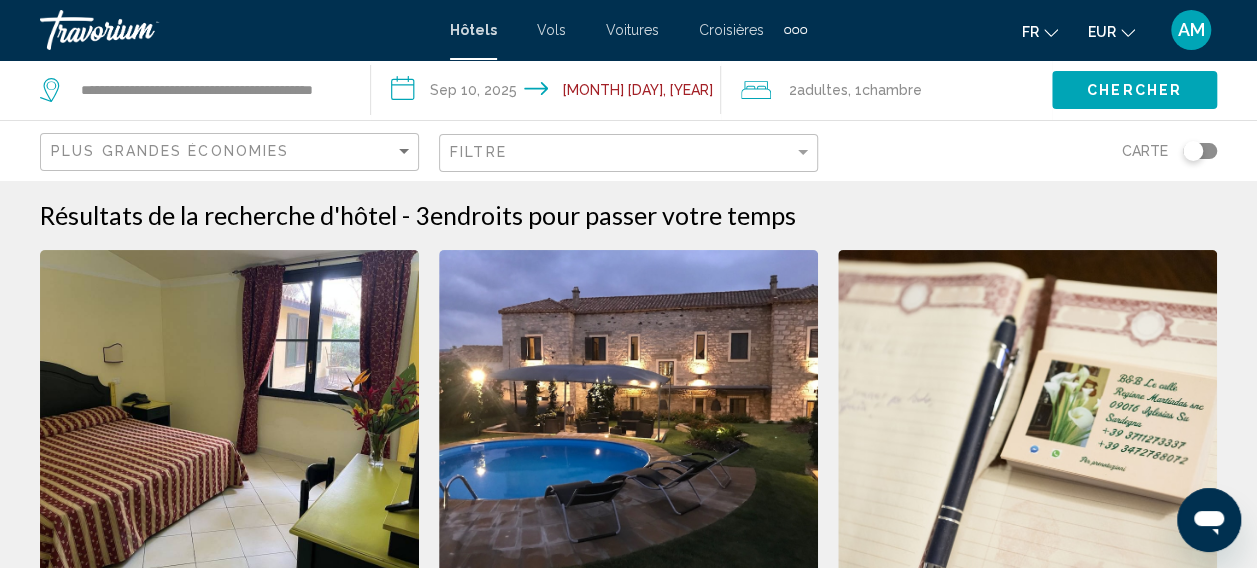 click on "**********" 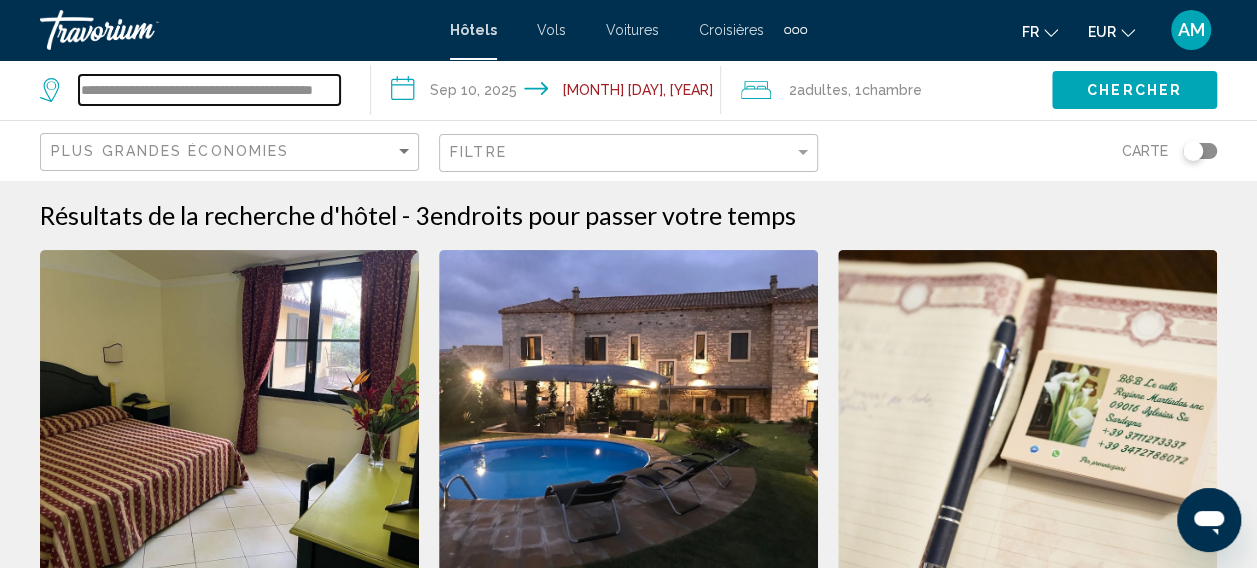 click on "**********" at bounding box center [209, 90] 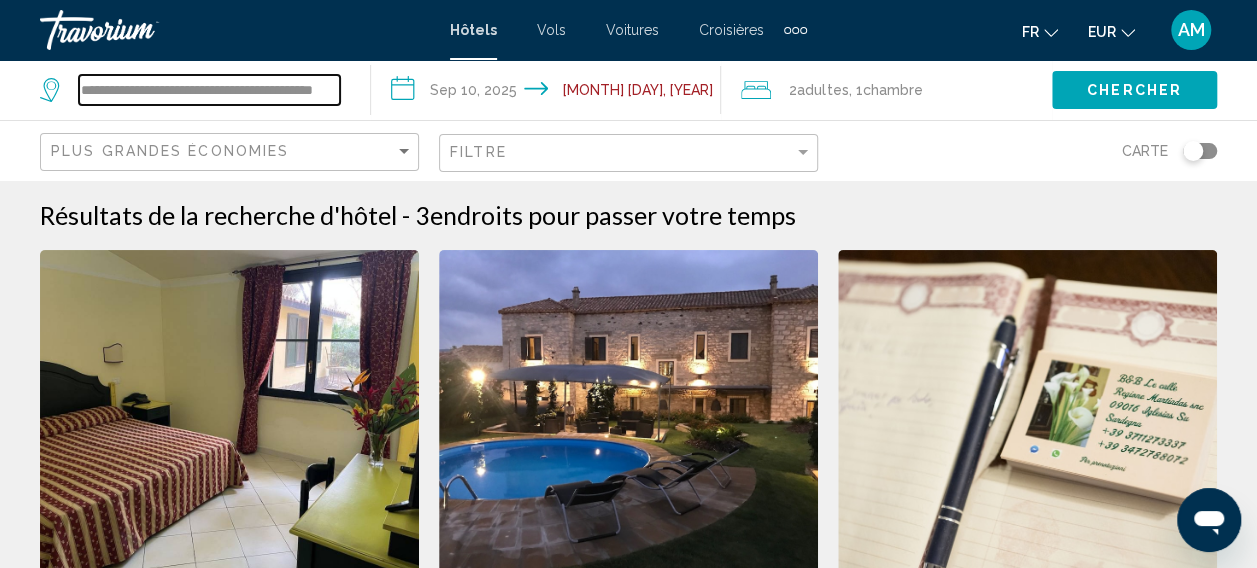 drag, startPoint x: 88, startPoint y: 88, endPoint x: 518, endPoint y: 96, distance: 430.0744 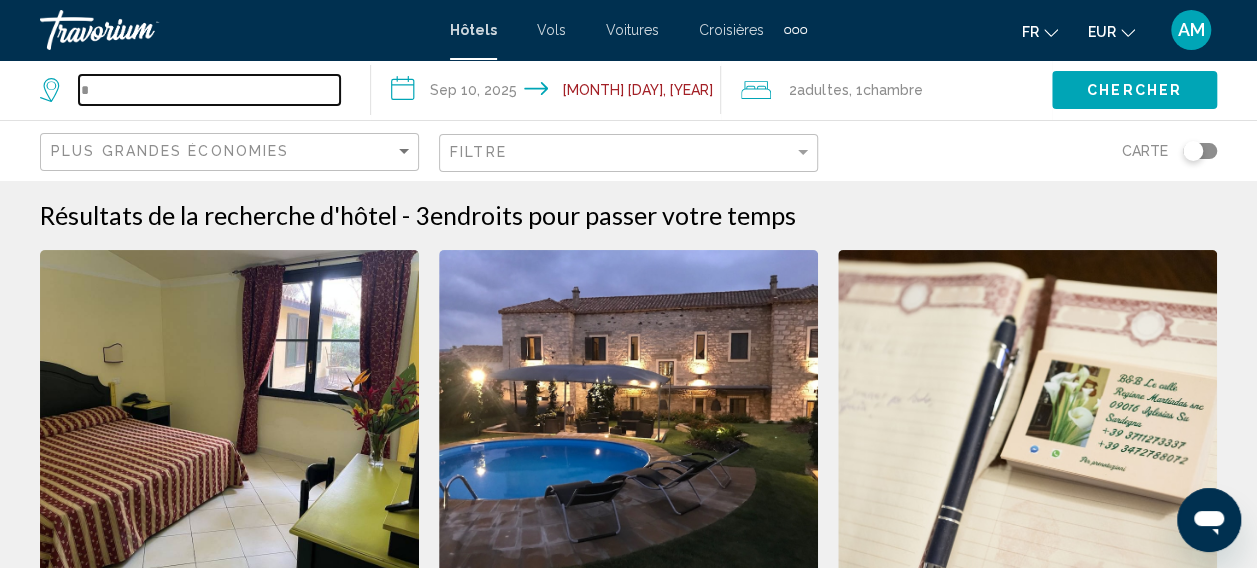 scroll, scrollTop: 0, scrollLeft: 0, axis: both 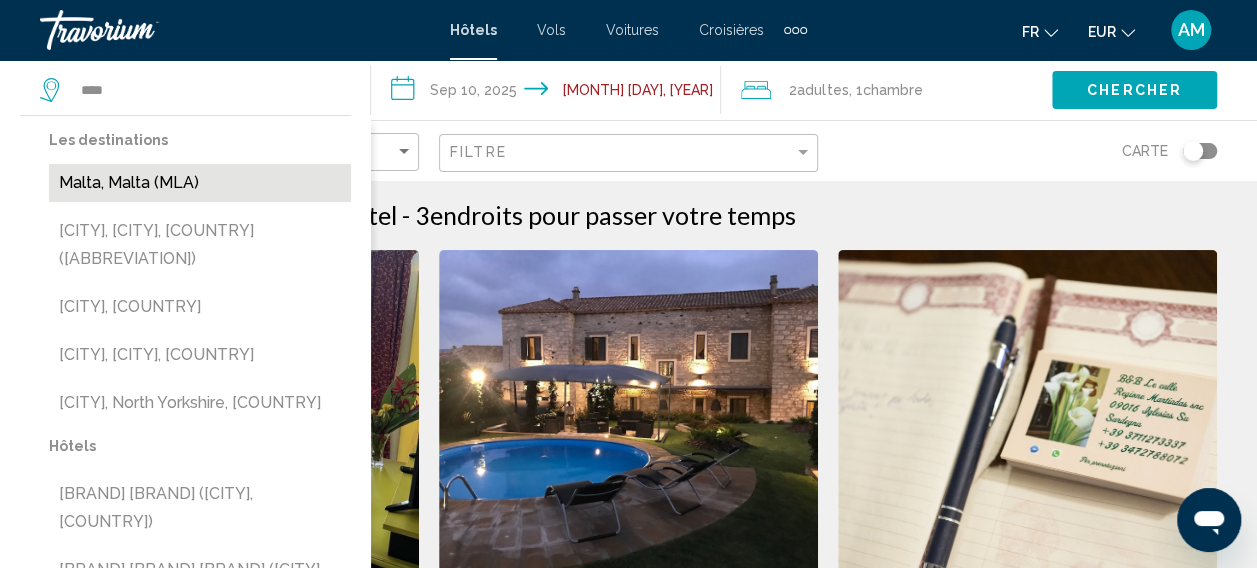 click on "Malta, Malta (MLA)" at bounding box center (200, 183) 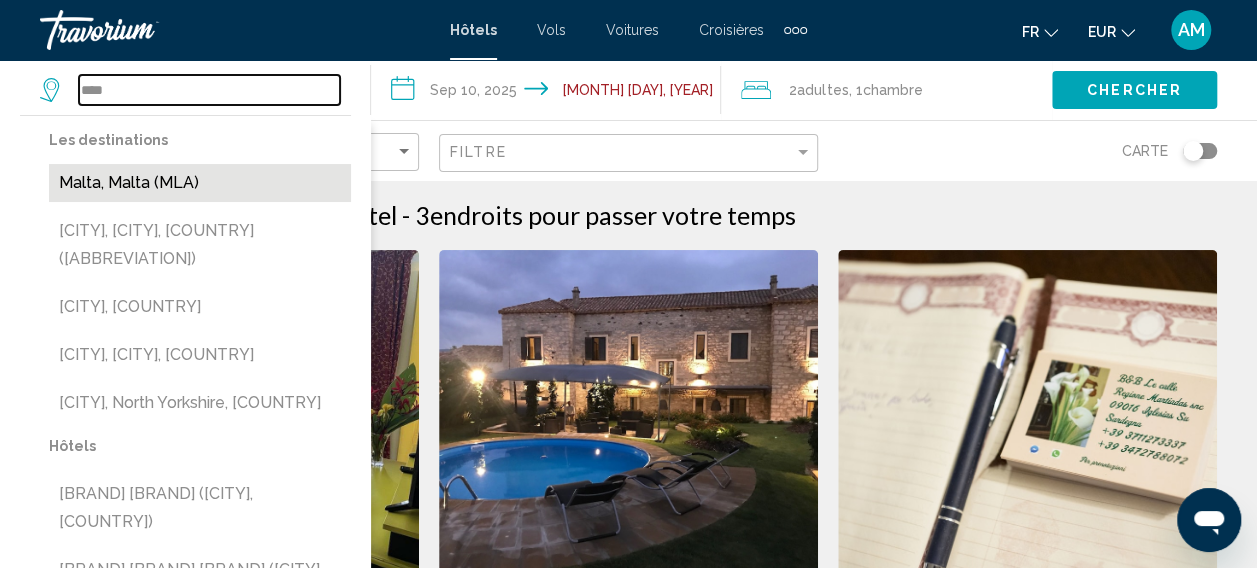 type on "**********" 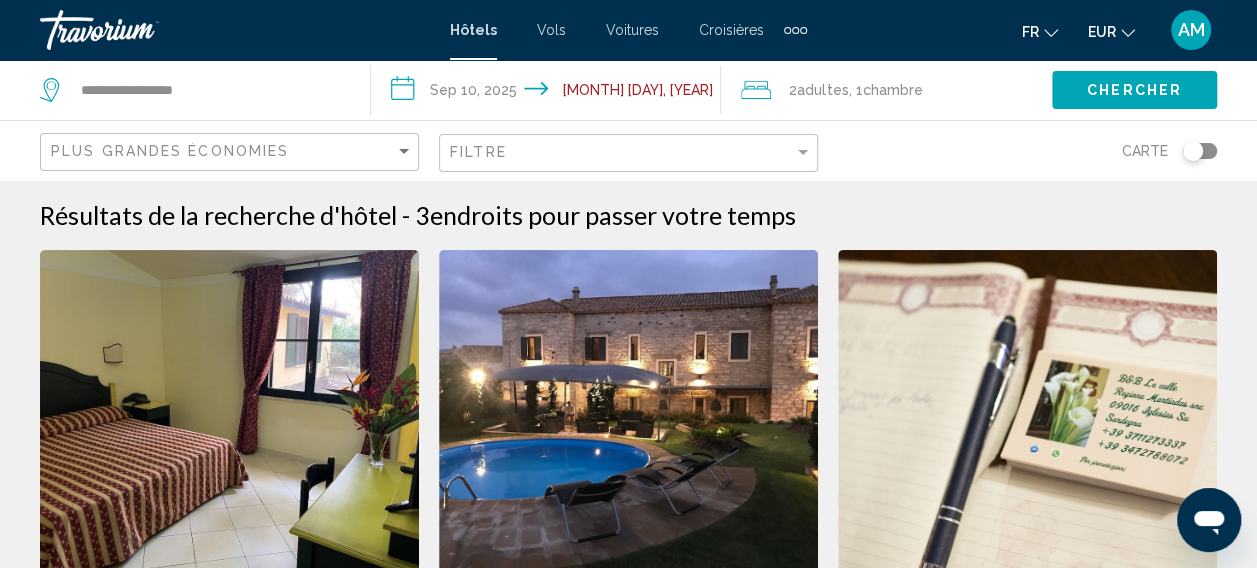 click on "Chercher" 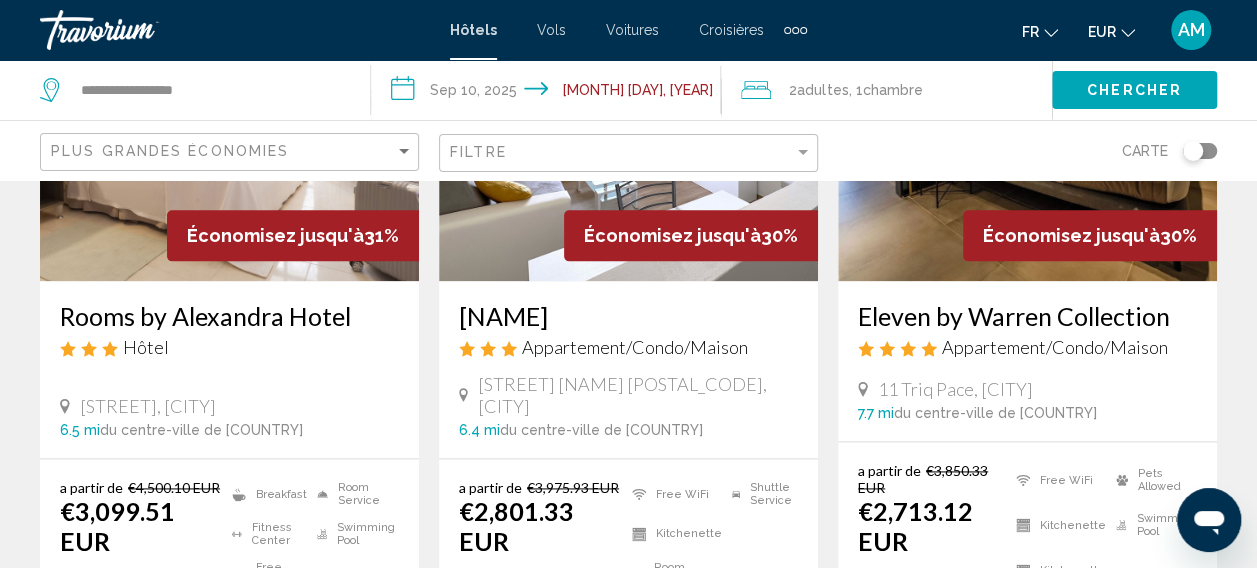 scroll, scrollTop: 689, scrollLeft: 0, axis: vertical 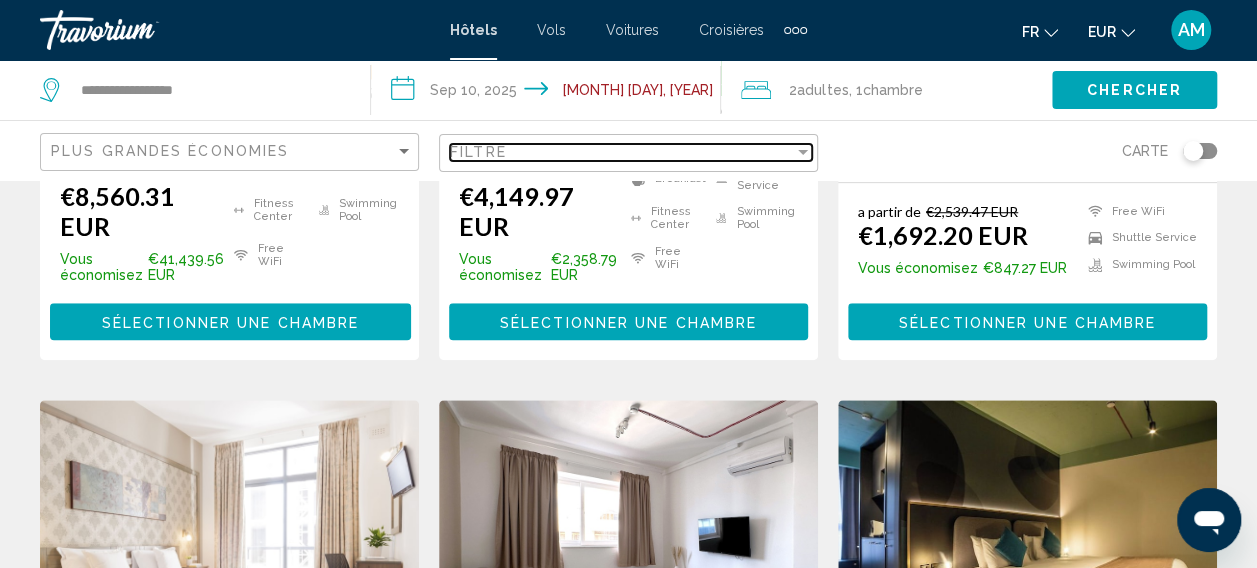 click at bounding box center [803, 152] 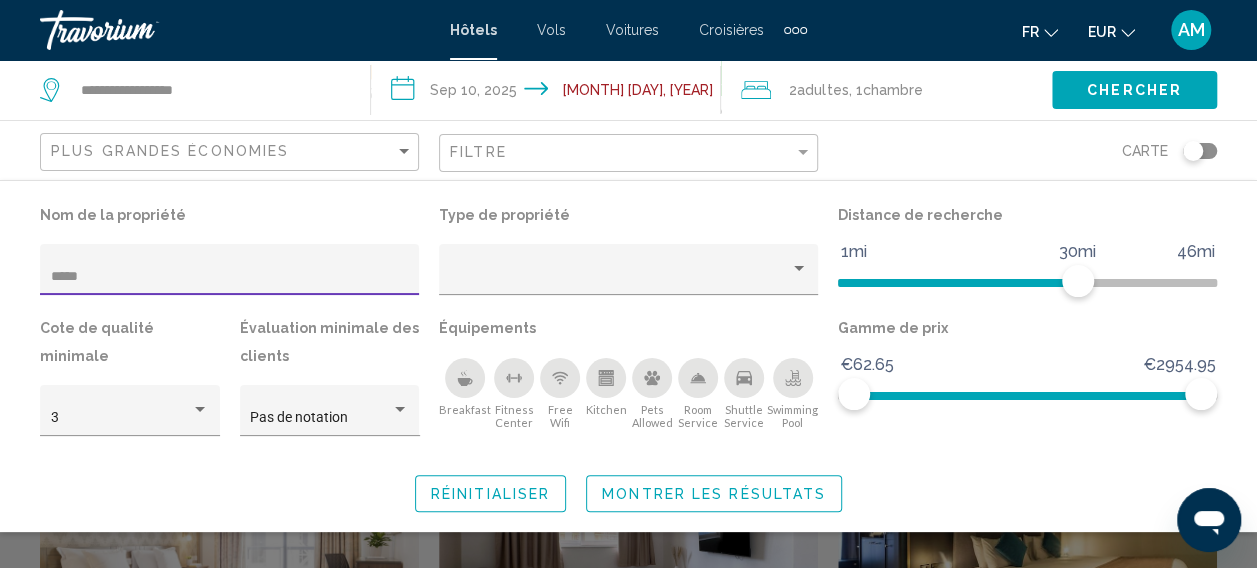 type on "******" 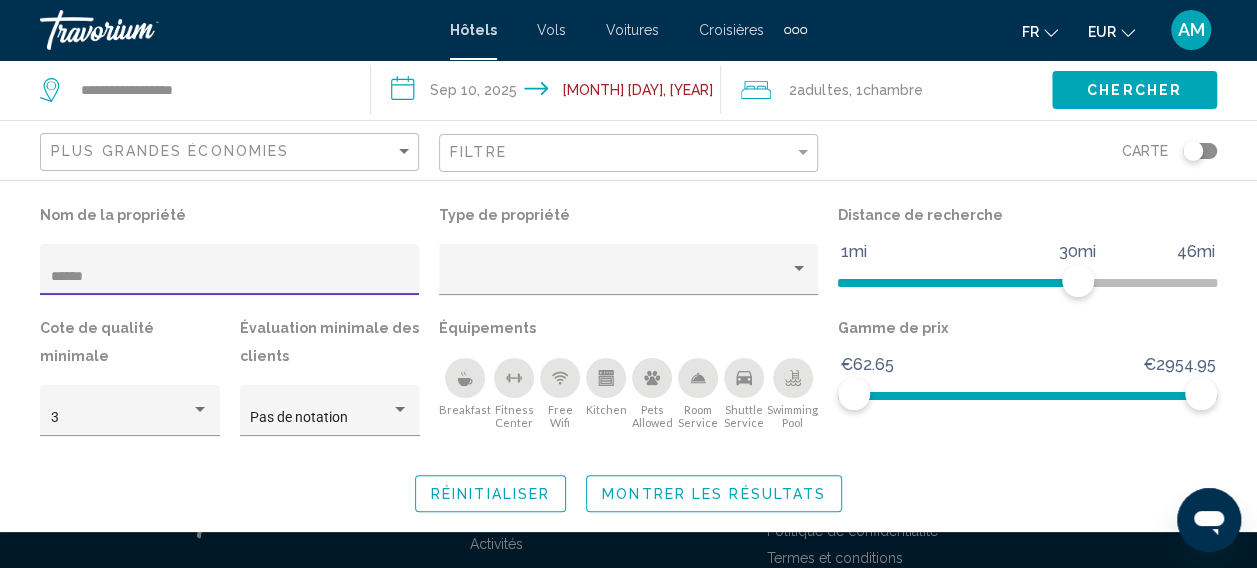 click on "Montrer les résultats" 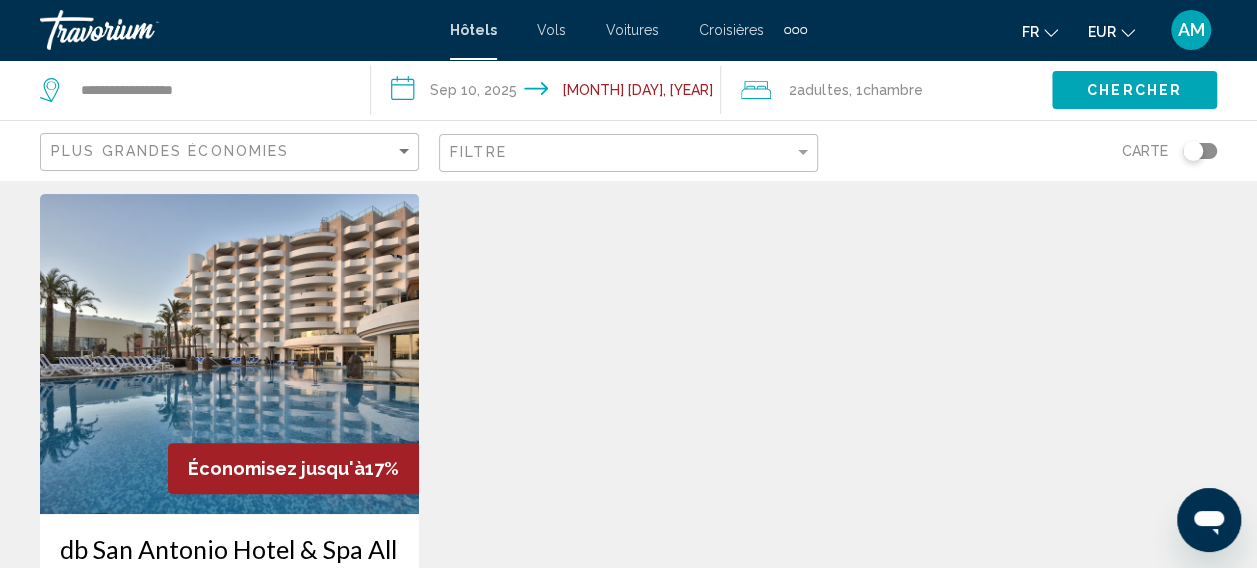 scroll, scrollTop: 35, scrollLeft: 0, axis: vertical 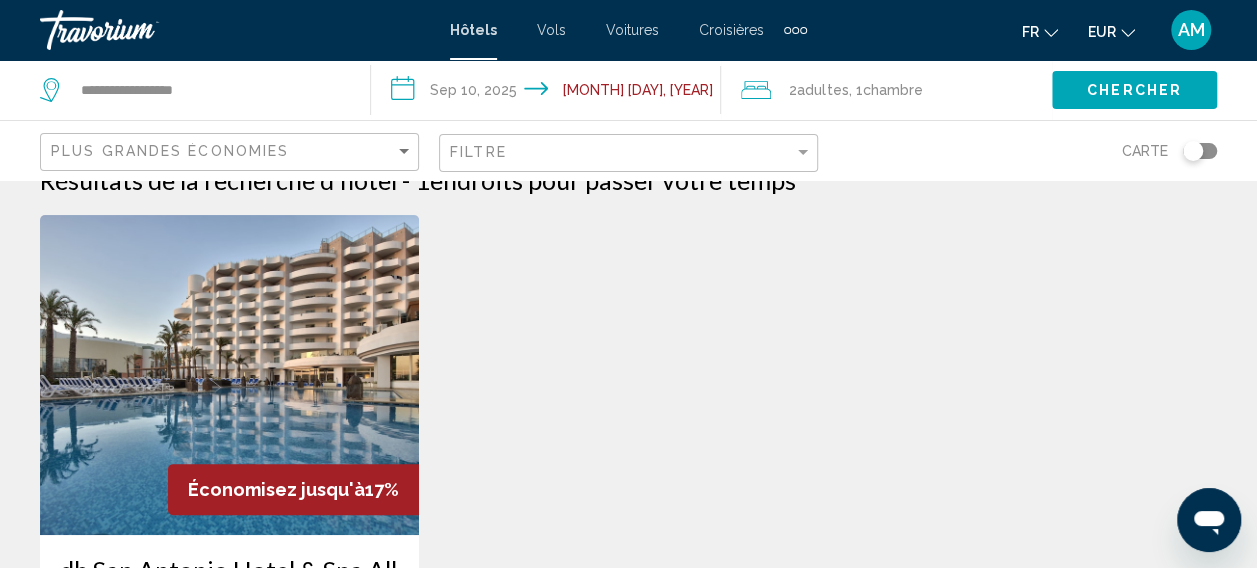 click at bounding box center (229, 375) 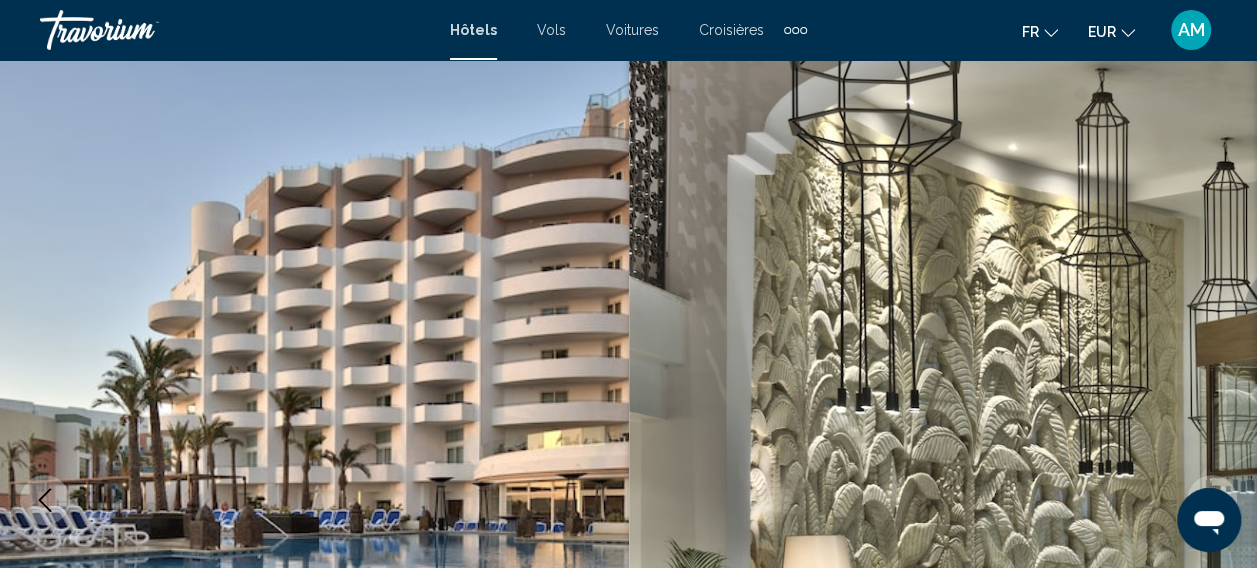 scroll, scrollTop: 250, scrollLeft: 0, axis: vertical 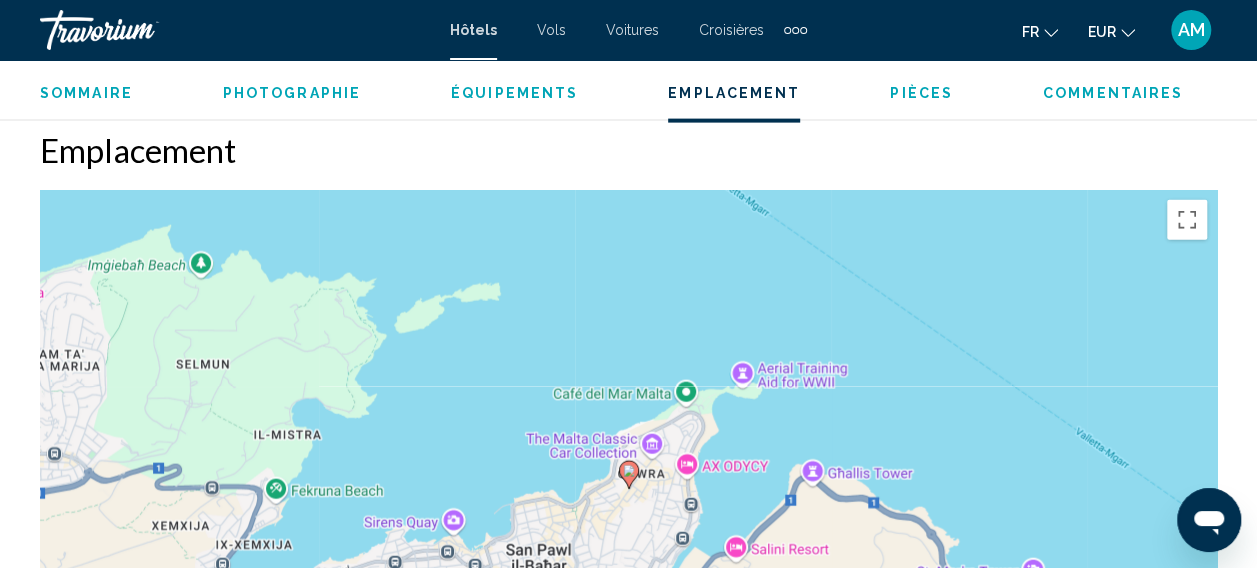 click on "Sommaire Catégorie Hotel Adresse Triq It Turisti, Imdina  SPB1024, Malta La description Situation De L'établissement Db San Antonio Hotel & Spa - All Inclusive se trouve au centre de San Pawl il-Baħar, à 3 min de marche de Plage de Buġibba et 7 min à pied de Place Buġibba. Cet établissement 4,5 étoiles se trouve à 1,1 km de Aquarium national de l'île de Malte et à 8,5 km de Palais Selmun. Chambres Les 460 chambres climatisées de l'établissement vous invitent à la détente et comprennent un minibar et une télévision LED. Votre chambre est dotée d'un lit en mousse à mémoire de forme. Les chambres sont dotées d'un balcon ou patio aménagé. L'accès Wi-Fi à Internet gratuit vous permet de rester en contact avec le reste du monde et votre divertissement est assuré par des chaînes par satellite. Une salle de bain privée avec une douche est à votre disposition. Vous y trouvez également des articles de toilette gratuits et un sèche-cheveux. Équipements Et Services Restauration" at bounding box center (628, 2940) 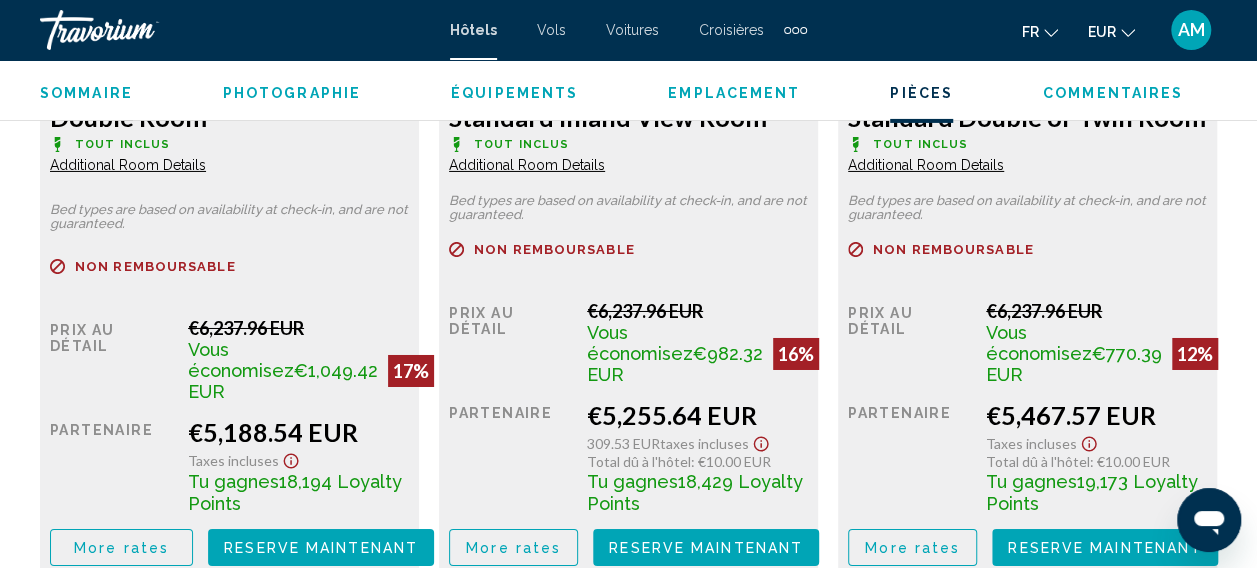 scroll, scrollTop: 3384, scrollLeft: 0, axis: vertical 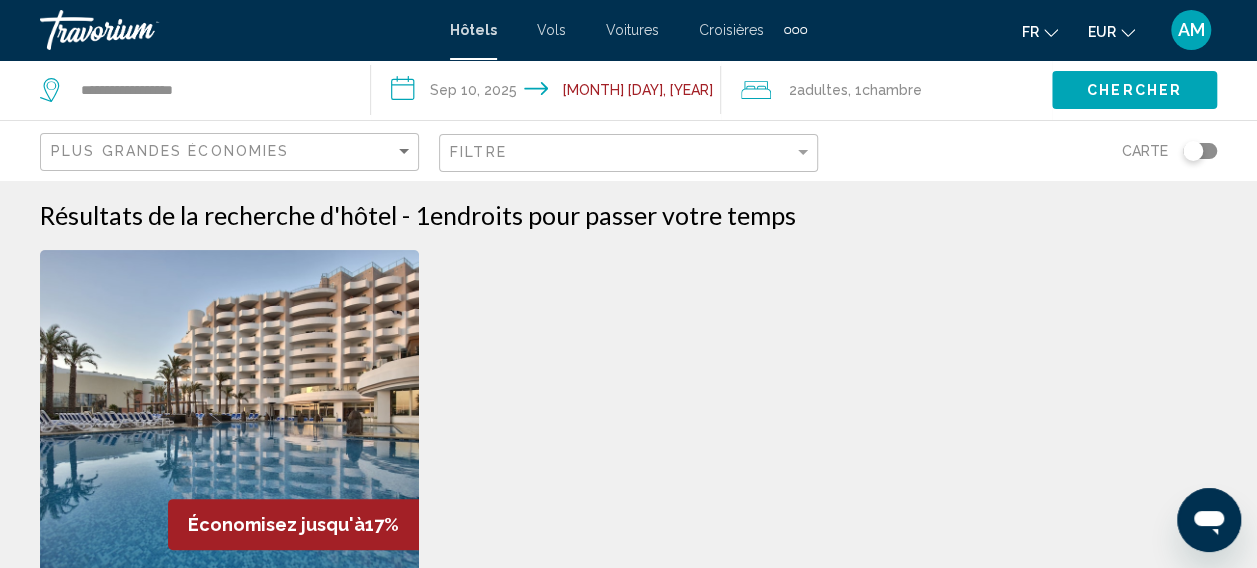 click on "**********" at bounding box center (628, 284) 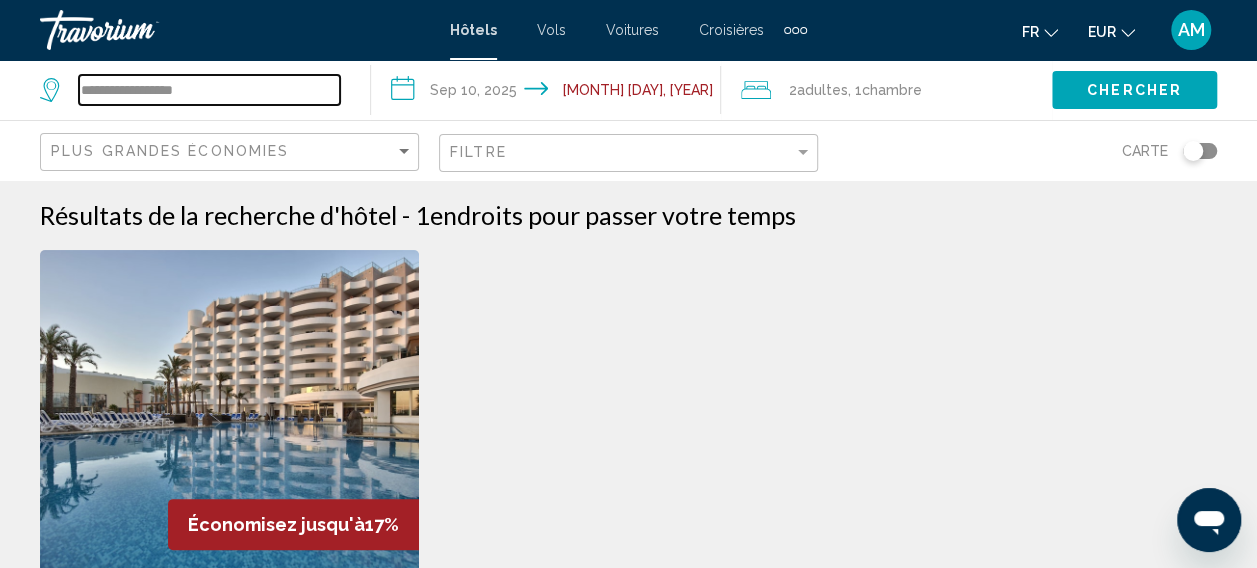 click on "**********" at bounding box center (209, 90) 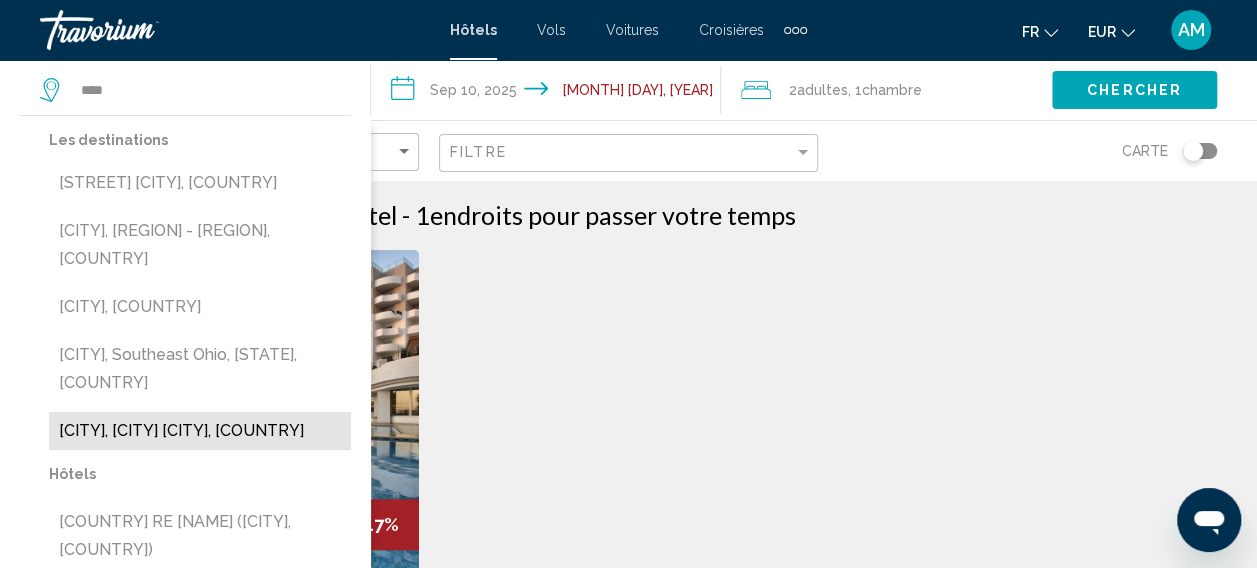 click on "[CITY], [CITY] [CITY], [COUNTRY]" at bounding box center (200, 431) 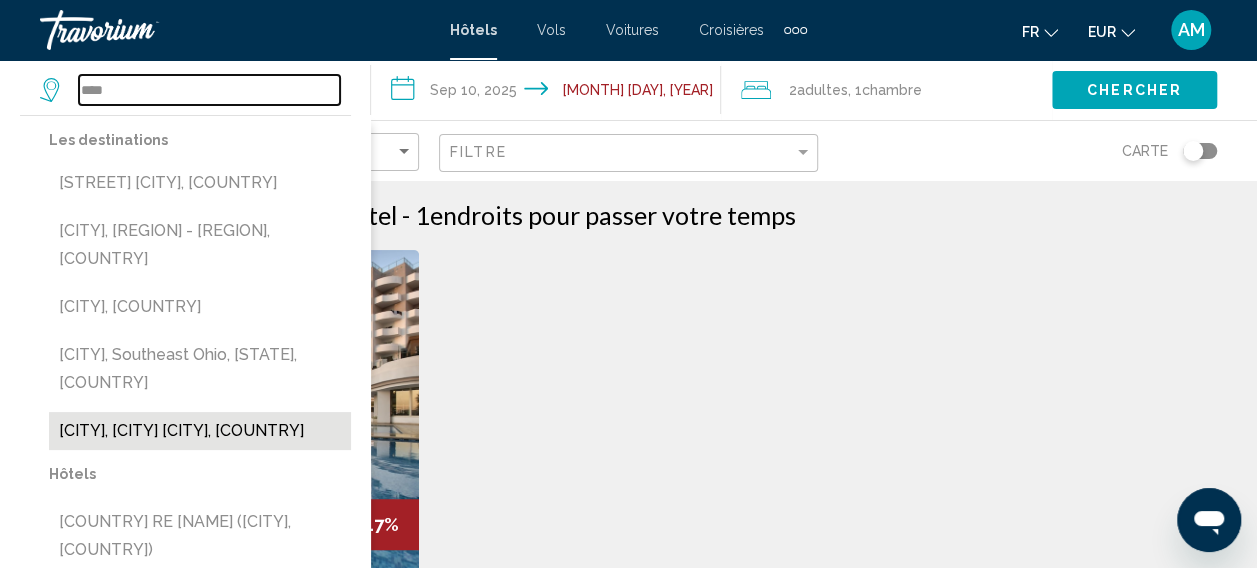 type on "**********" 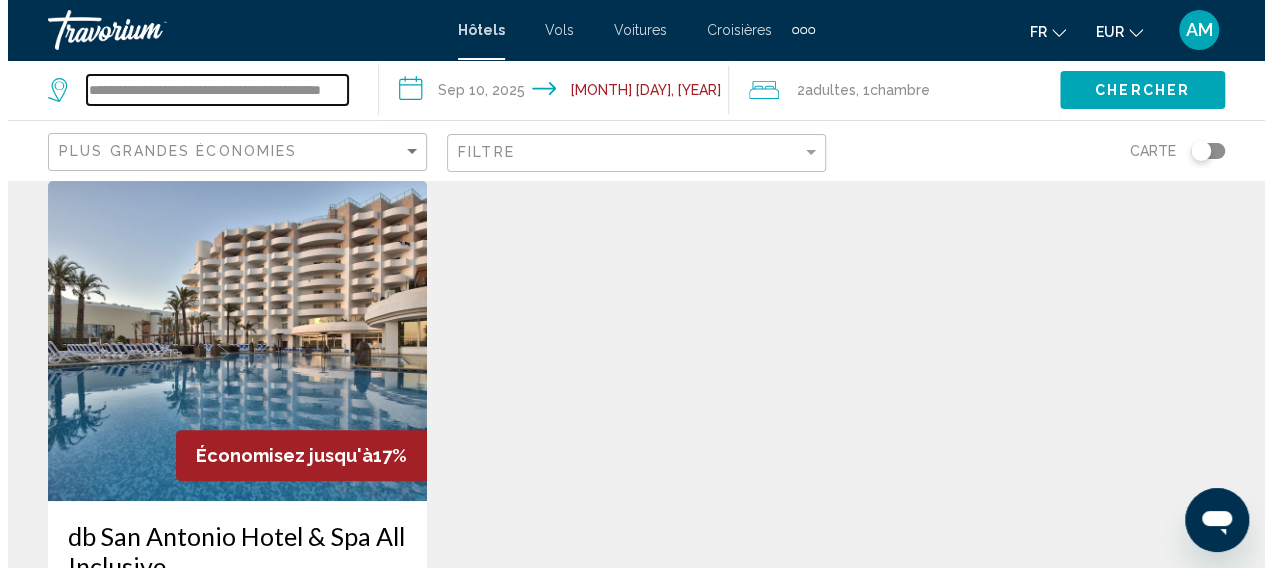scroll, scrollTop: 0, scrollLeft: 0, axis: both 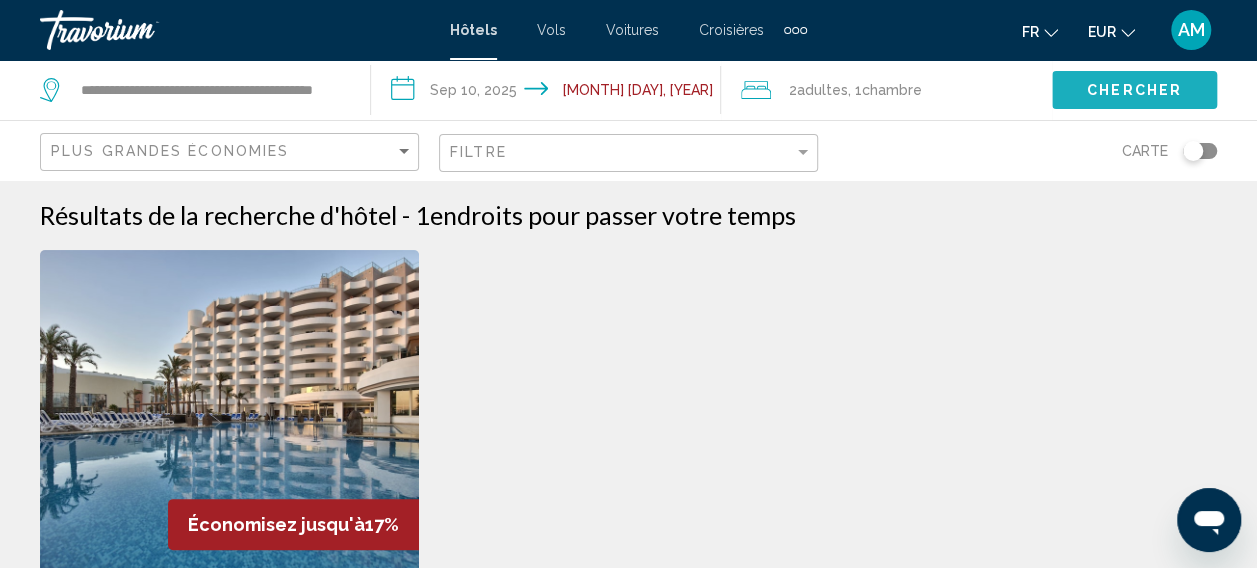 click on "Chercher" 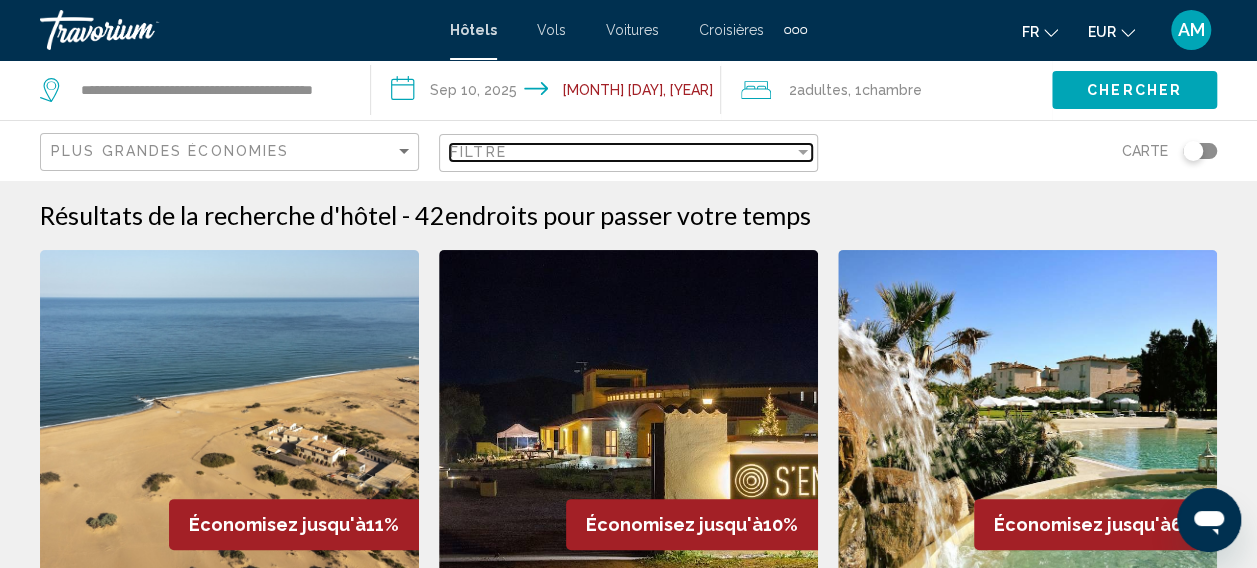 click at bounding box center [803, 152] 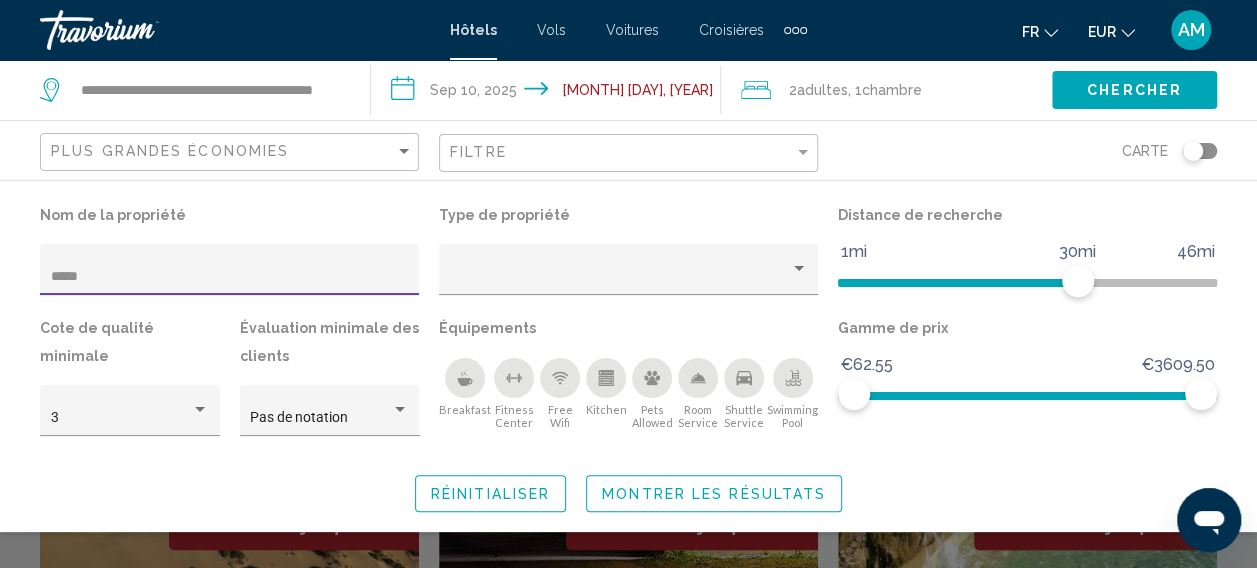 type on "******" 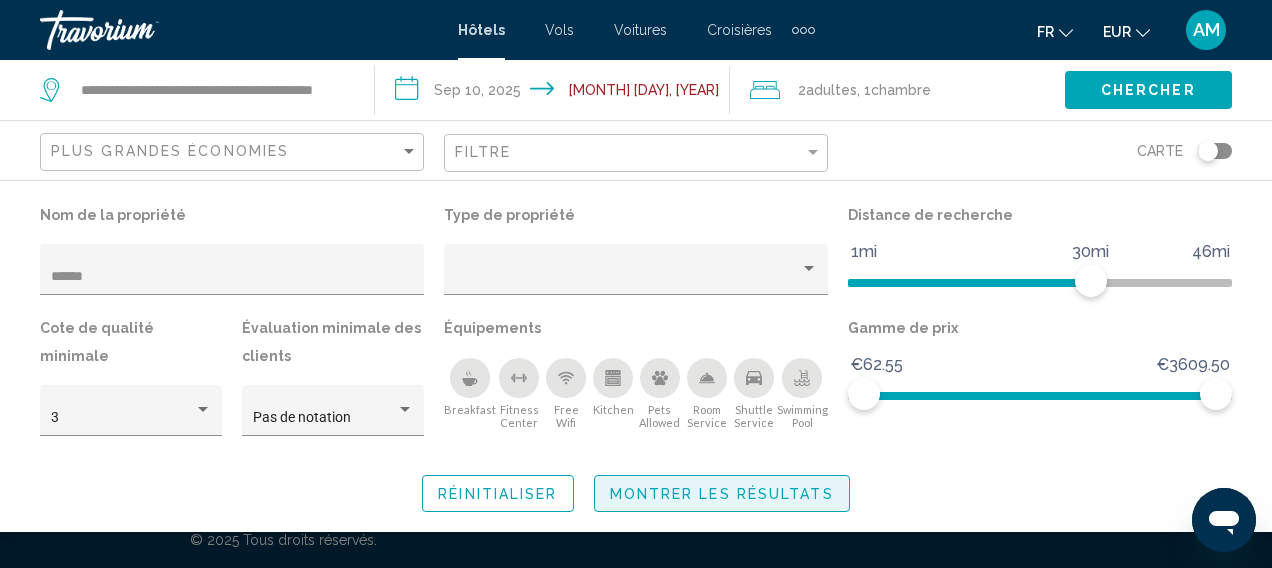 click on "Montrer les résultats" 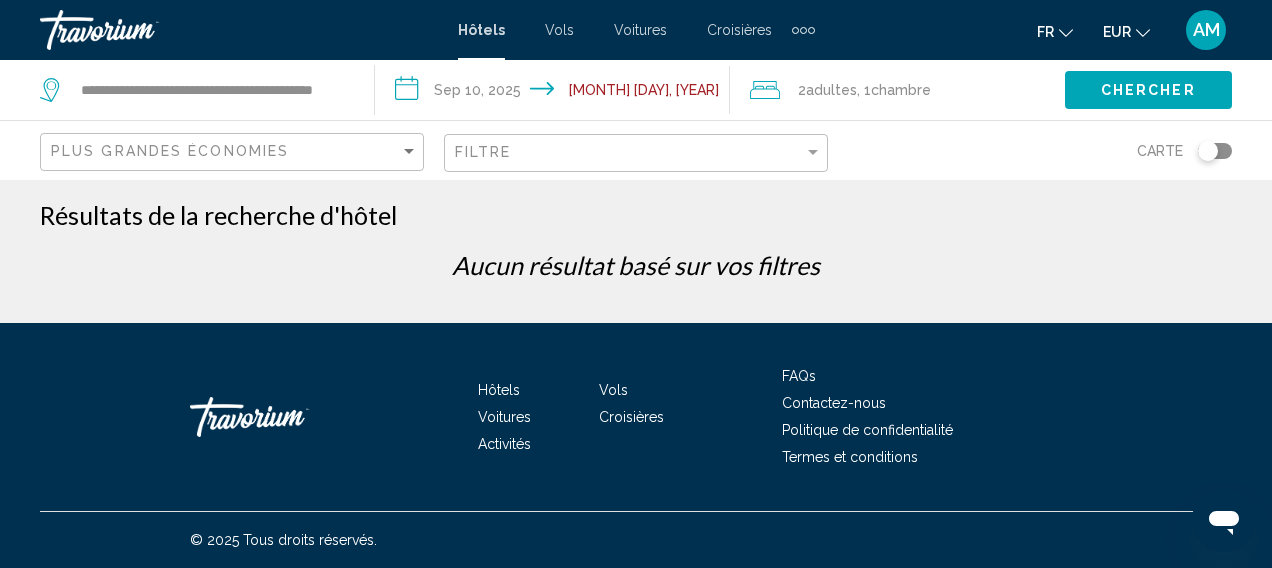 click on "Filtre" 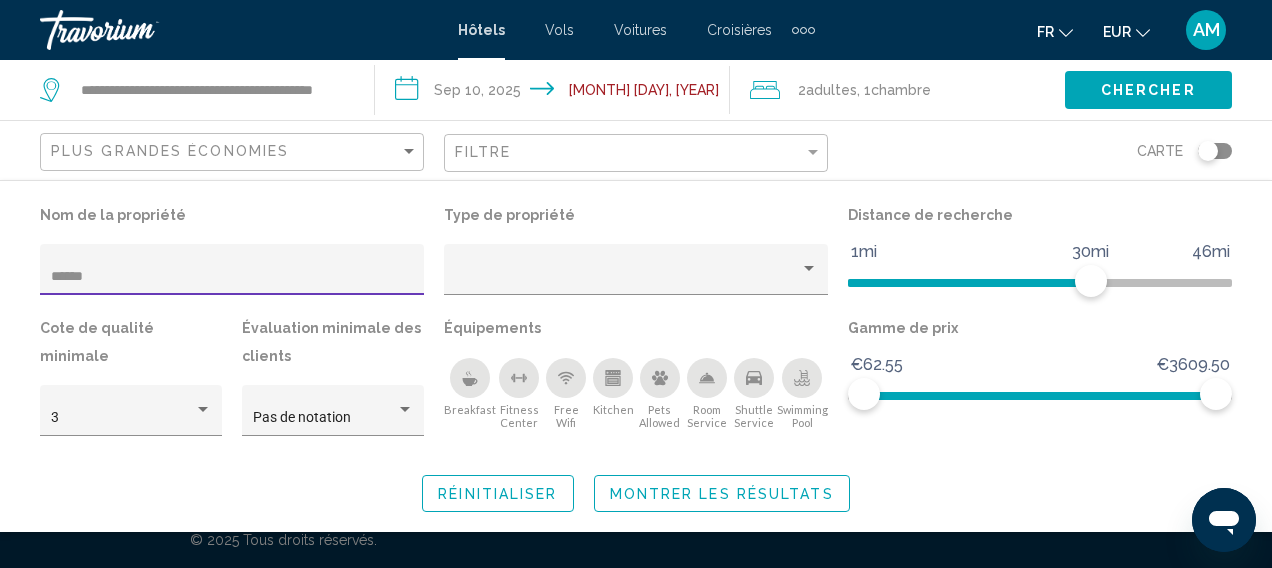 drag, startPoint x: 182, startPoint y: 275, endPoint x: 6, endPoint y: 268, distance: 176.13914 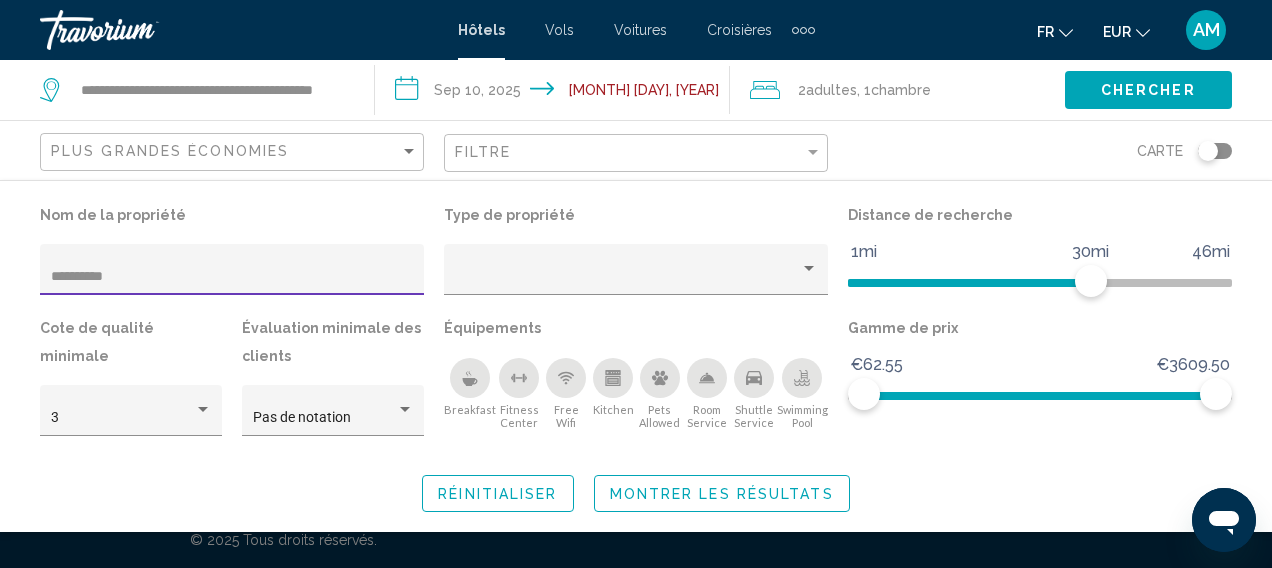 type on "**********" 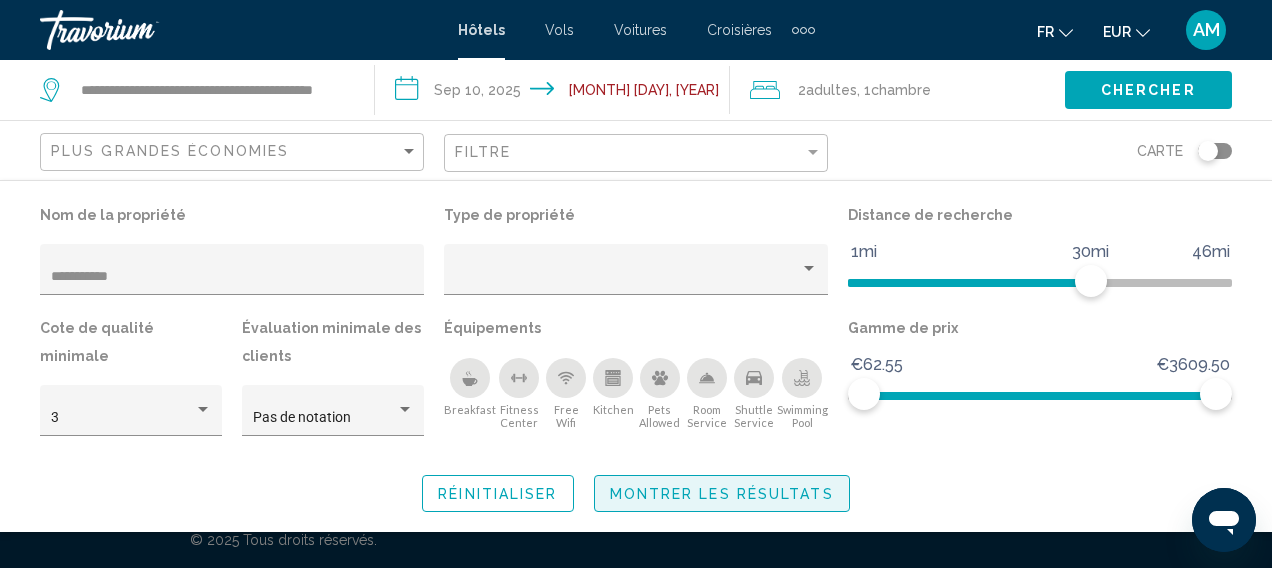 click on "Montrer les résultats" 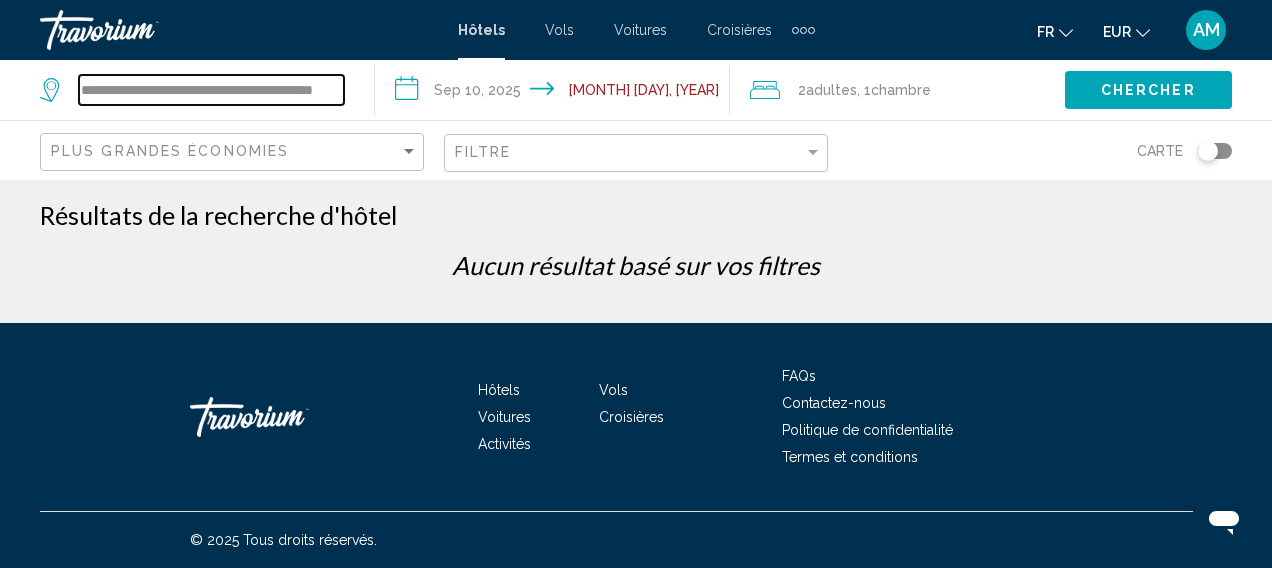 click on "**********" at bounding box center [211, 90] 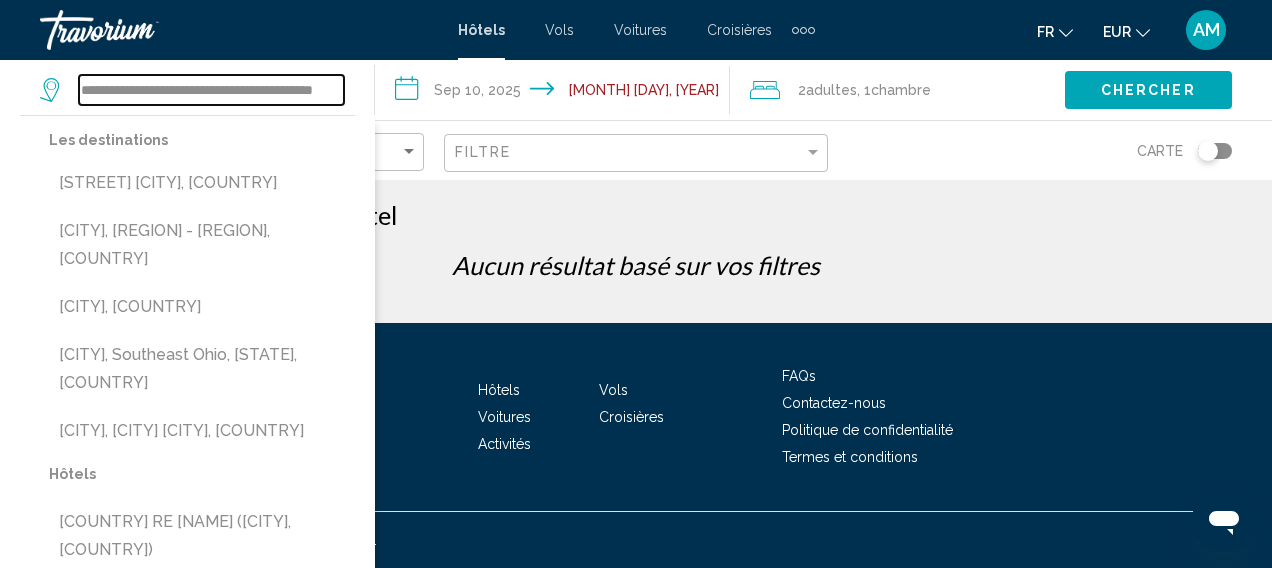 scroll, scrollTop: 0, scrollLeft: 12, axis: horizontal 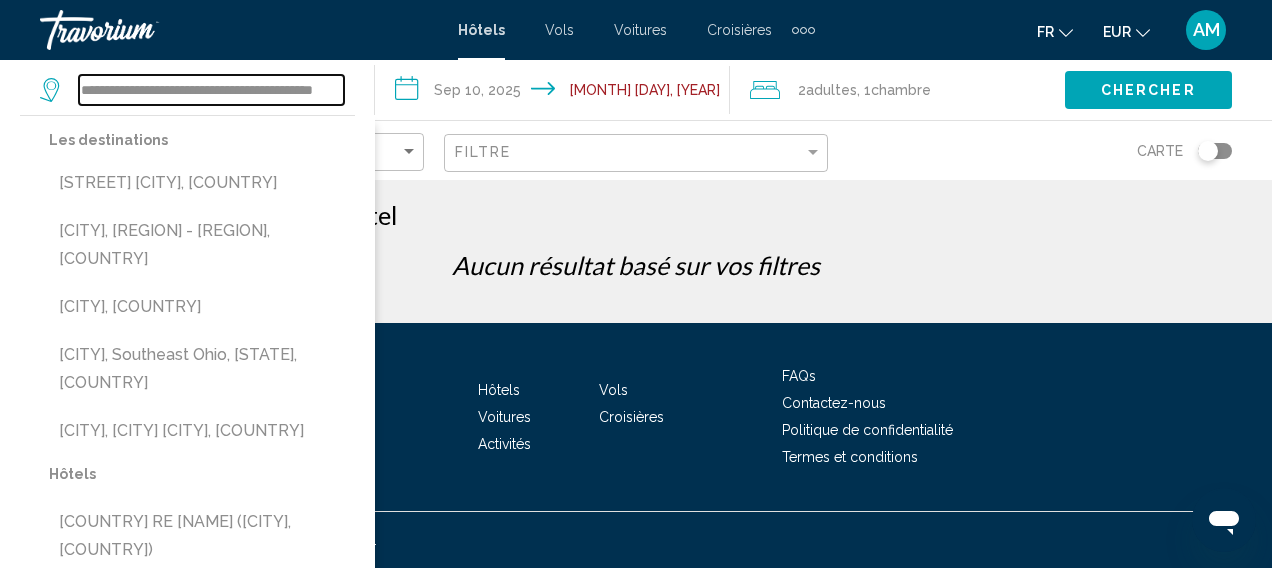 drag, startPoint x: 81, startPoint y: 91, endPoint x: 462, endPoint y: 100, distance: 381.1063 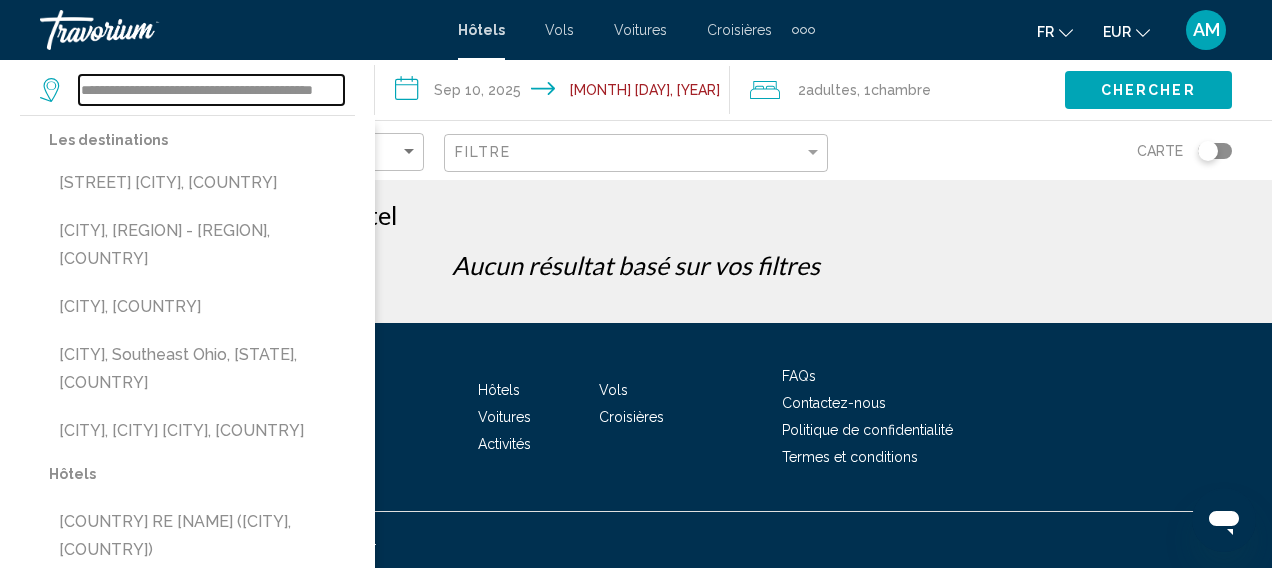 click on "**********" 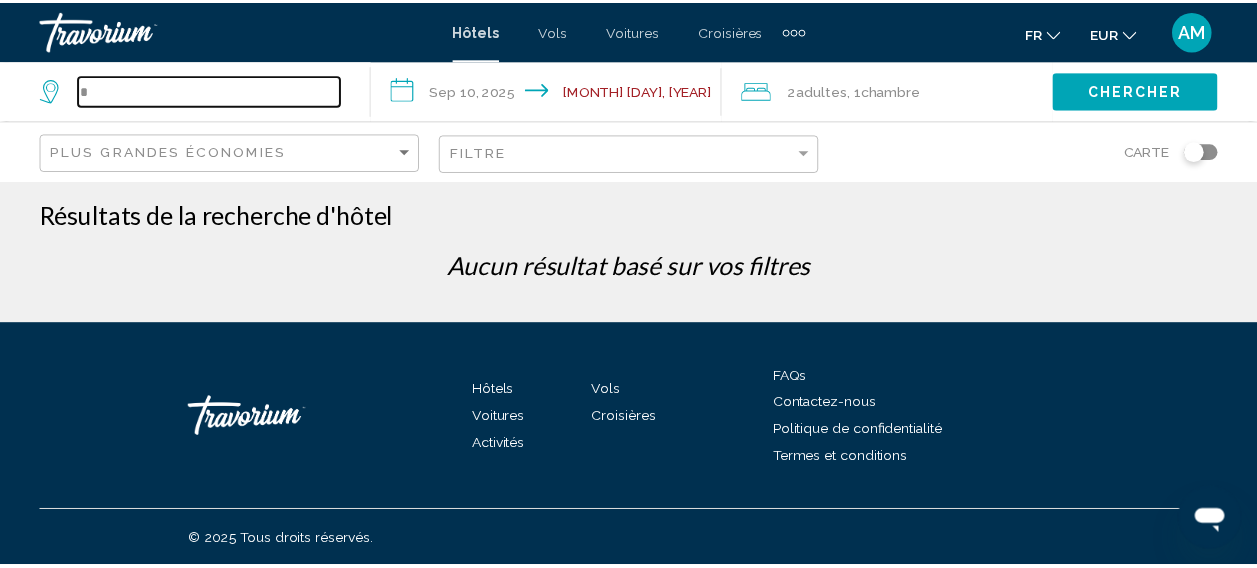 scroll, scrollTop: 0, scrollLeft: 0, axis: both 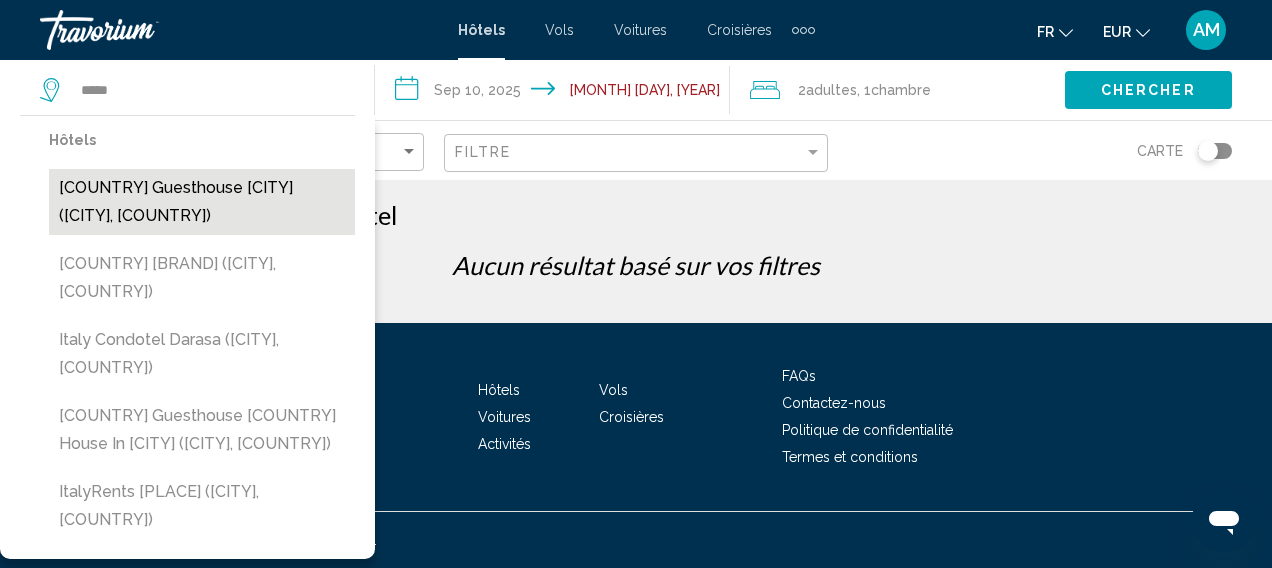 click on "[COUNTRY] Guesthouse [CITY] ([CITY], [COUNTRY])" at bounding box center (202, 202) 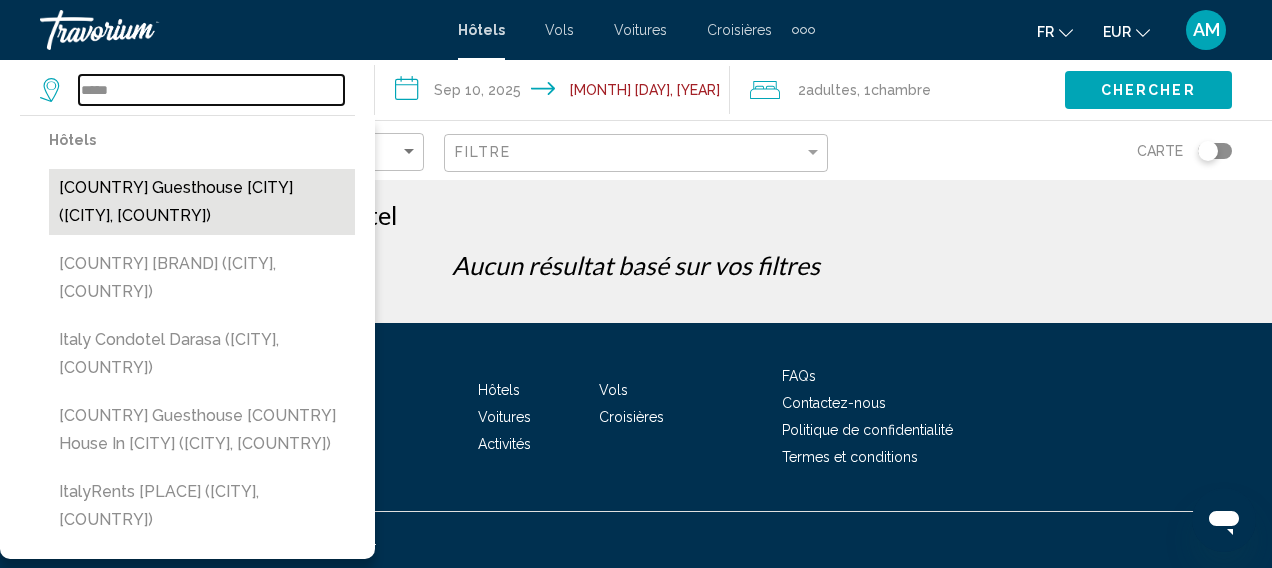 type on "**********" 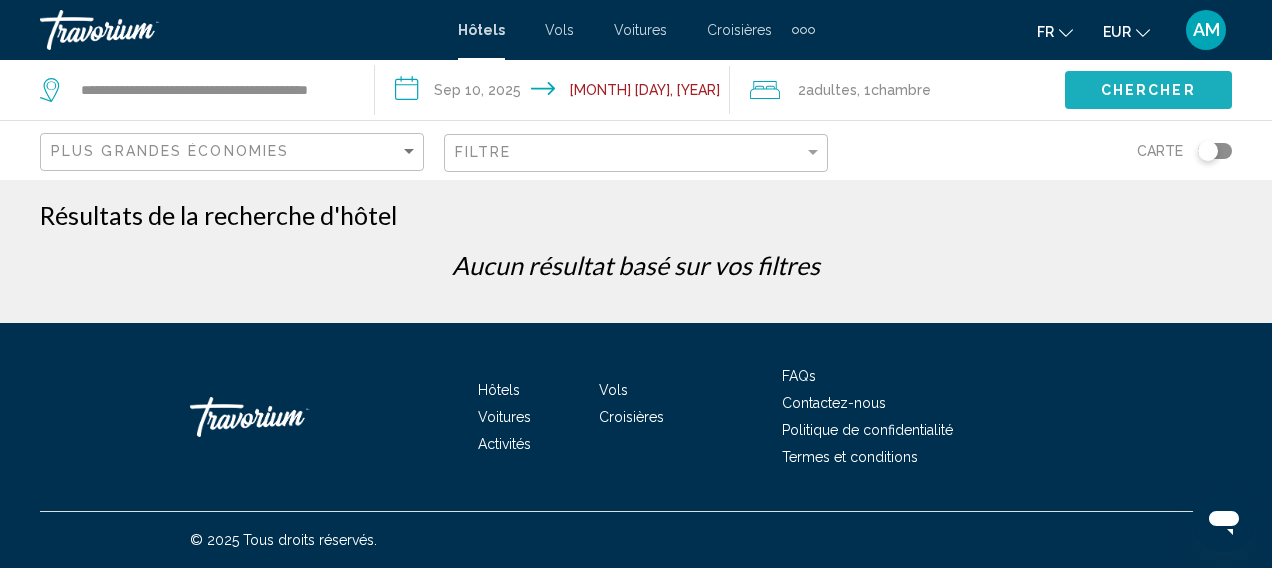 click on "Chercher" 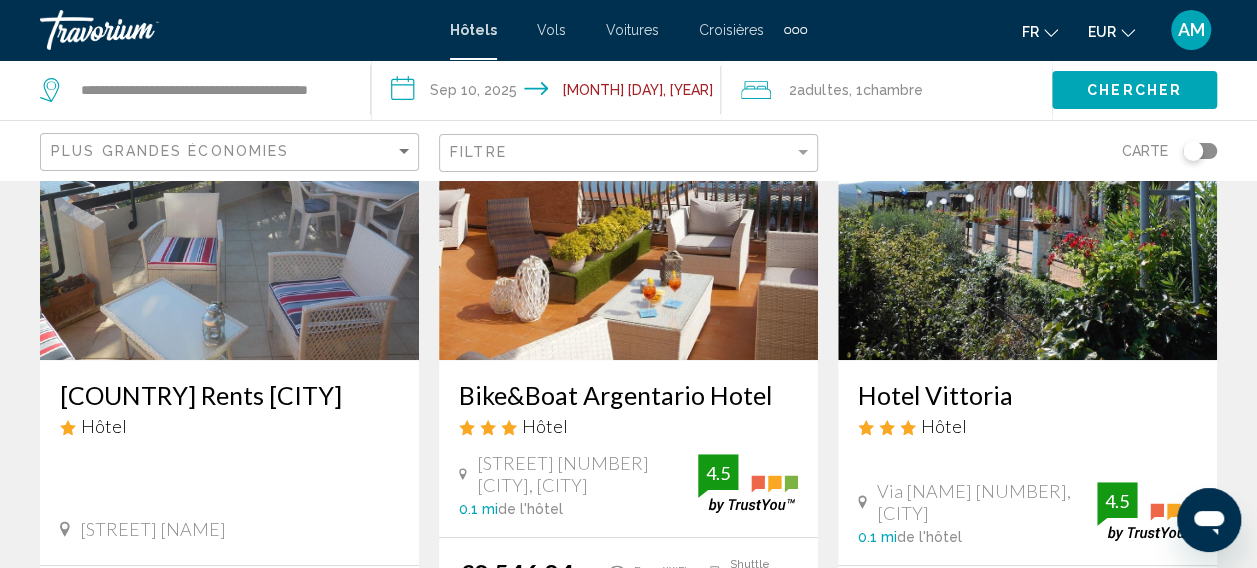 scroll, scrollTop: 0, scrollLeft: 0, axis: both 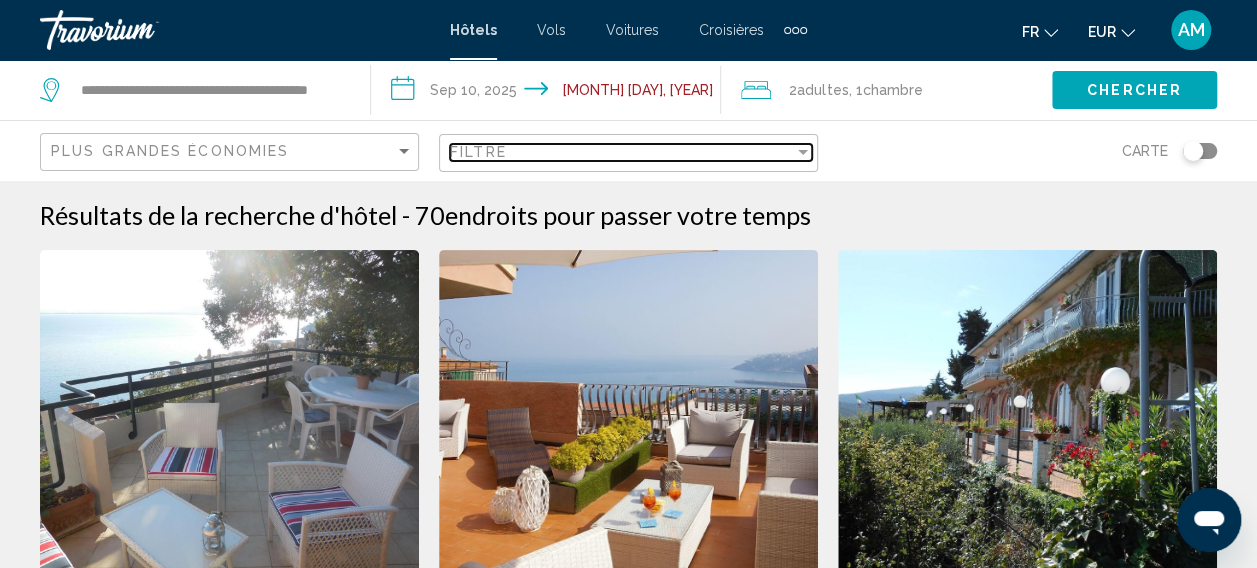 click on "Filtre" at bounding box center [622, 152] 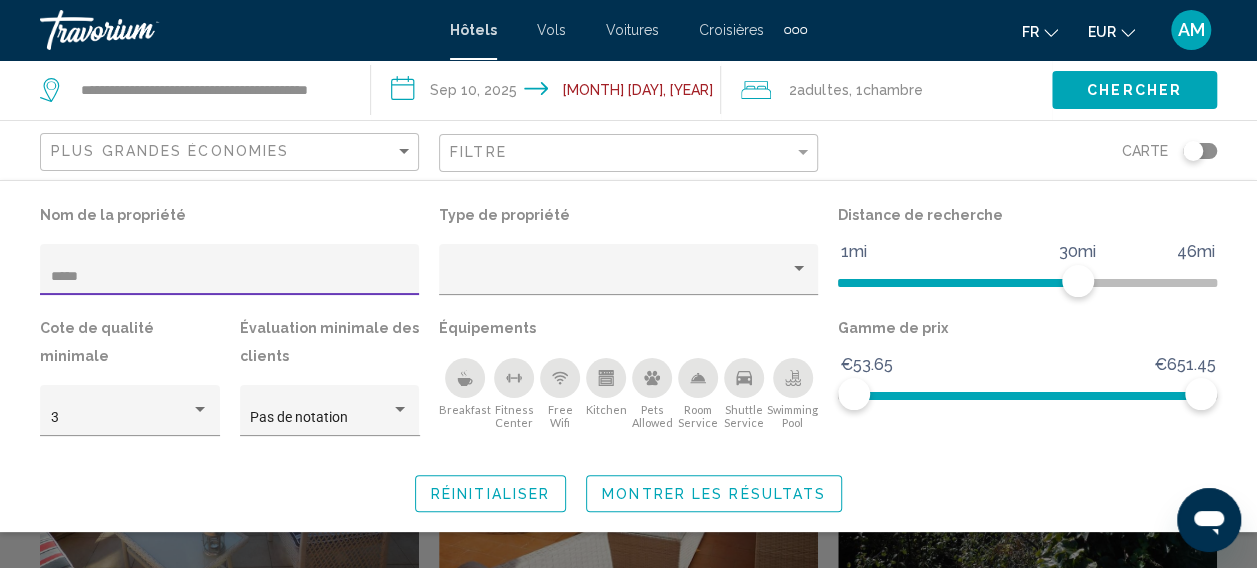 type on "******" 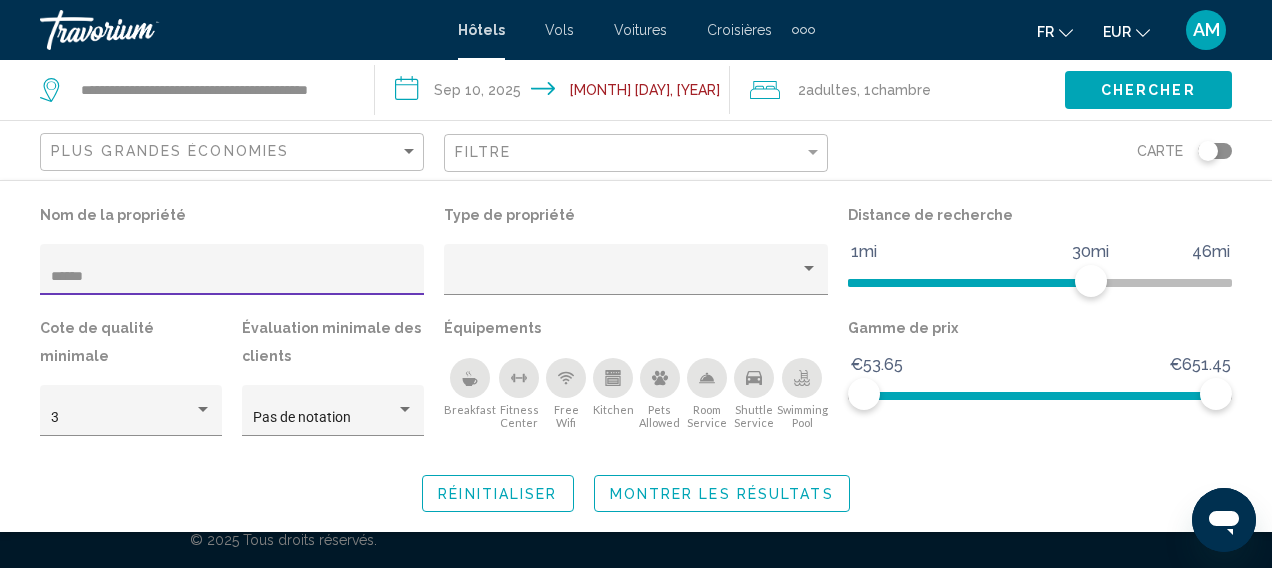 click on "Montrer les résultats" 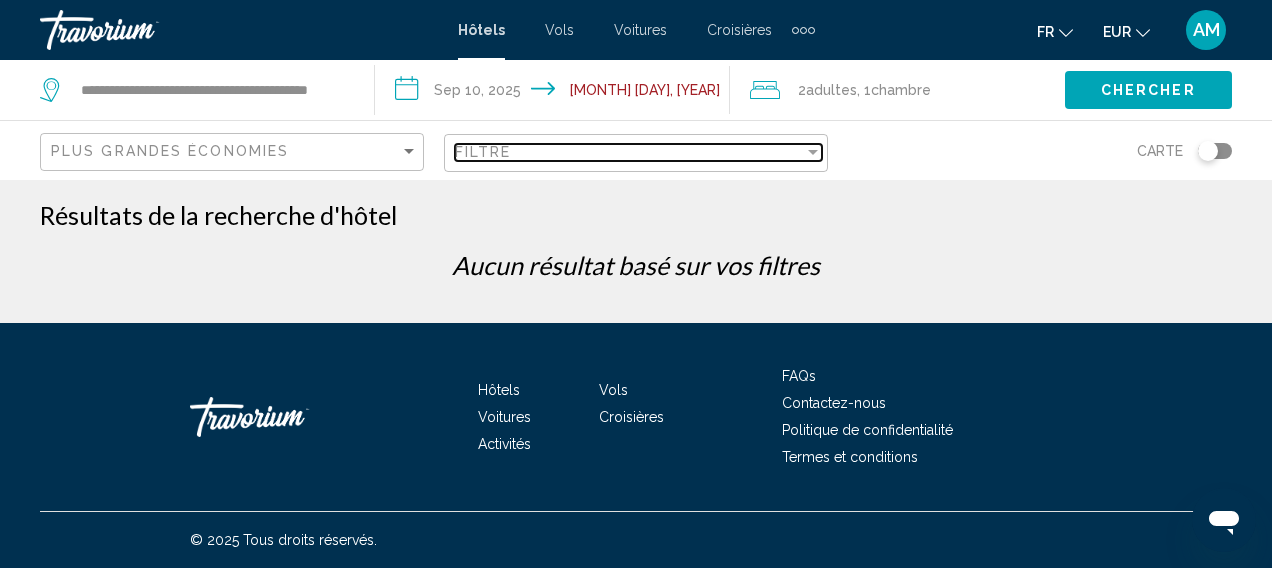click on "Filtre" at bounding box center [629, 152] 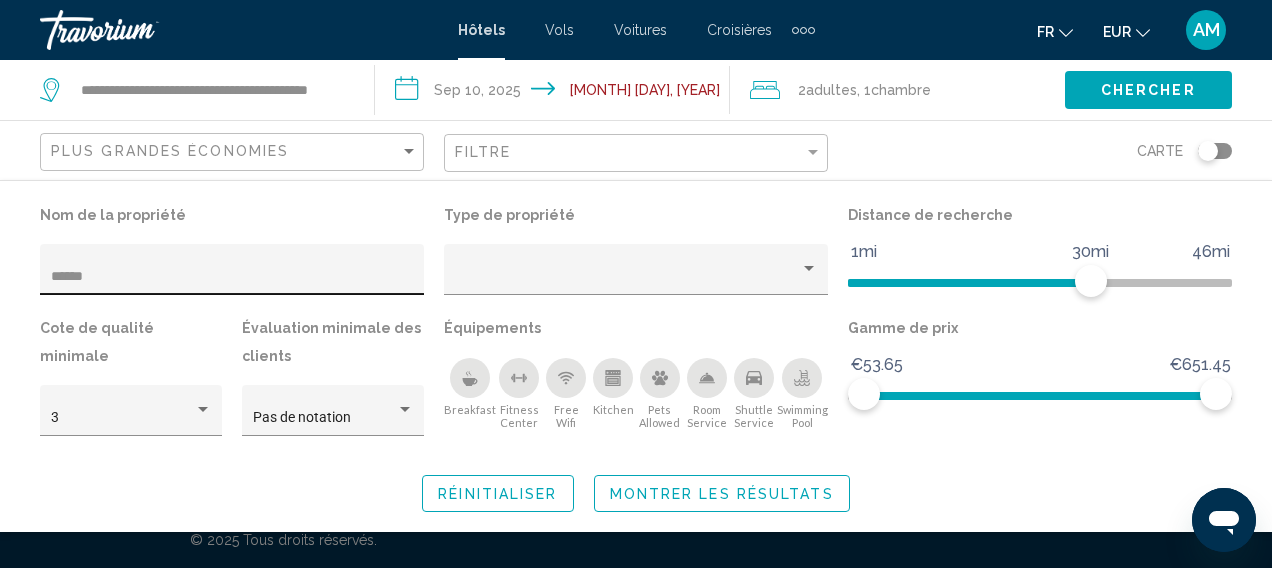 click on "******" 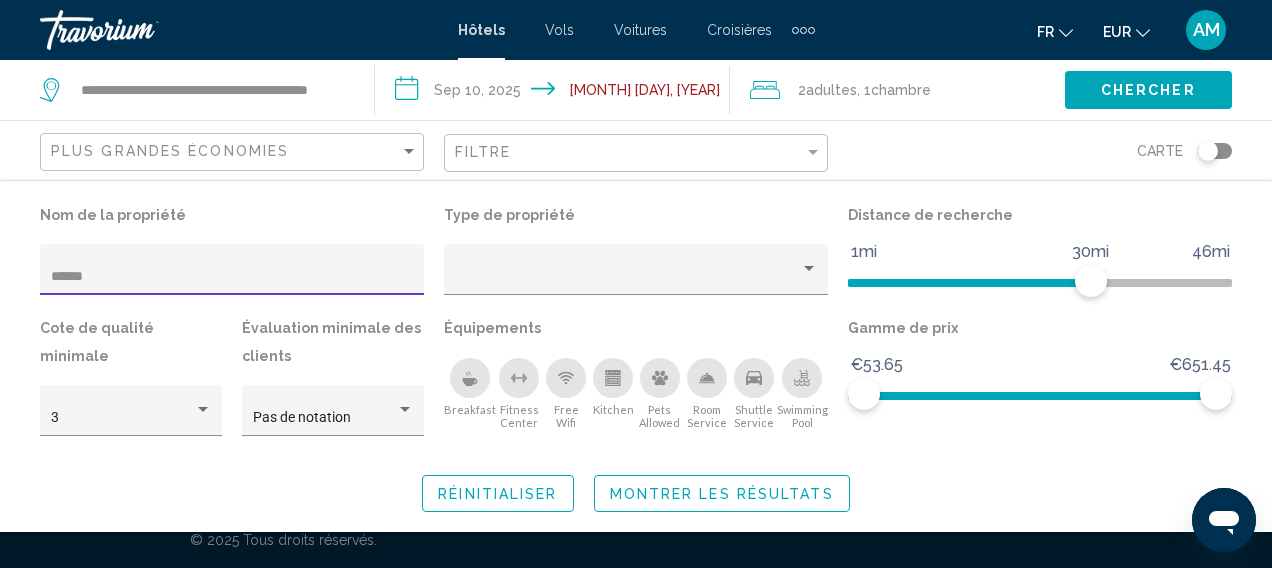 drag, startPoint x: 129, startPoint y: 280, endPoint x: 0, endPoint y: 287, distance: 129.18979 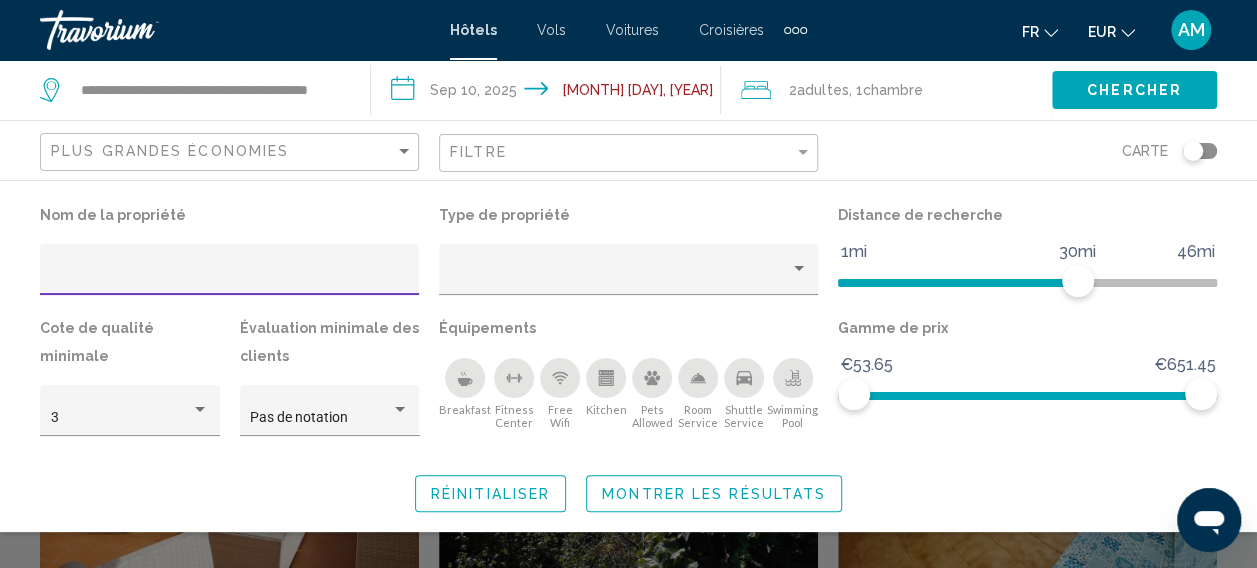 type 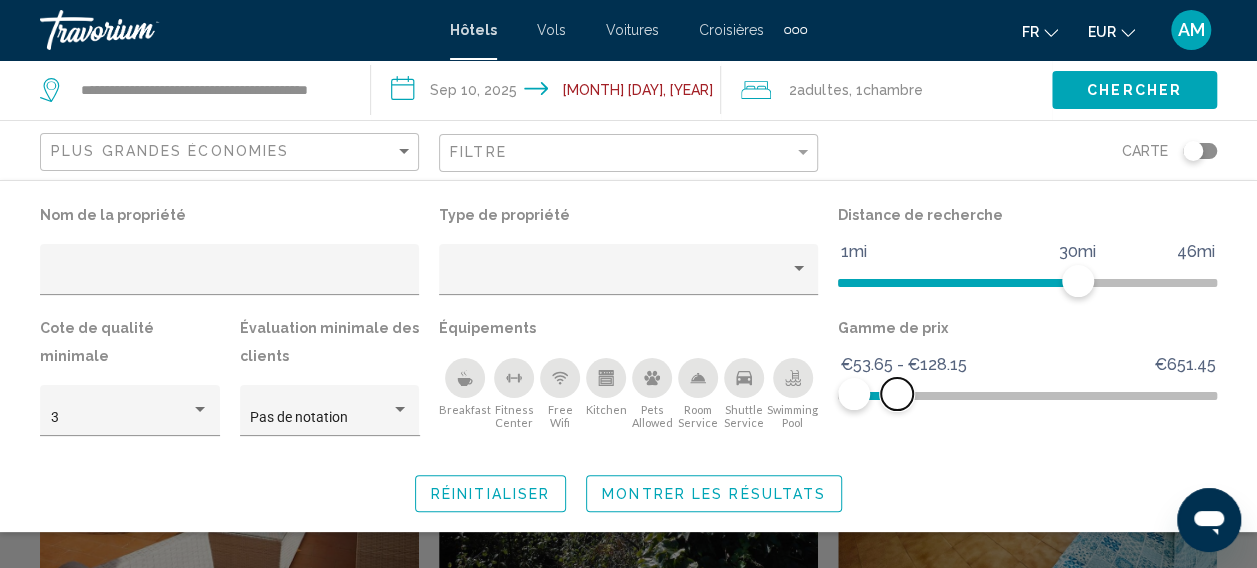 drag, startPoint x: 1203, startPoint y: 405, endPoint x: 897, endPoint y: 420, distance: 306.36743 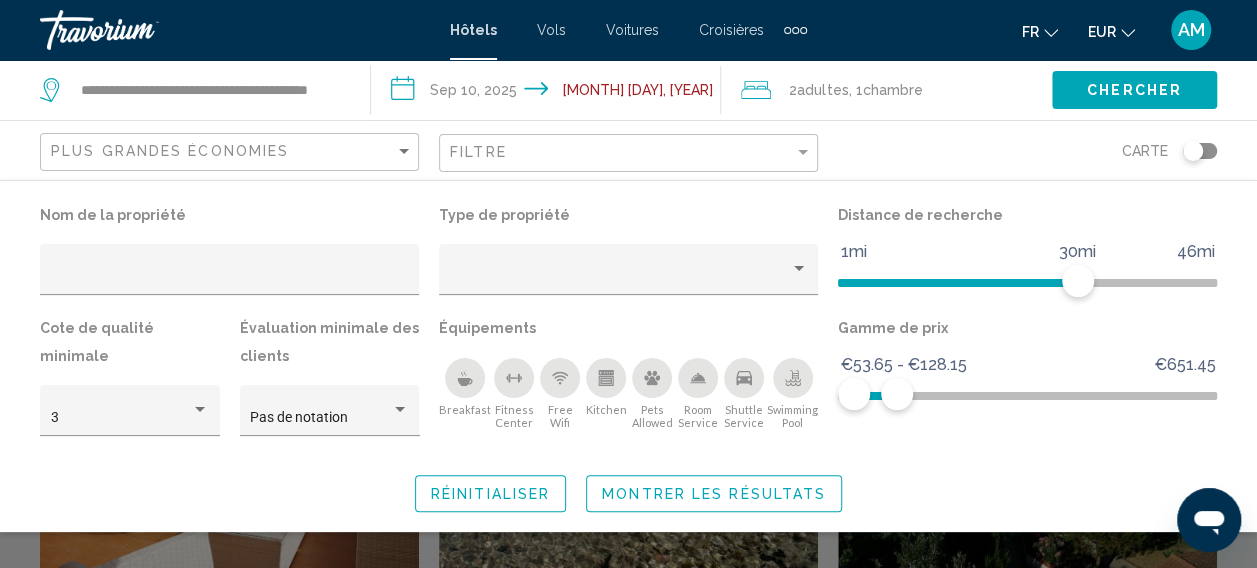 click on "Montrer les résultats" 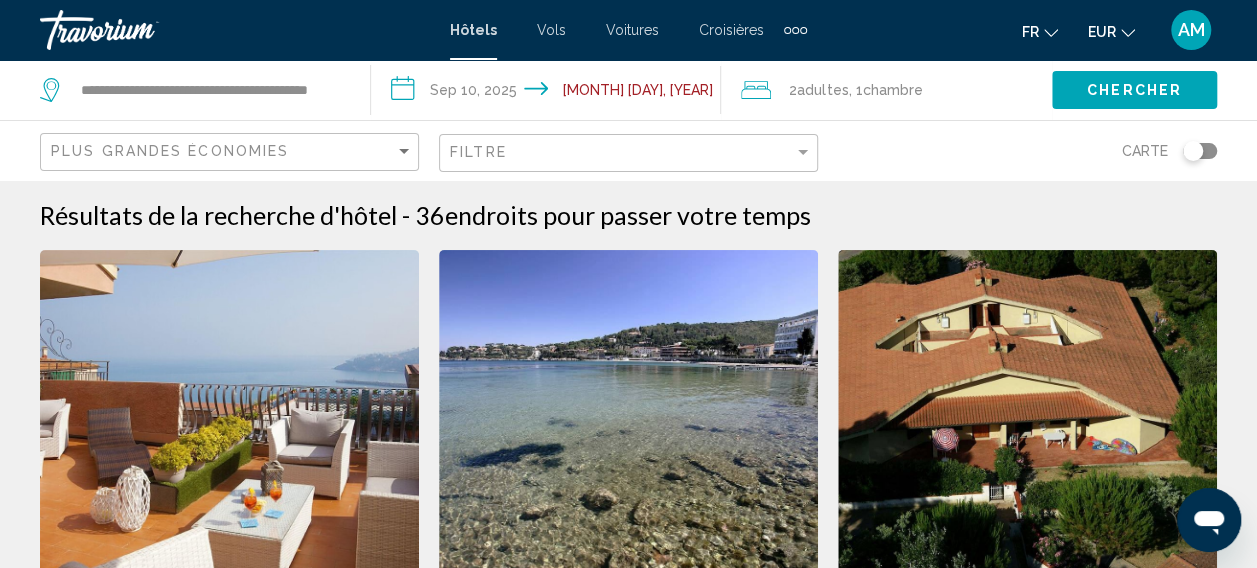 click 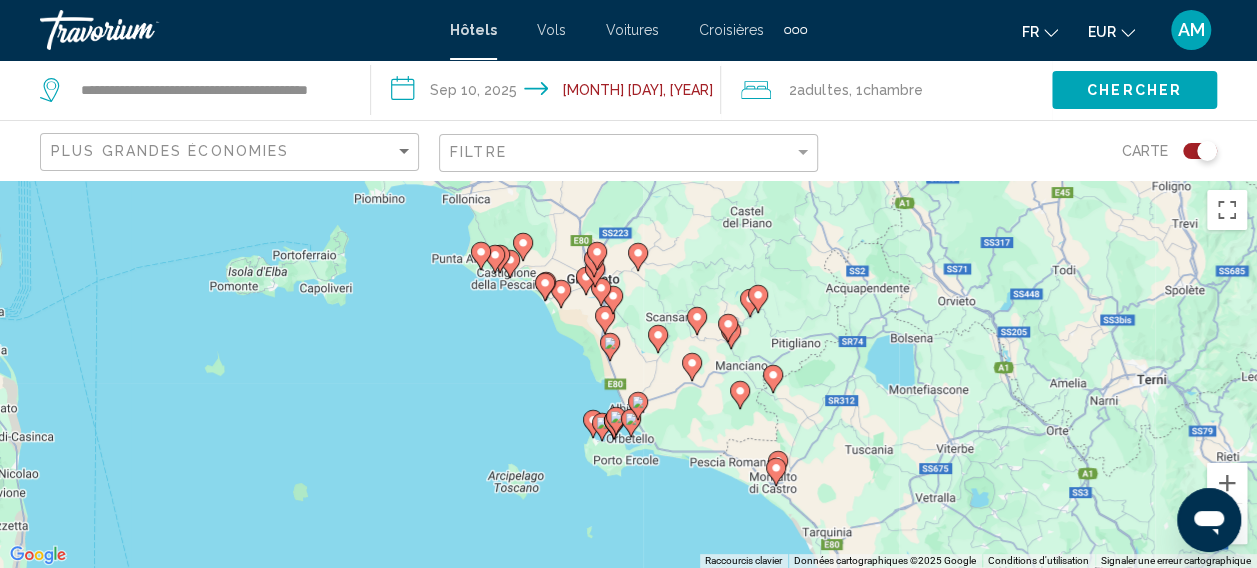 click at bounding box center (1227, 524) 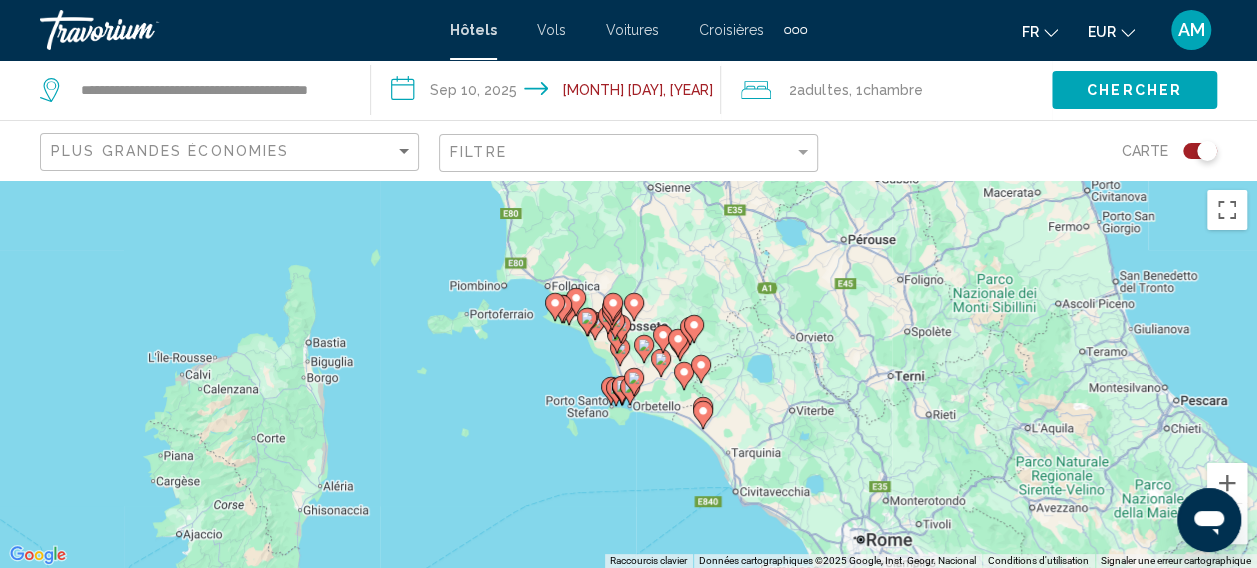 click at bounding box center [1227, 524] 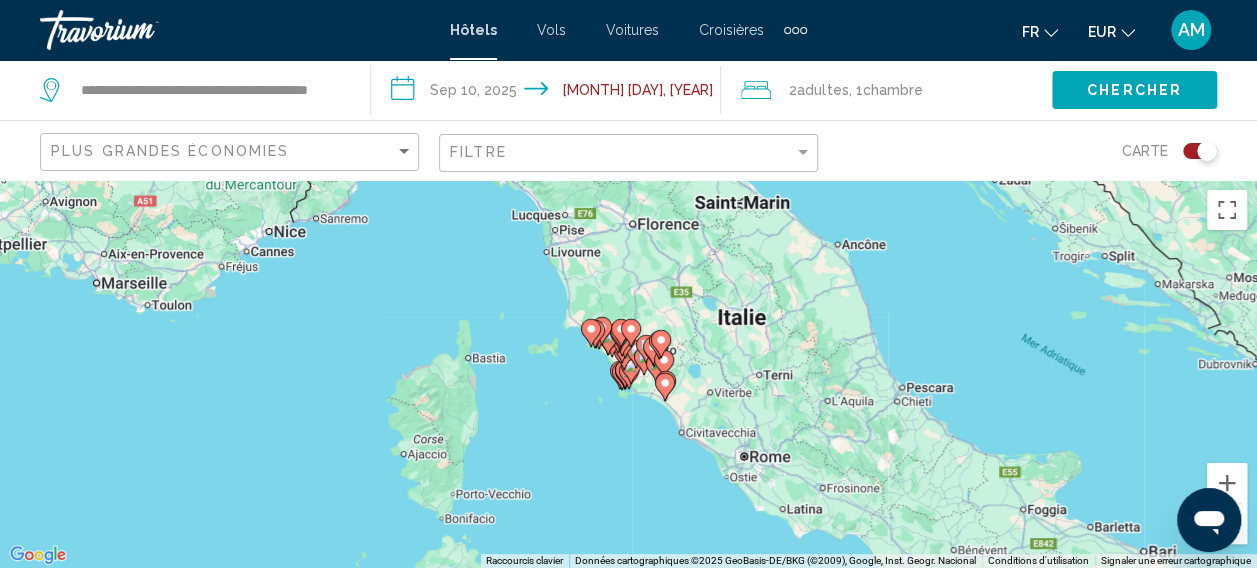 click at bounding box center (1227, 524) 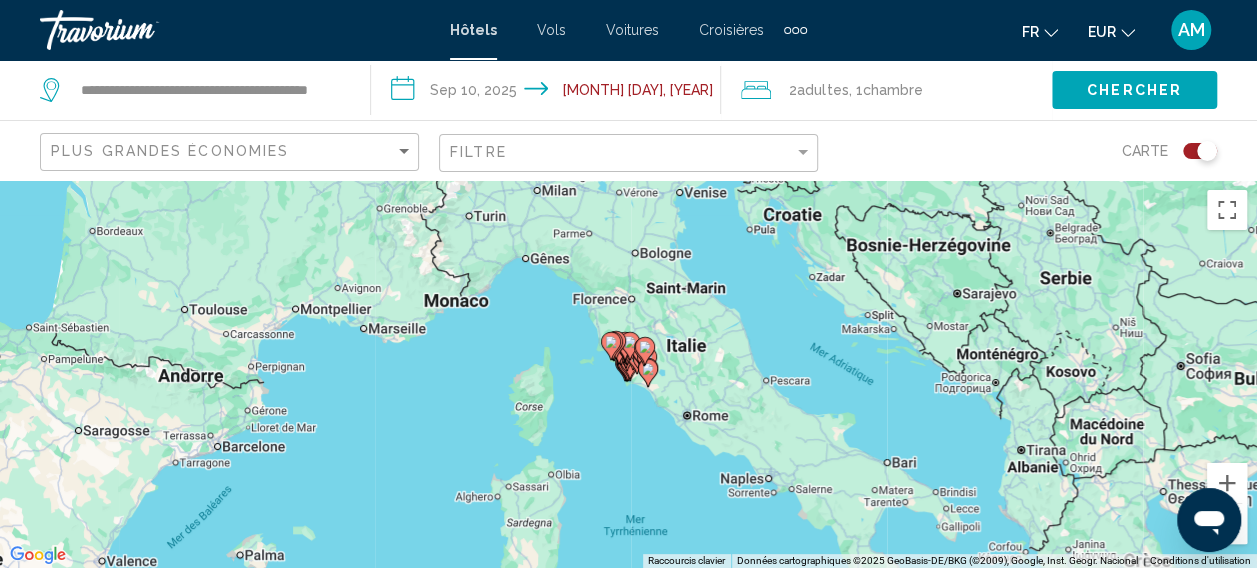 click at bounding box center [1227, 524] 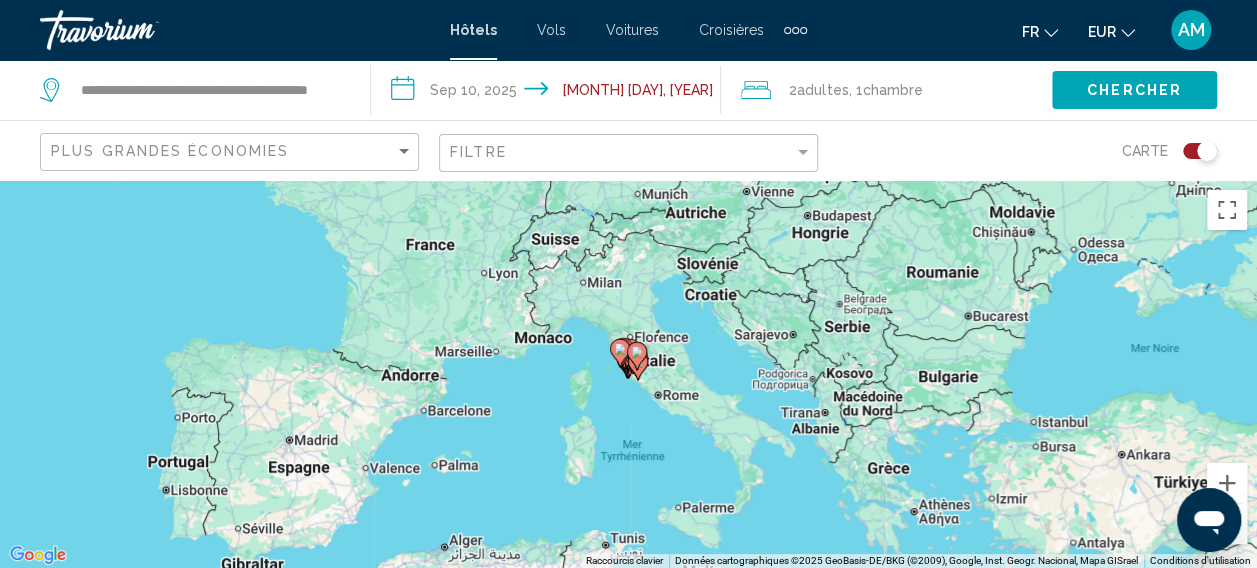 click on "**********" 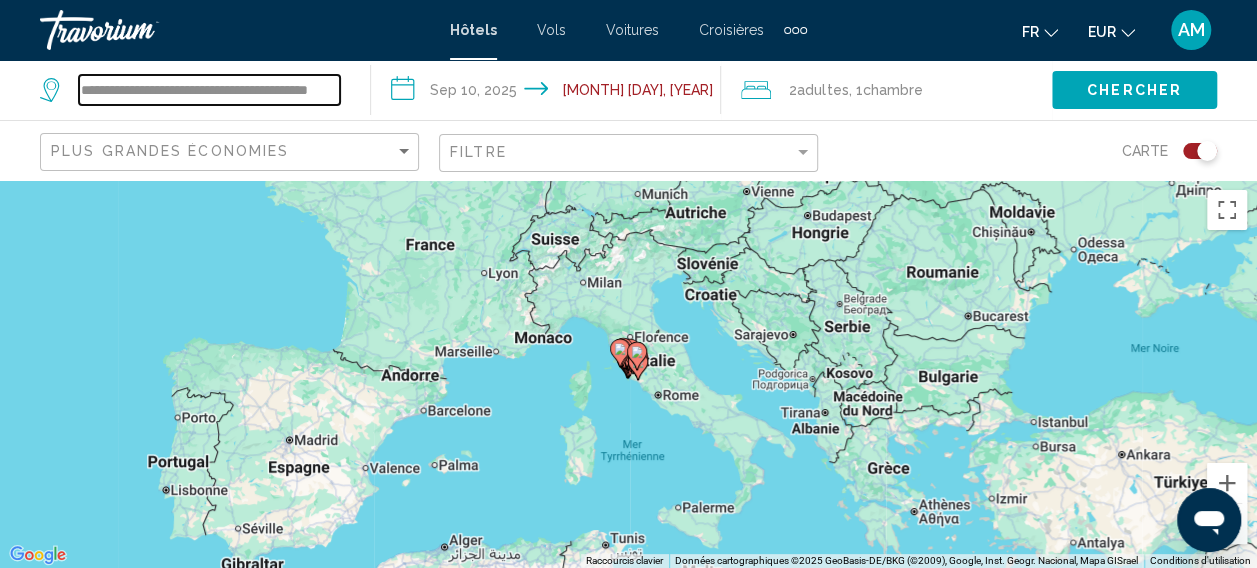 click on "**********" at bounding box center [209, 90] 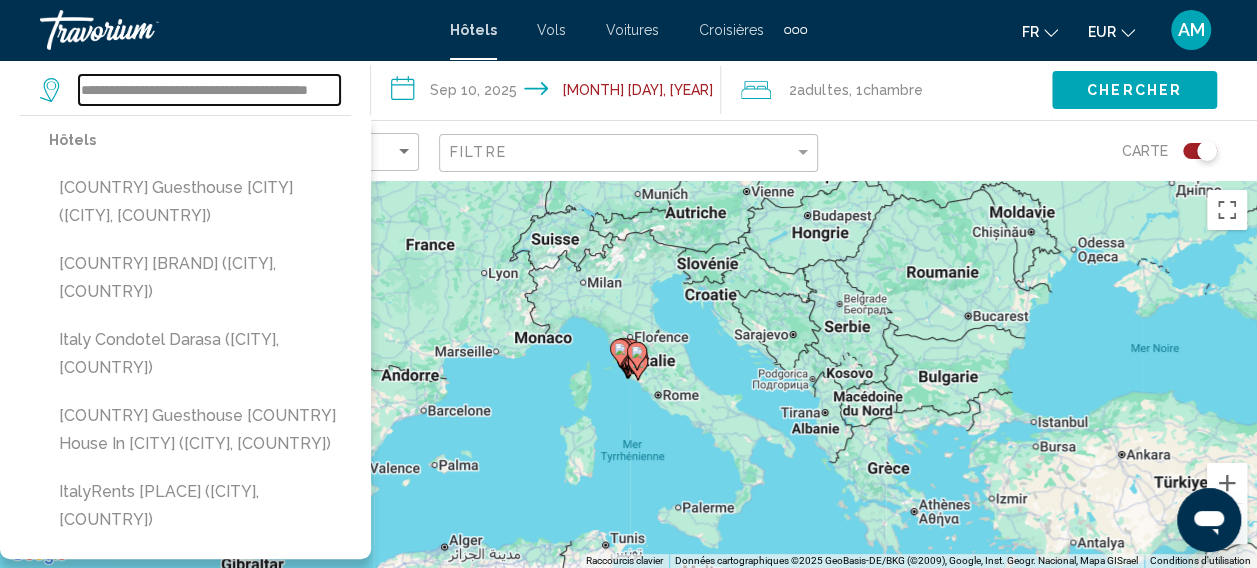 scroll, scrollTop: 0, scrollLeft: 27, axis: horizontal 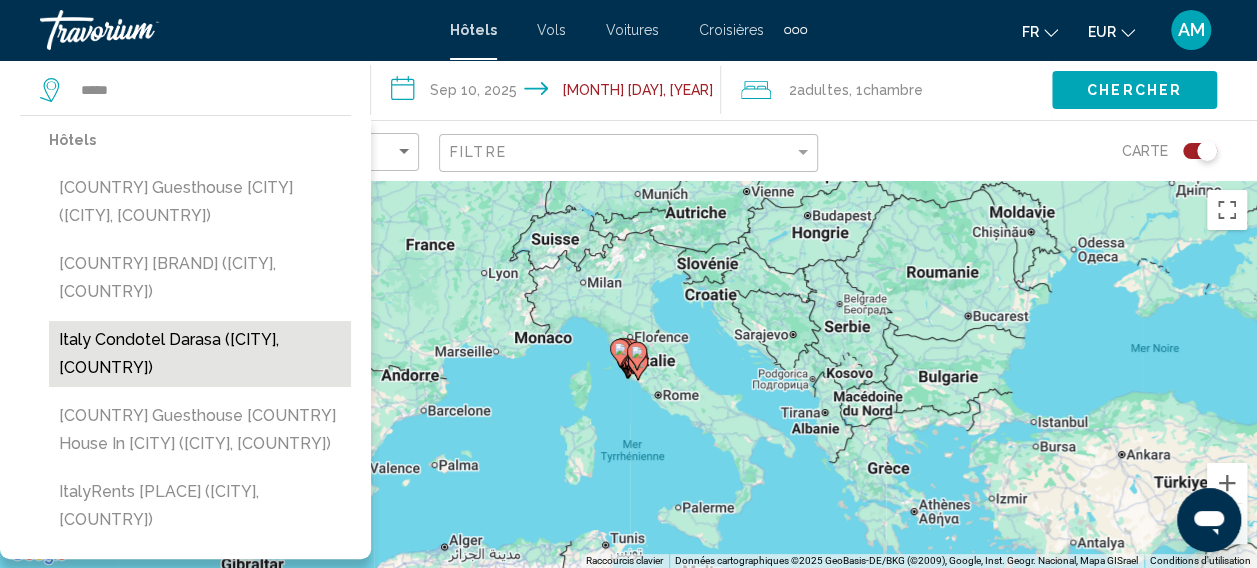click on "Italy Condotel Darasa ([CITY], [COUNTRY])" at bounding box center (200, 354) 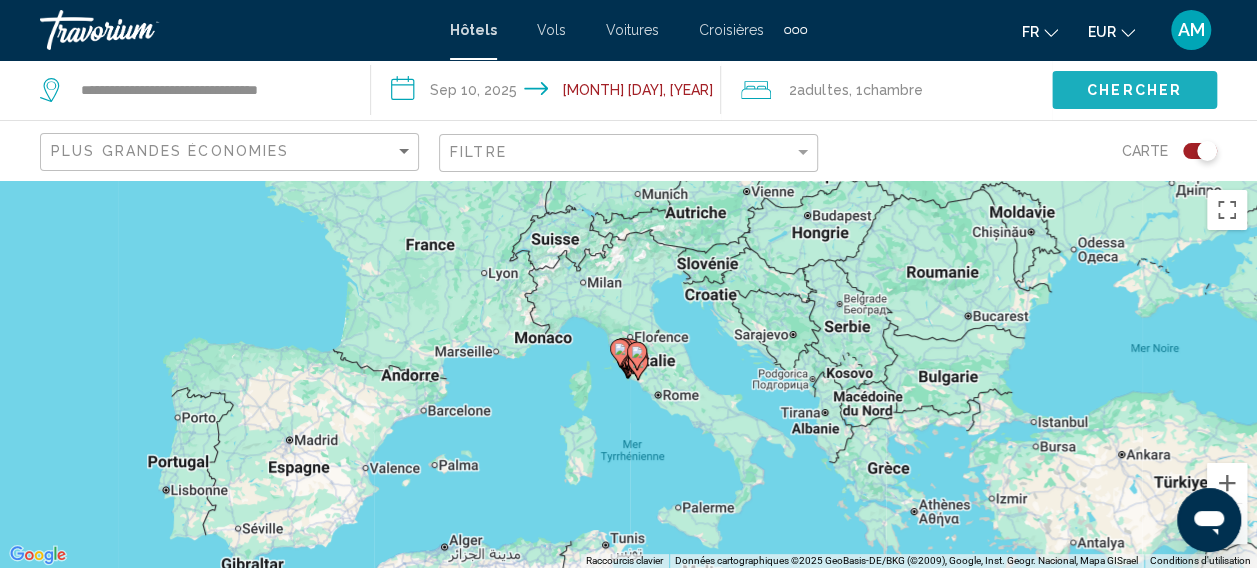 click on "Chercher" 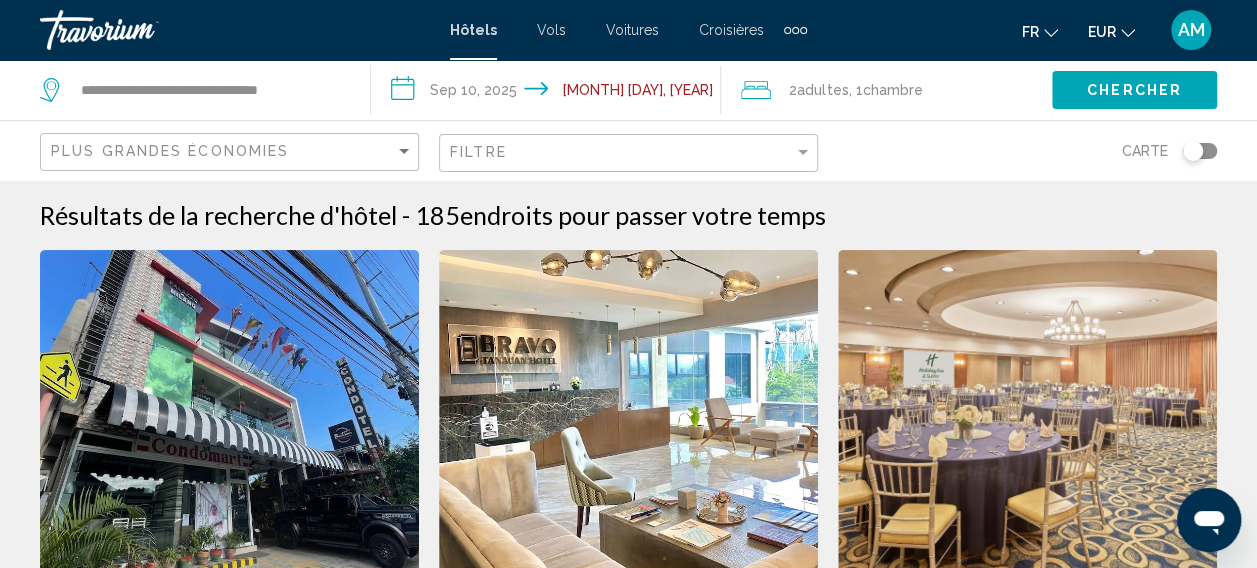 click 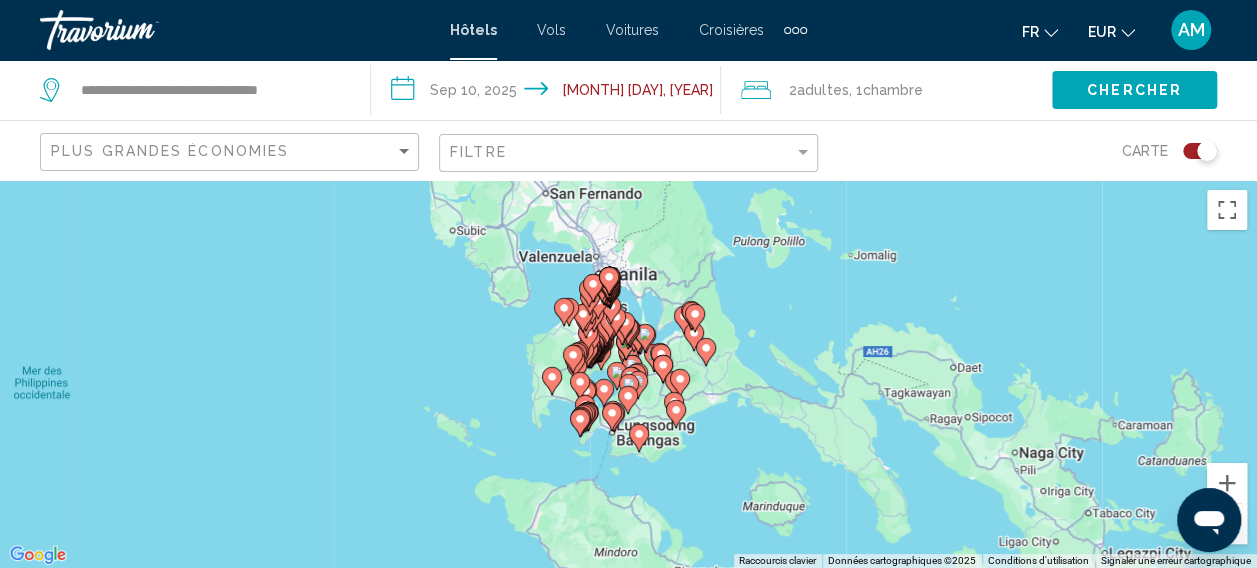 click at bounding box center (1227, 524) 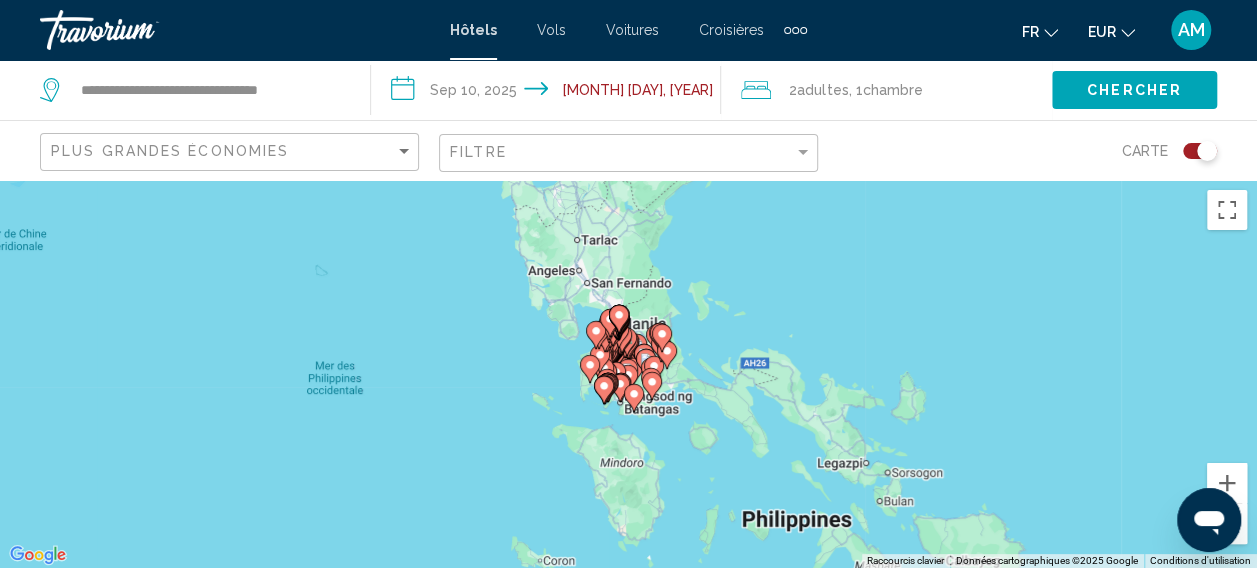 click at bounding box center (1227, 524) 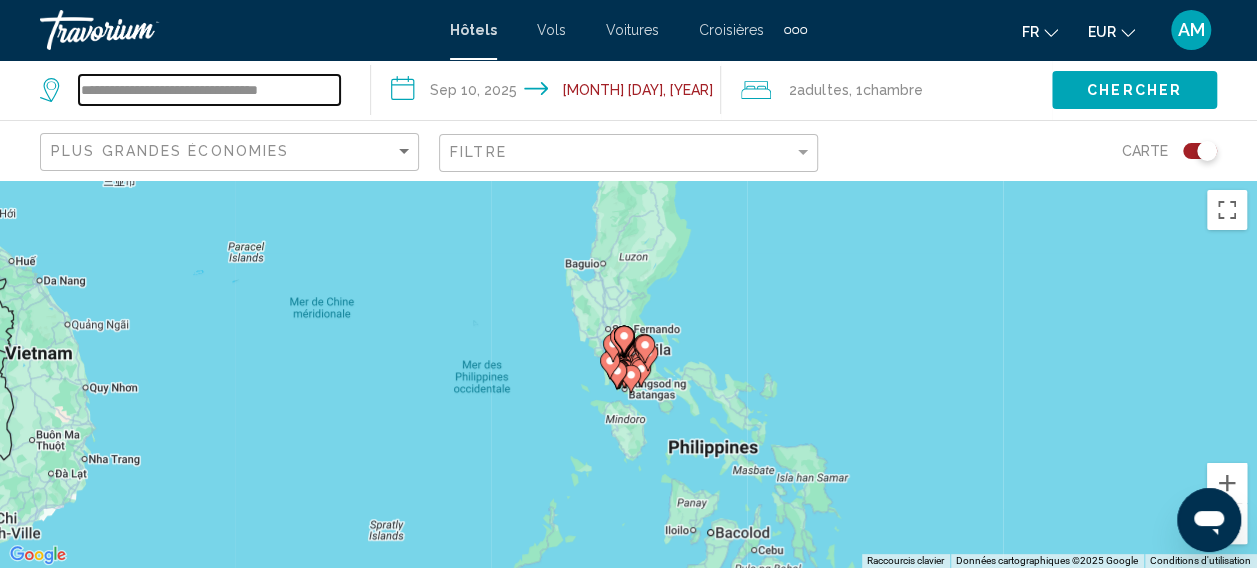 click on "**********" at bounding box center (209, 90) 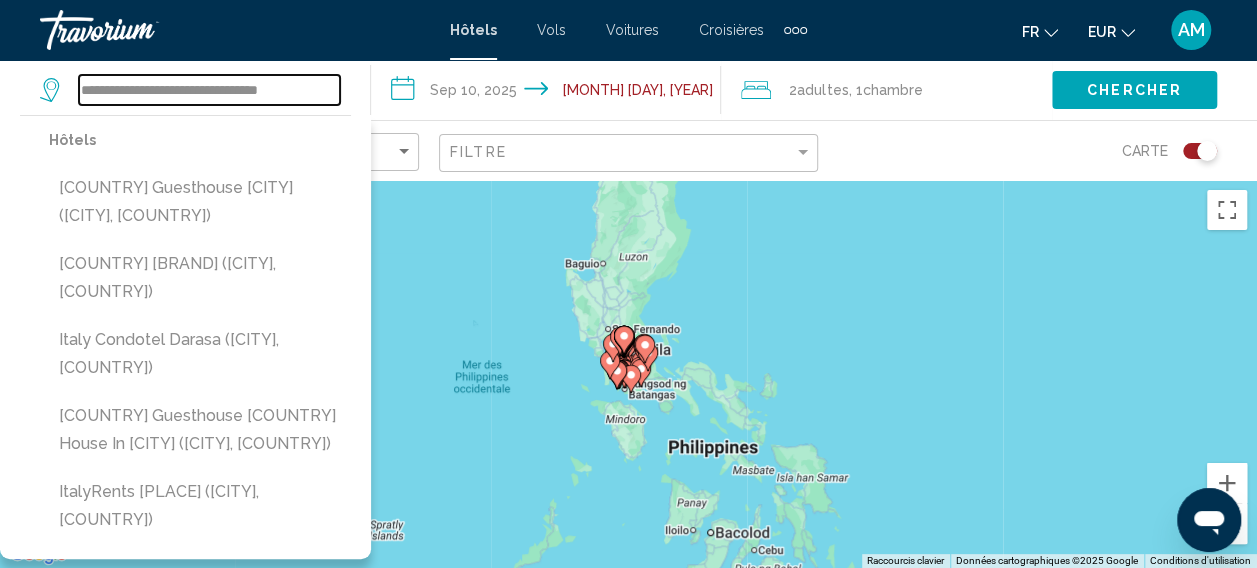 drag, startPoint x: 262, startPoint y: 88, endPoint x: 74, endPoint y: 81, distance: 188.13028 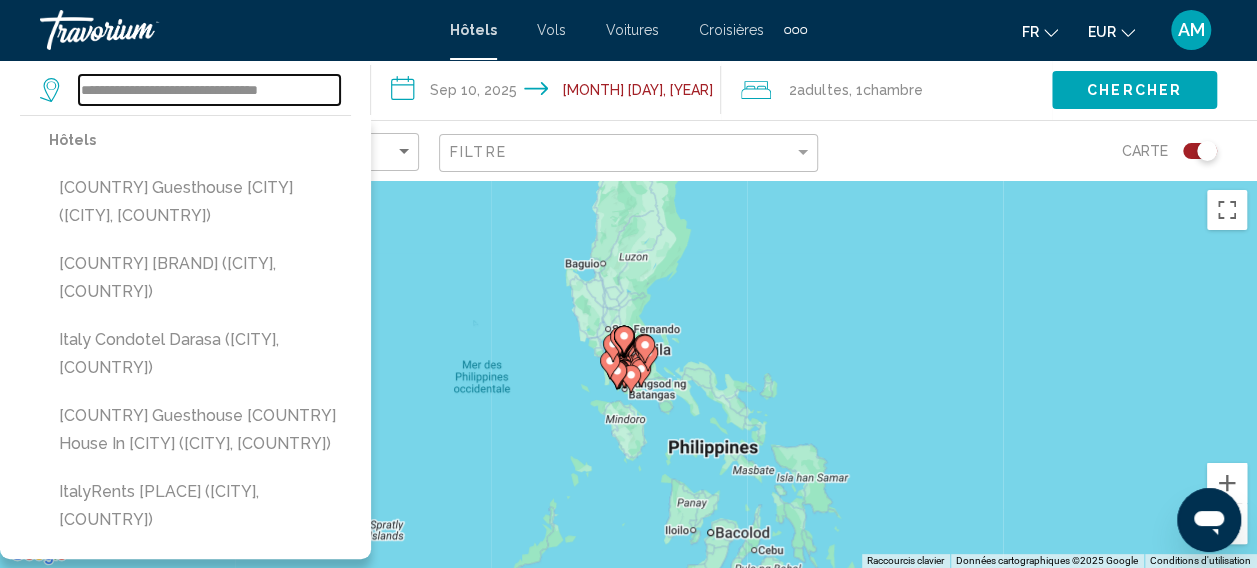 click on "**********" 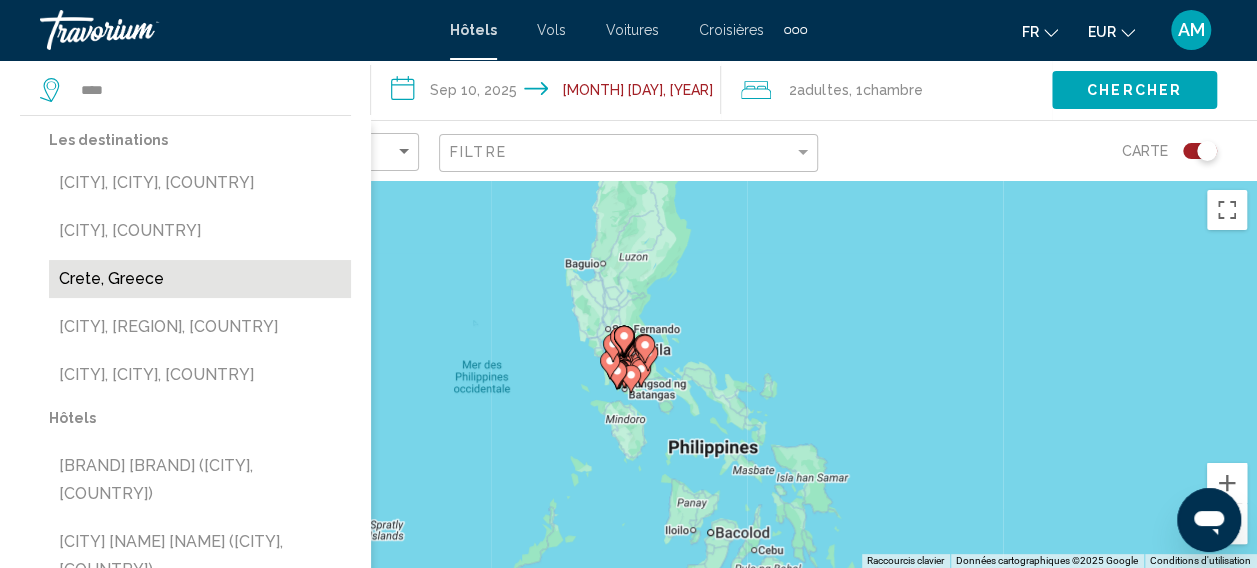 click on "Crete, Greece" at bounding box center [200, 279] 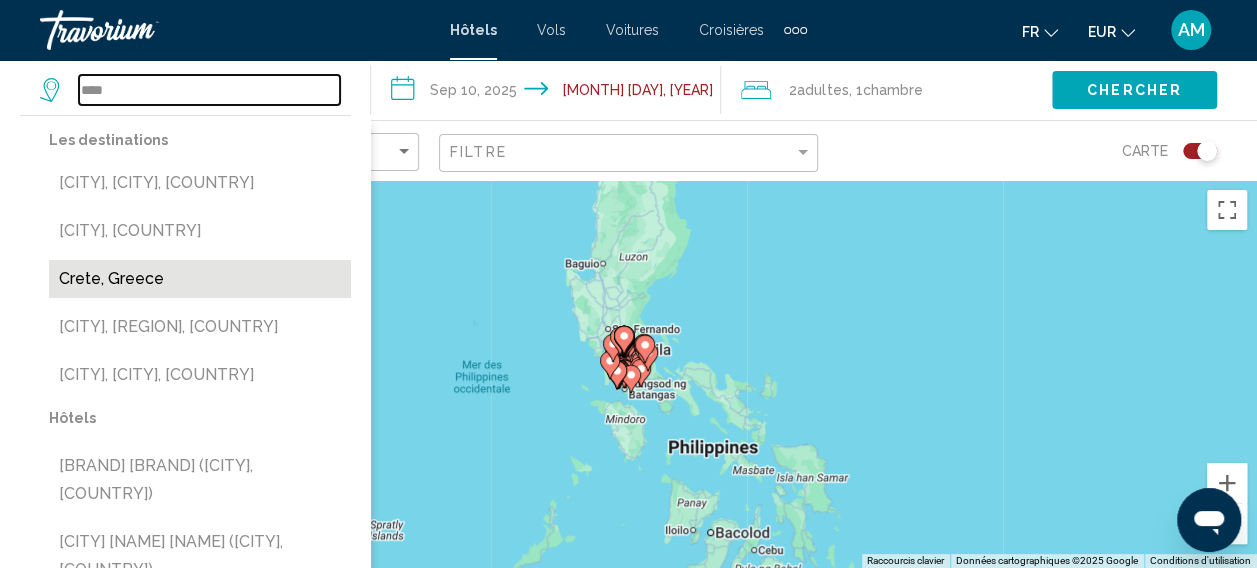 type on "**********" 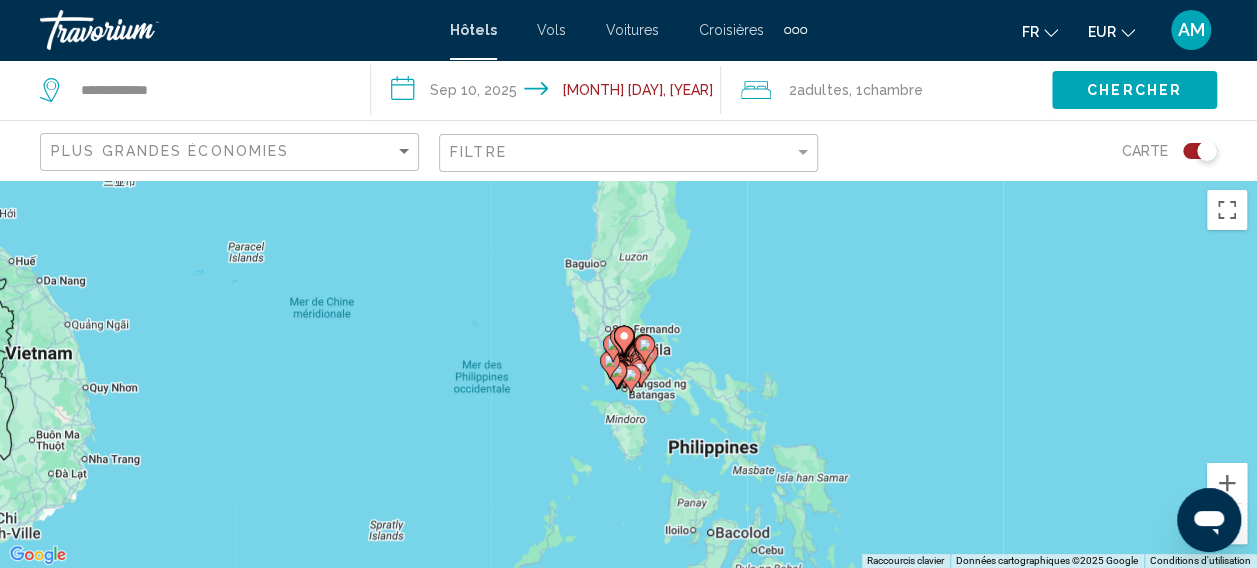 click on "Chercher" 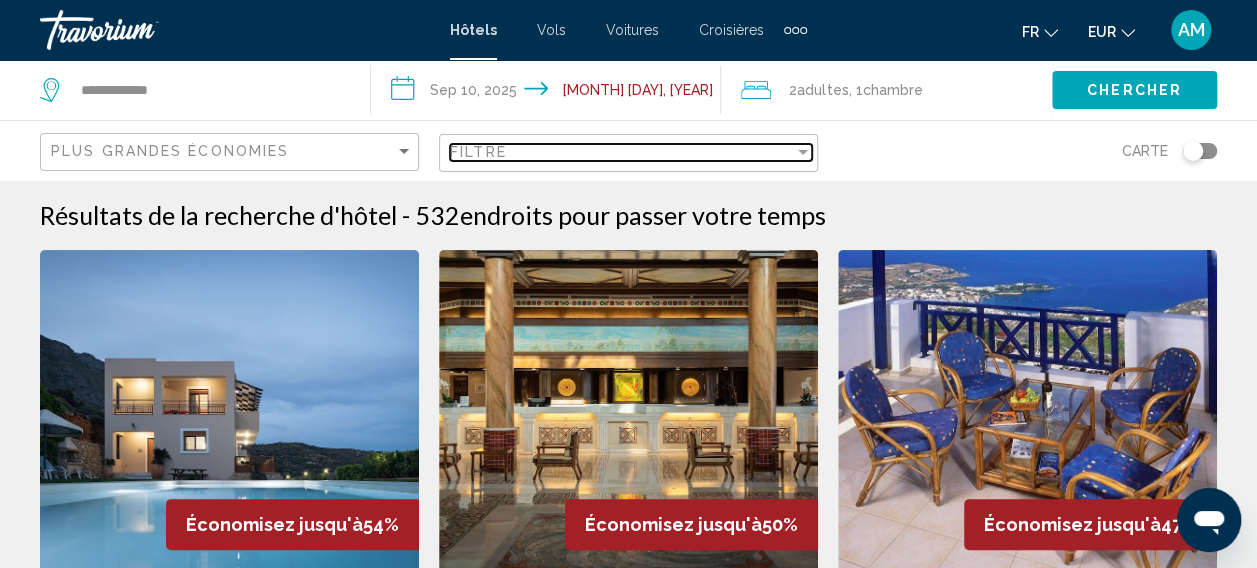 click on "Filtre" at bounding box center (622, 152) 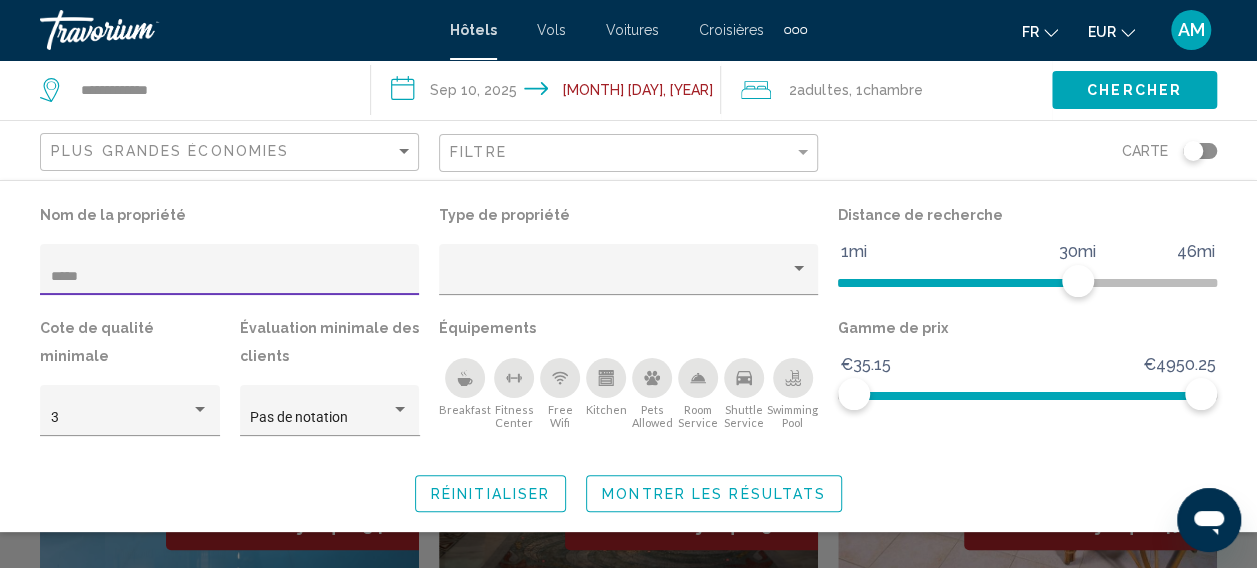 type on "******" 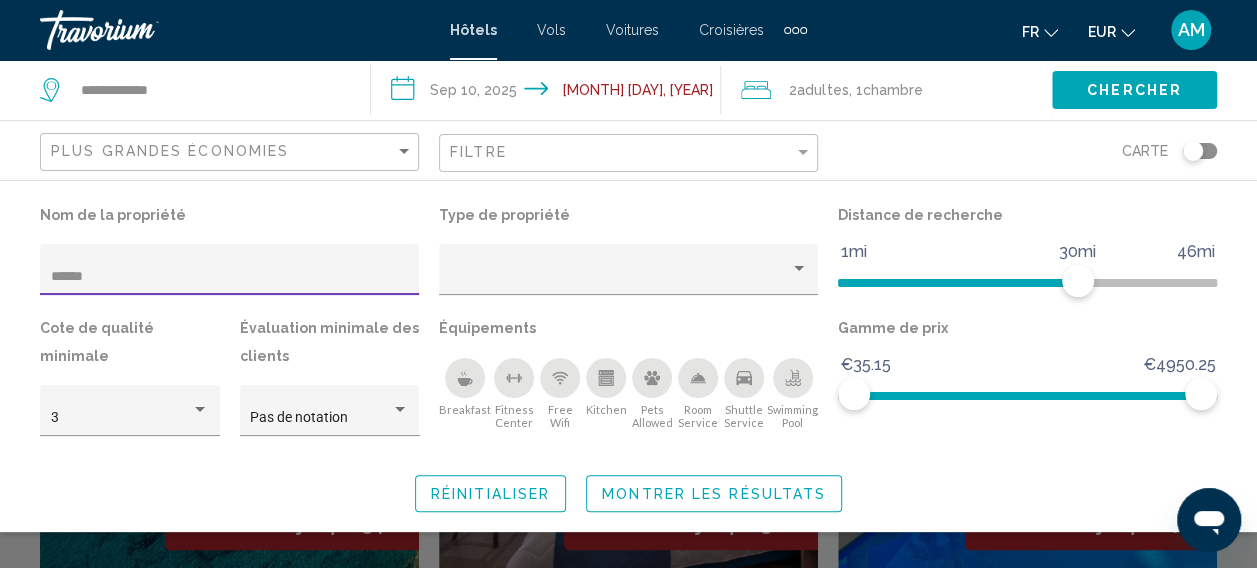 click on "Montrer les résultats" 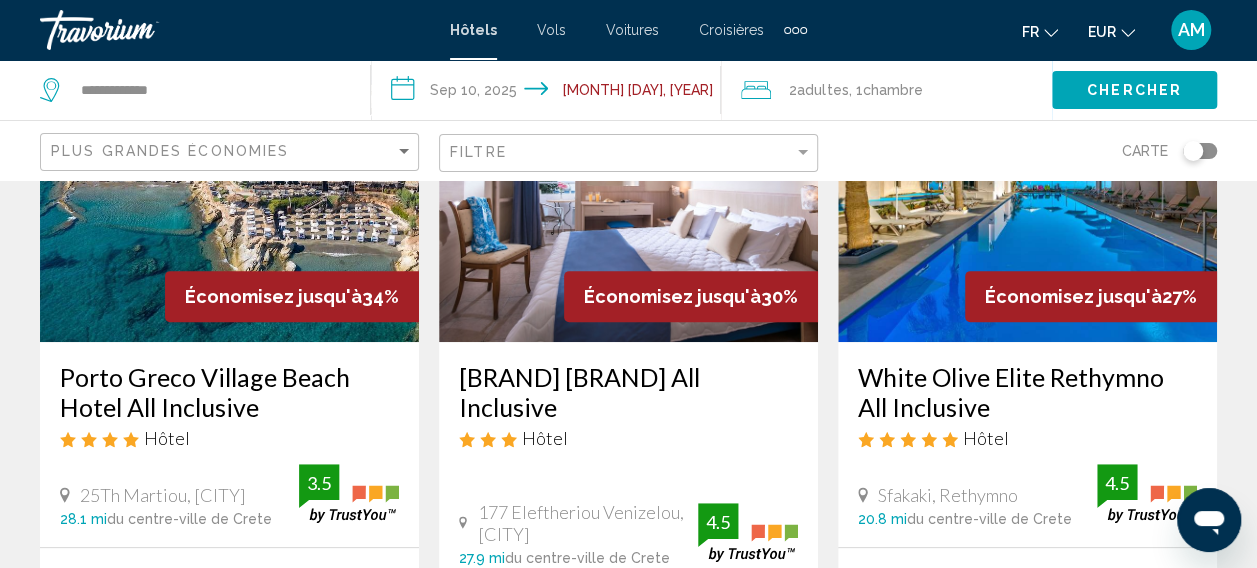 scroll, scrollTop: 86, scrollLeft: 0, axis: vertical 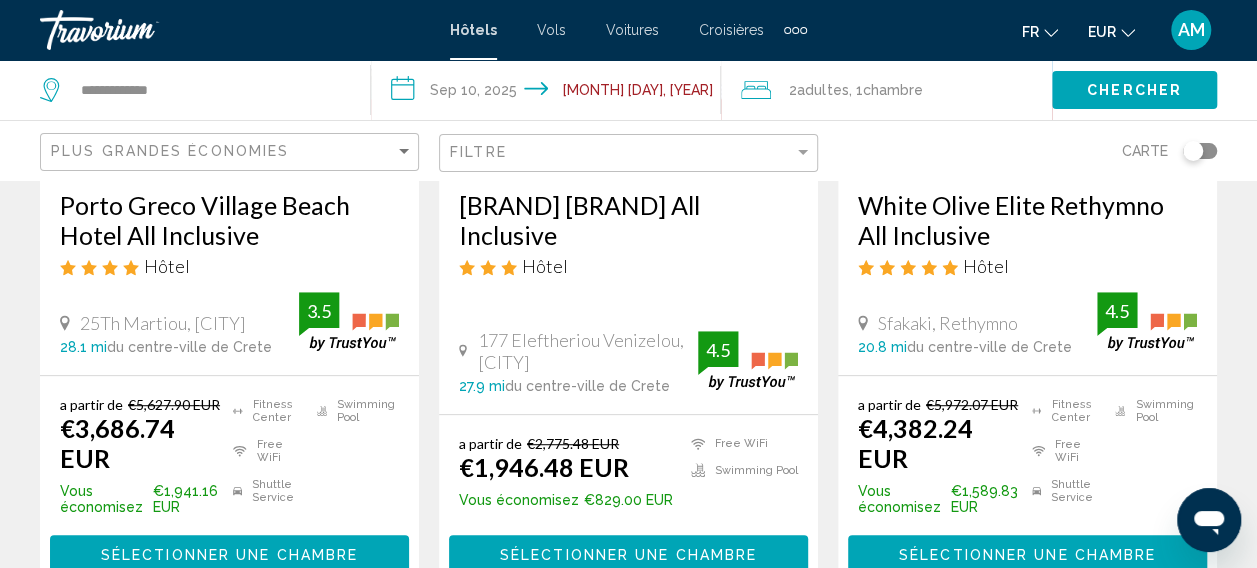 click 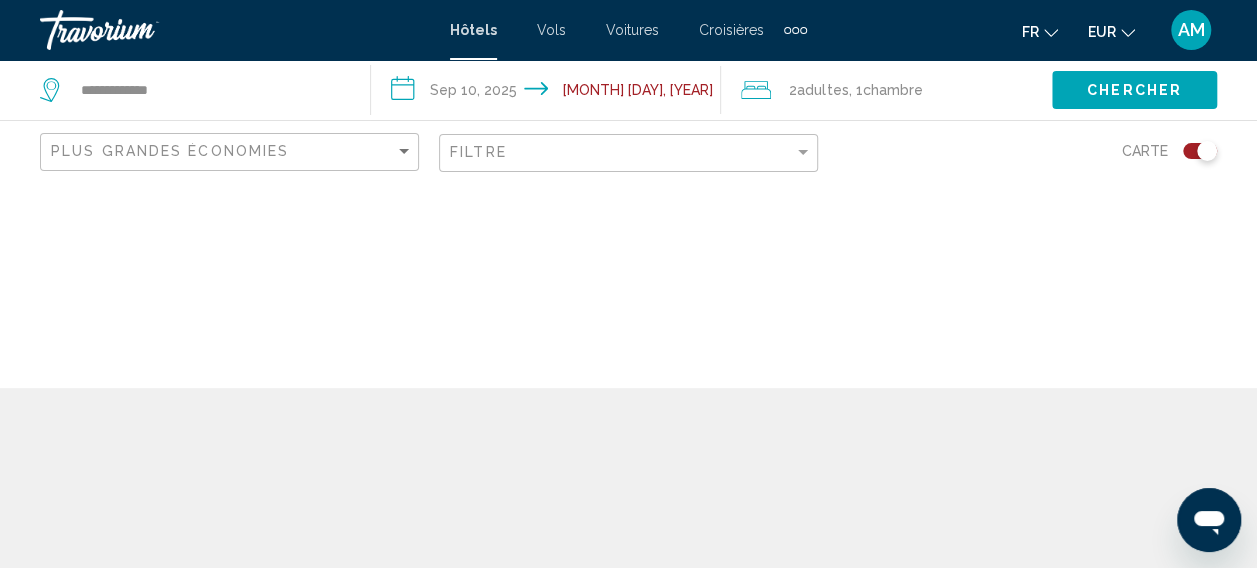 scroll, scrollTop: 0, scrollLeft: 0, axis: both 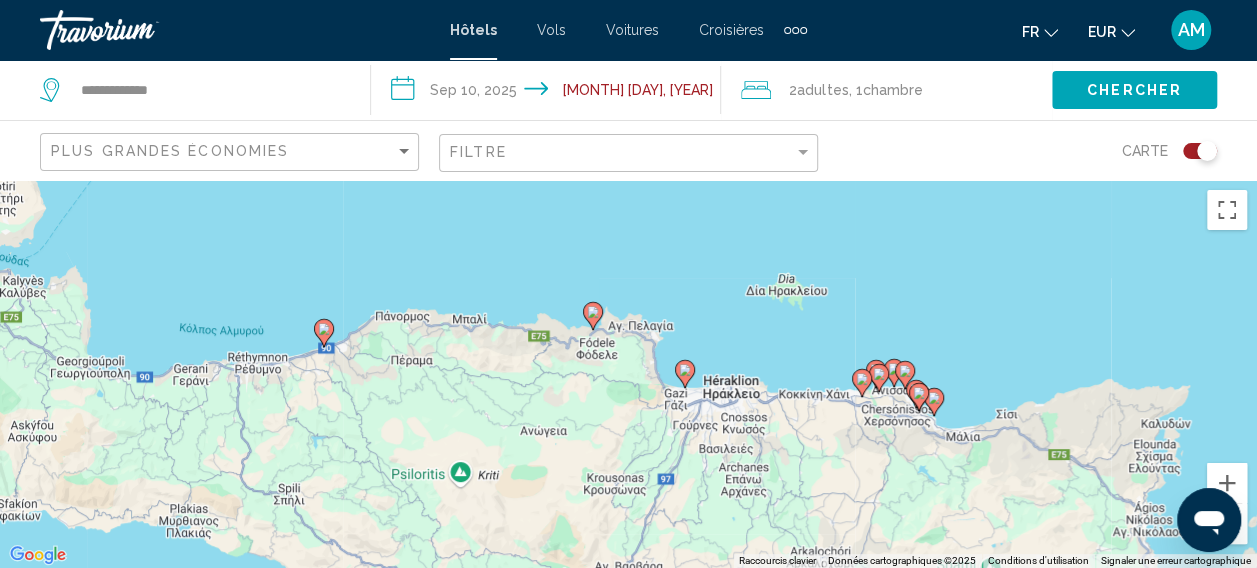 click at bounding box center [1227, 524] 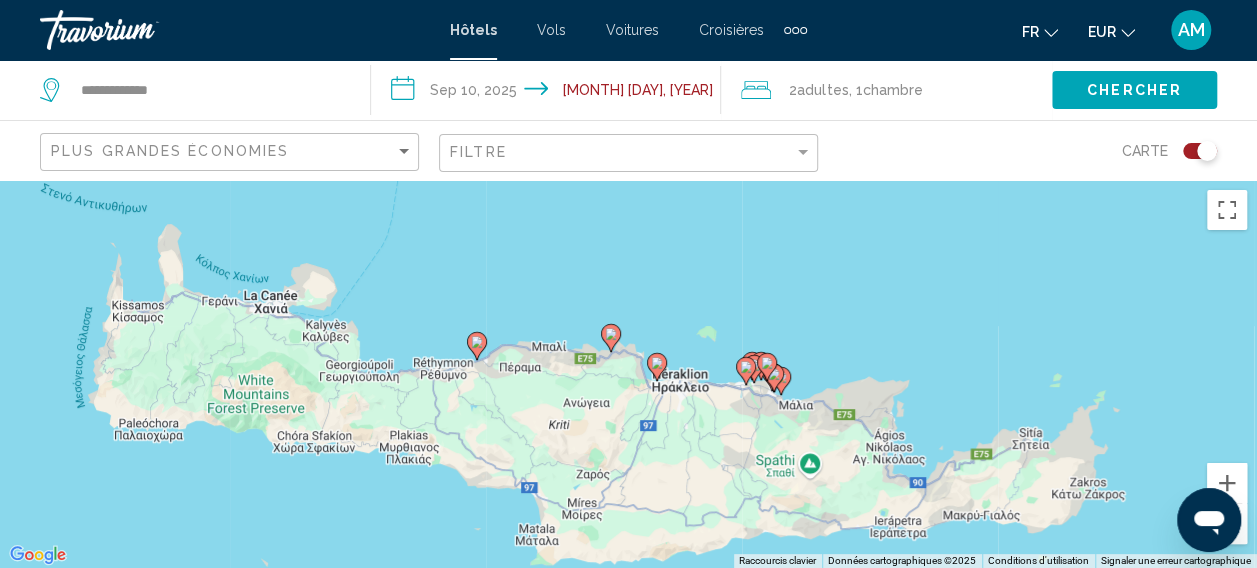 click at bounding box center (1227, 524) 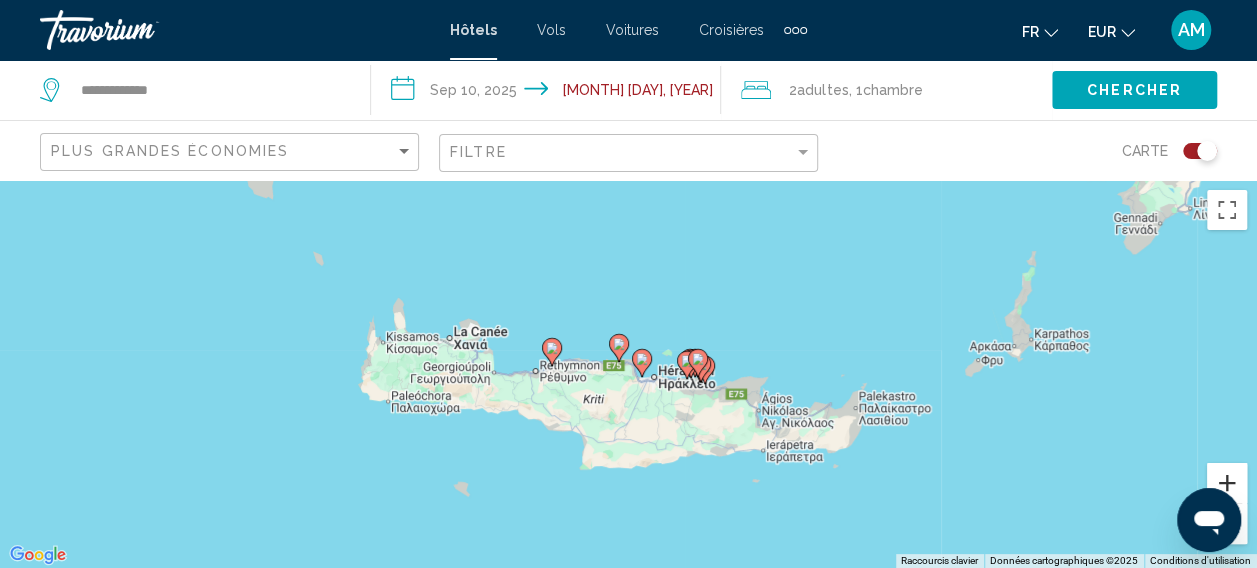 click at bounding box center (1227, 483) 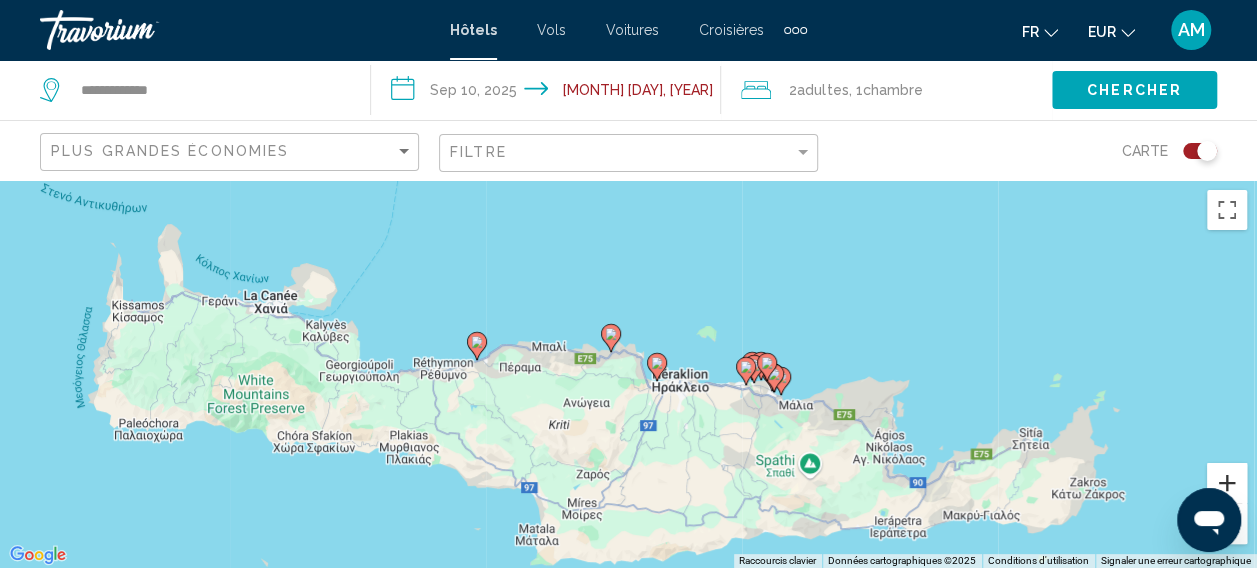 click at bounding box center [1227, 483] 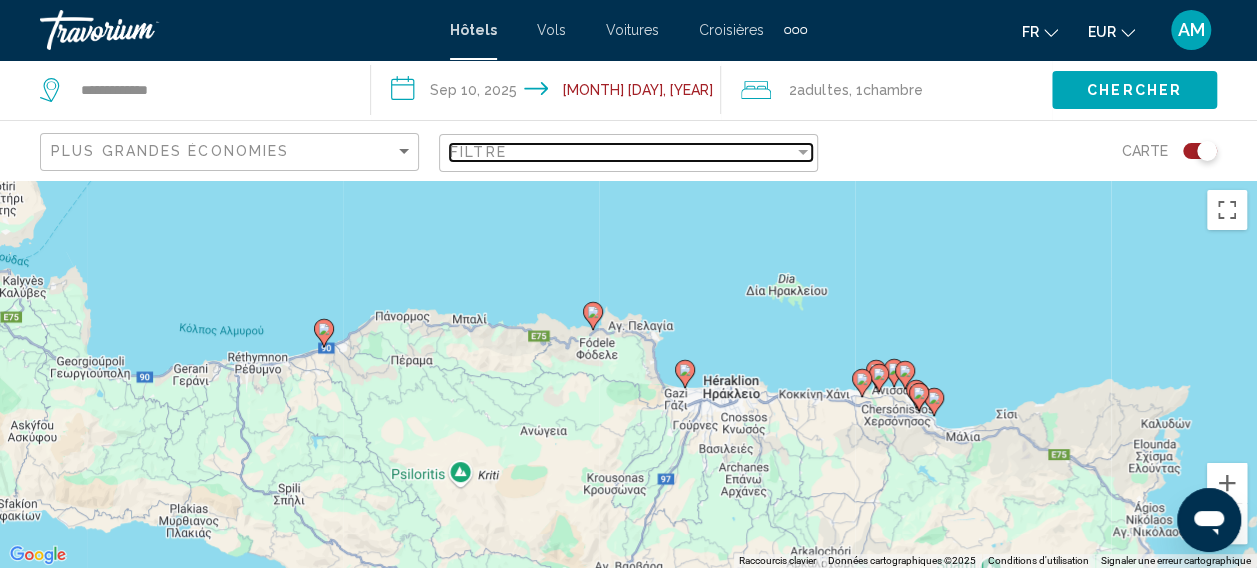 click at bounding box center [803, 152] 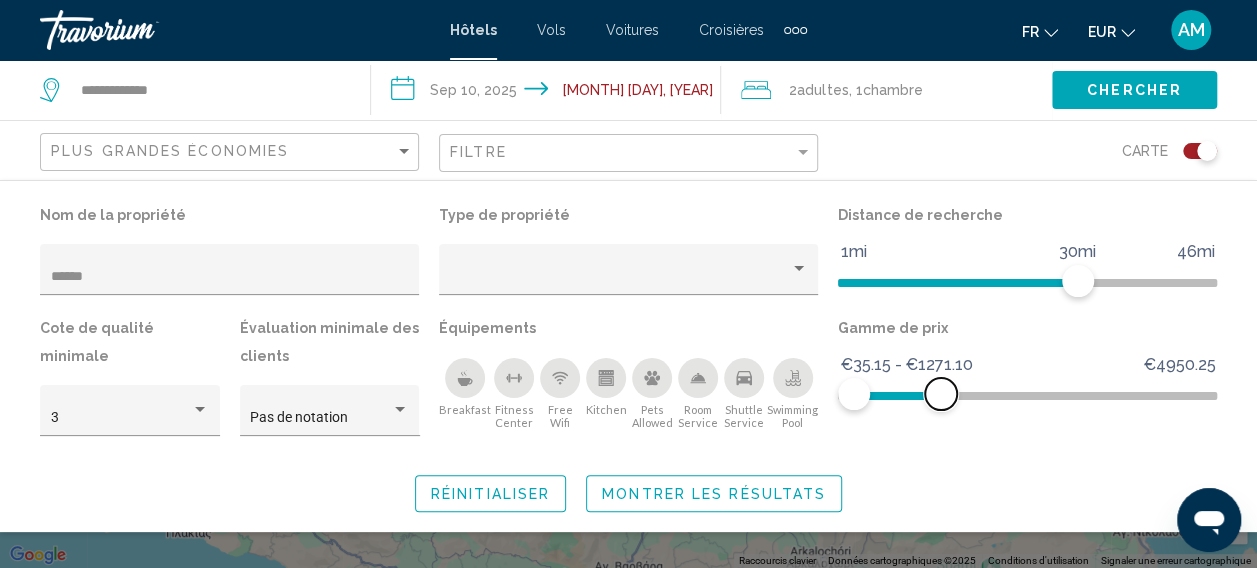 drag, startPoint x: 1189, startPoint y: 395, endPoint x: 939, endPoint y: 410, distance: 250.4496 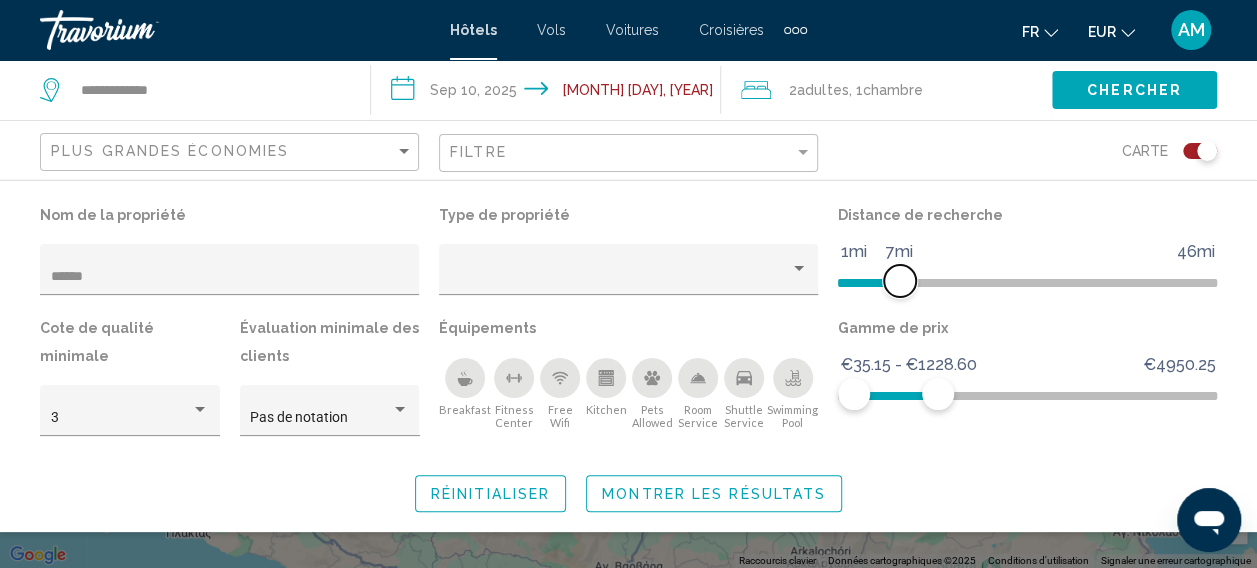 drag, startPoint x: 1076, startPoint y: 273, endPoint x: 900, endPoint y: 294, distance: 177.24841 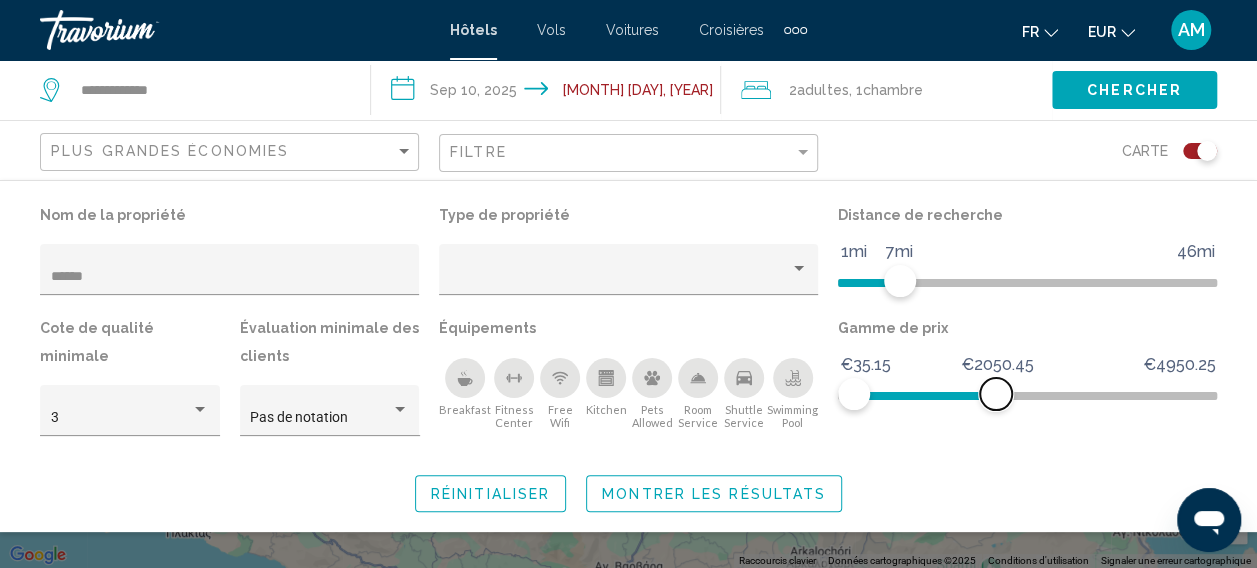 drag, startPoint x: 934, startPoint y: 401, endPoint x: 1000, endPoint y: 426, distance: 70.5762 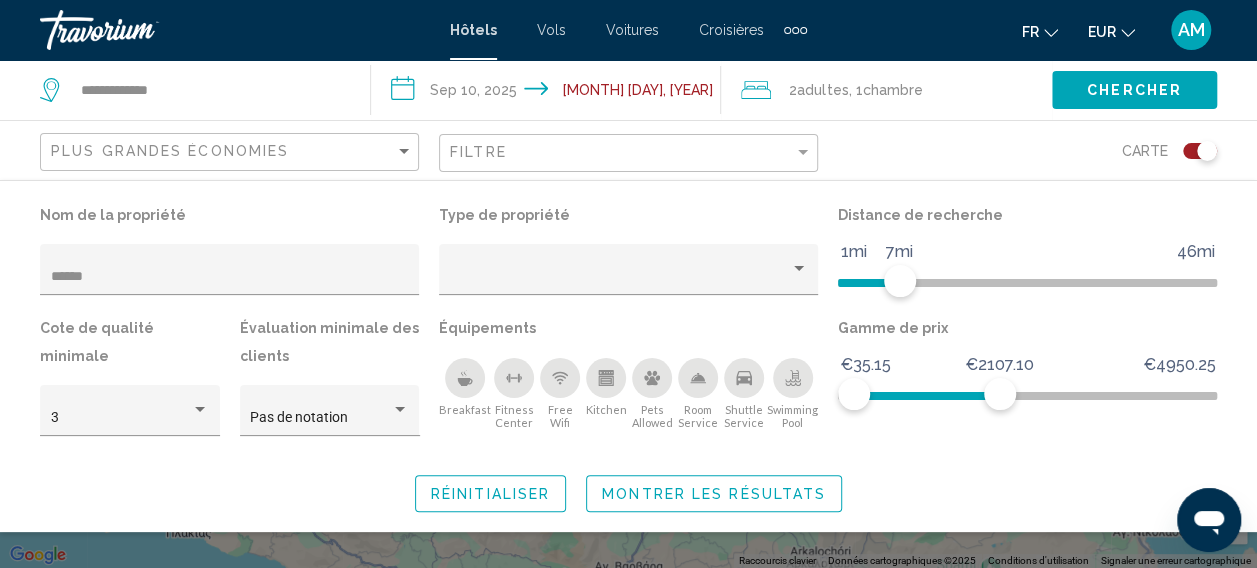 click on "Montrer les résultats" 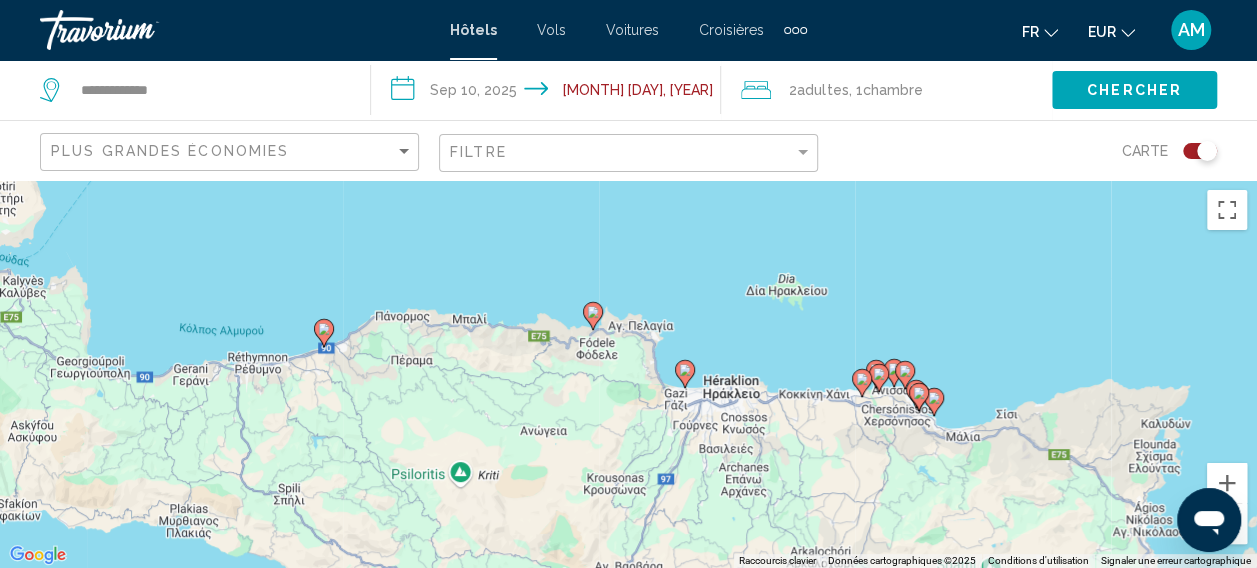 click 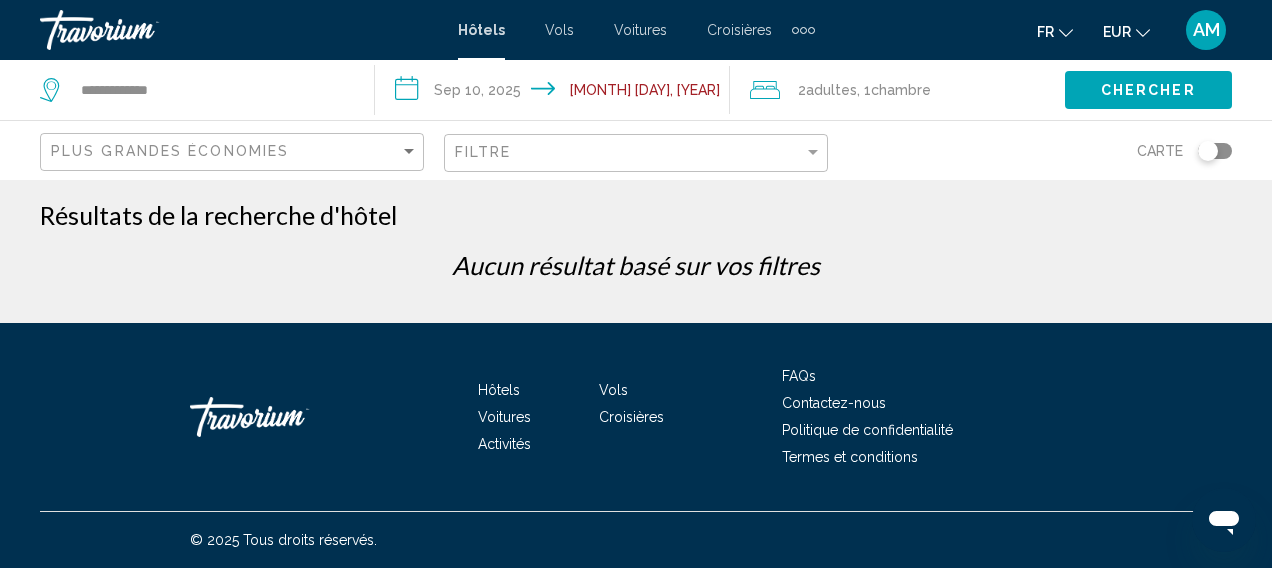click 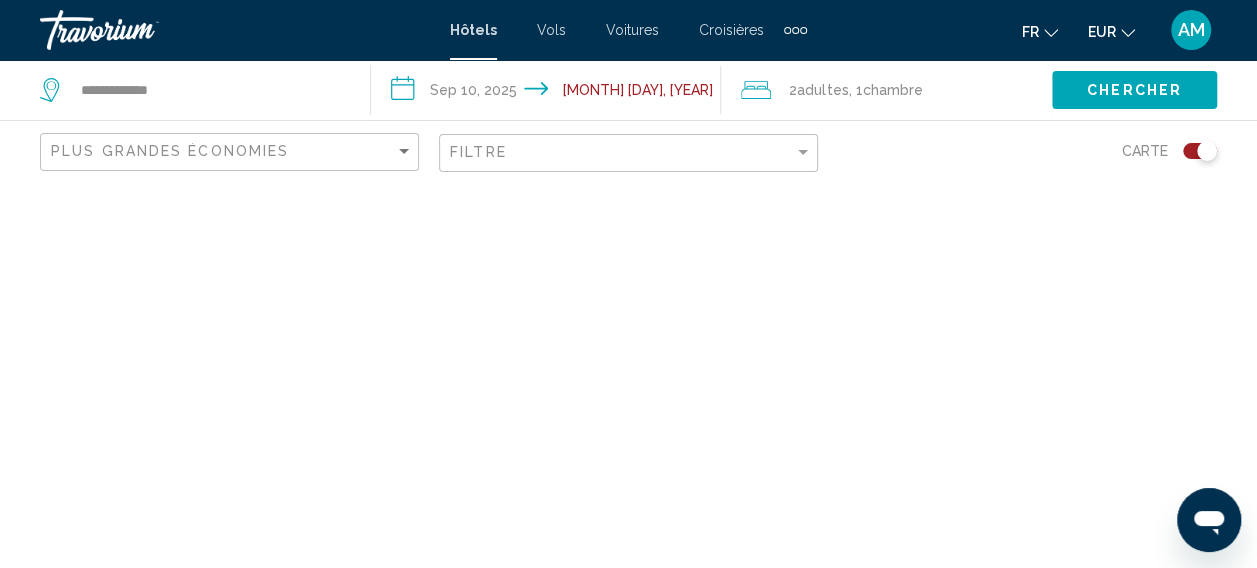 click 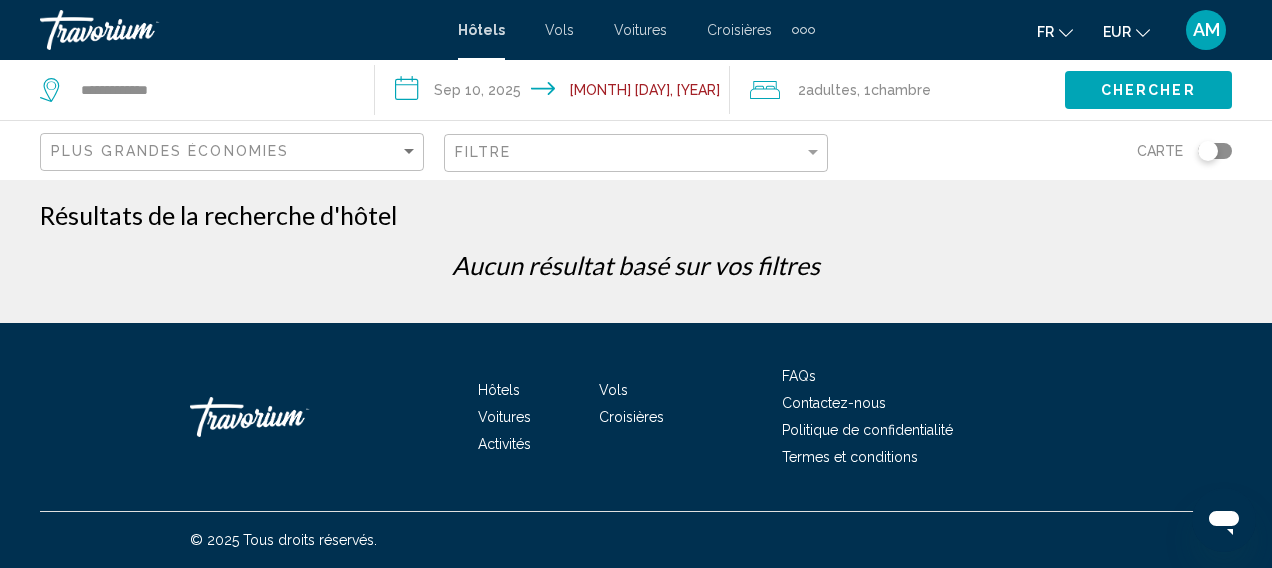 click on "Filtre" 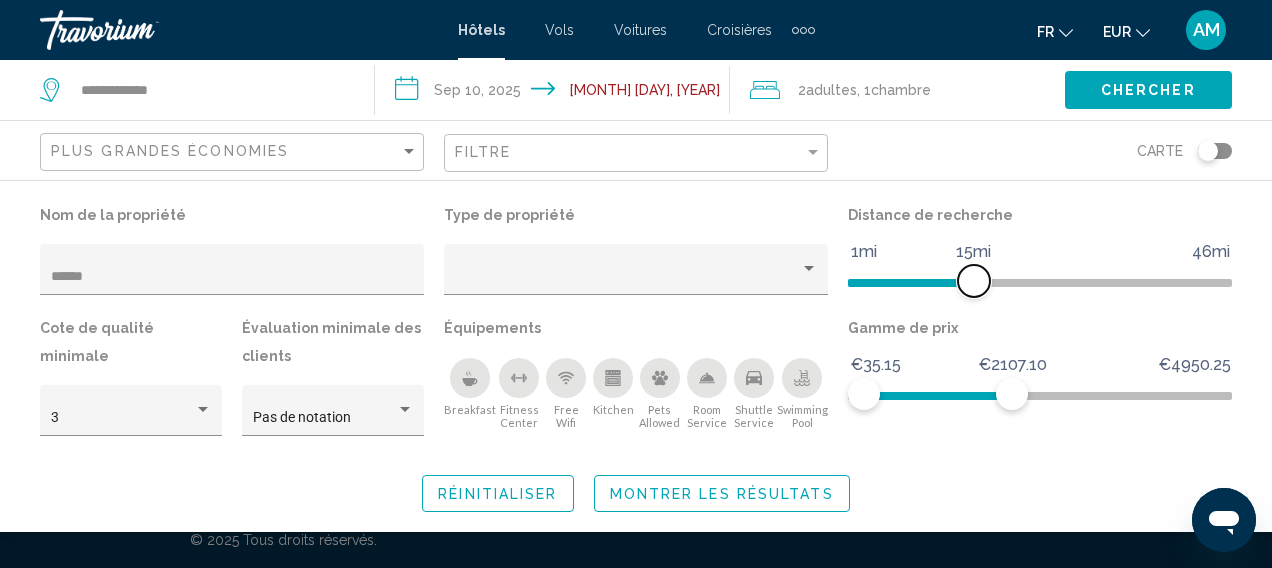 drag, startPoint x: 919, startPoint y: 281, endPoint x: 1021, endPoint y: 290, distance: 102.396286 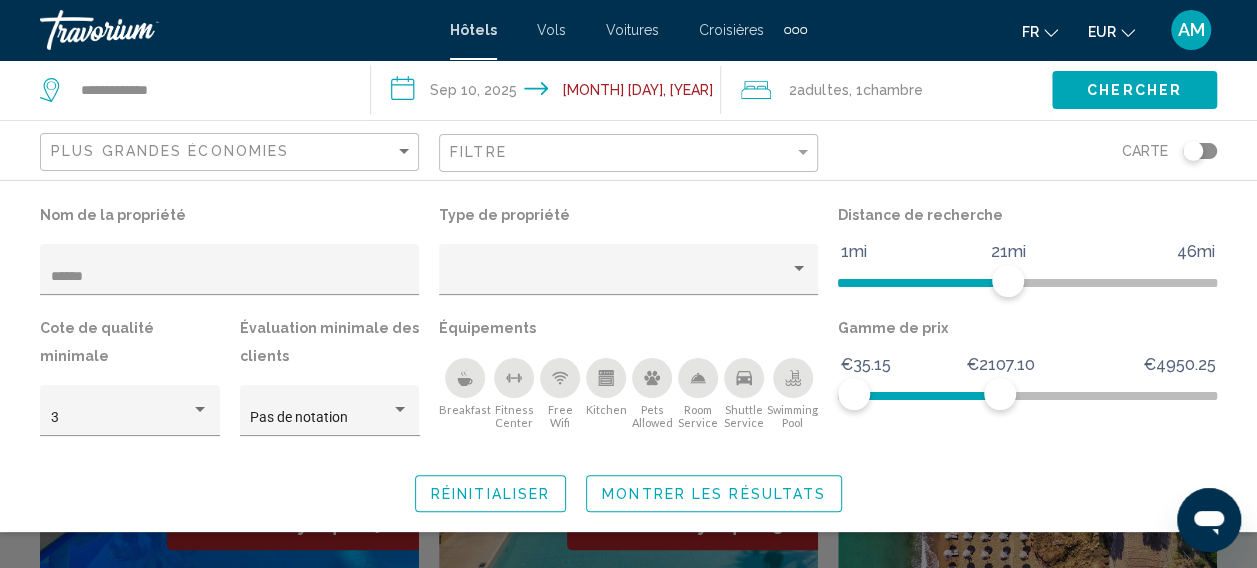 click on "Montrer les résultats" 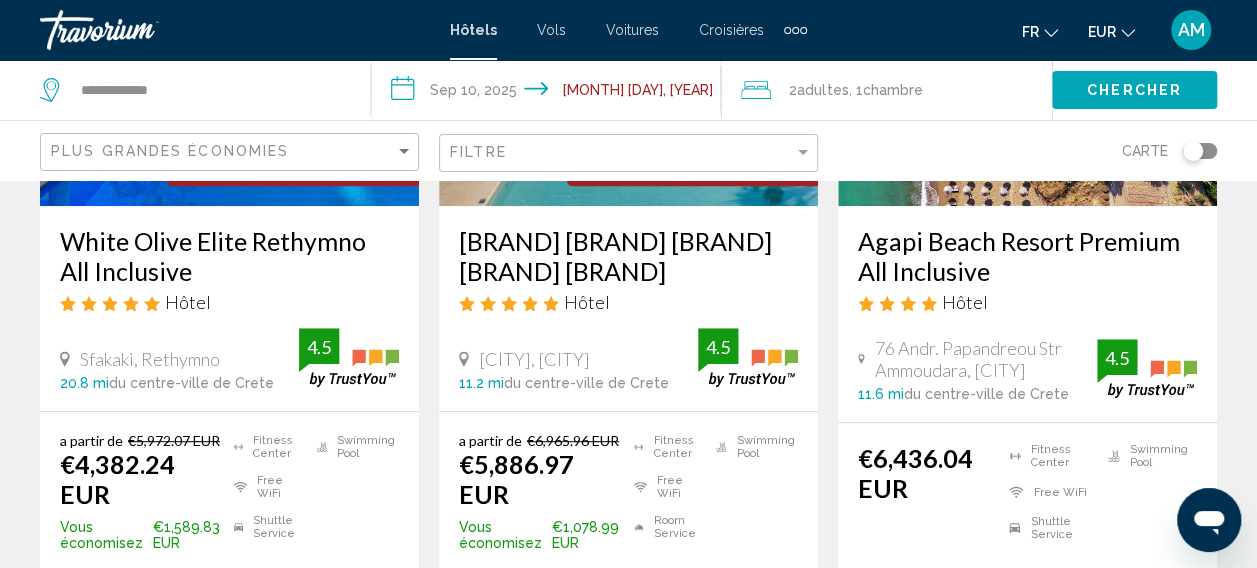 scroll, scrollTop: 370, scrollLeft: 0, axis: vertical 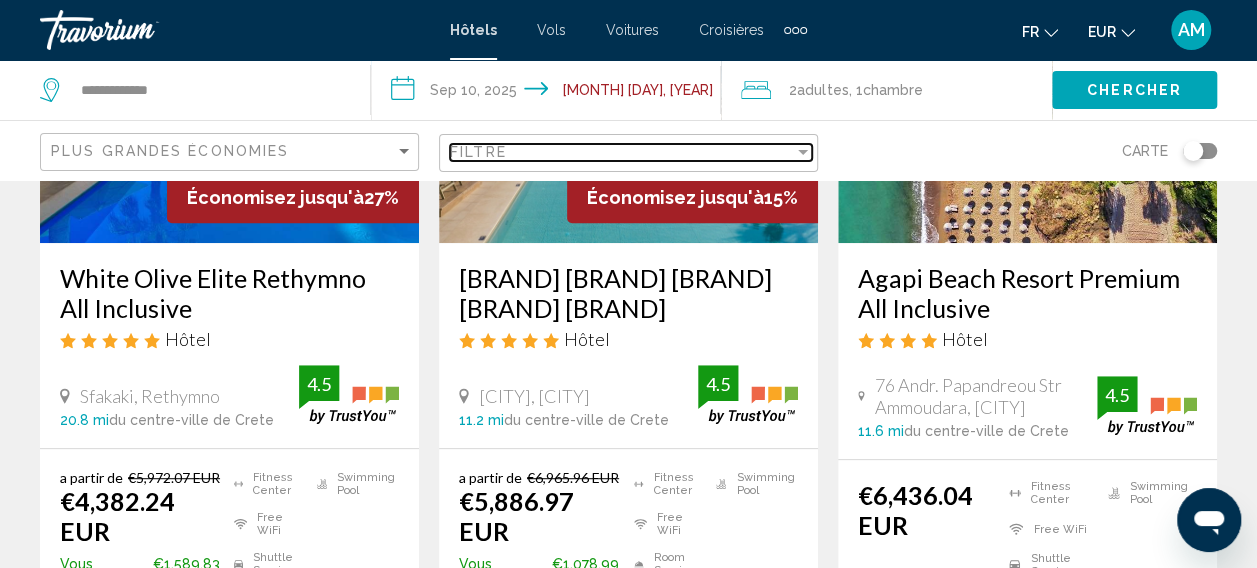 click at bounding box center [803, 152] 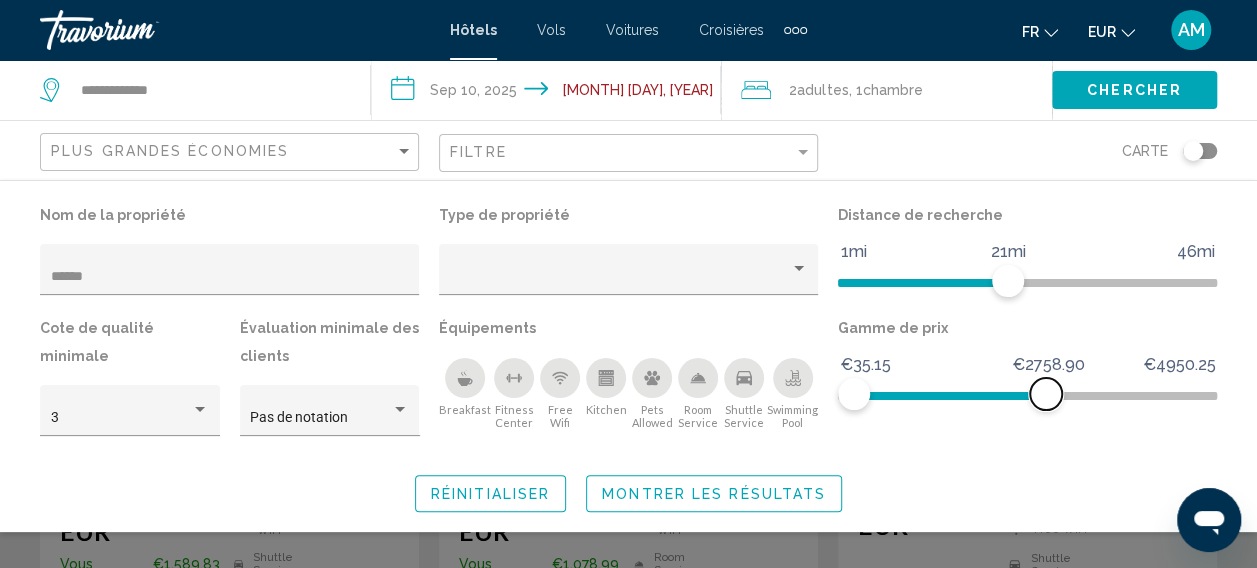 drag, startPoint x: 1001, startPoint y: 393, endPoint x: 1047, endPoint y: 394, distance: 46.010868 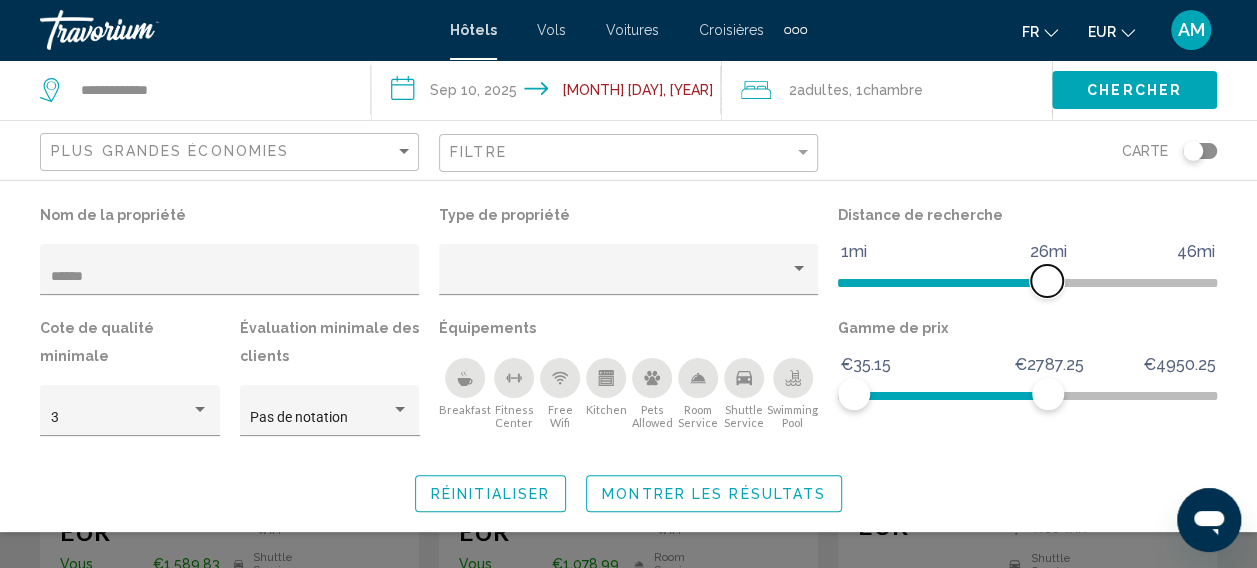 drag, startPoint x: 1011, startPoint y: 284, endPoint x: 1083, endPoint y: 295, distance: 72.835434 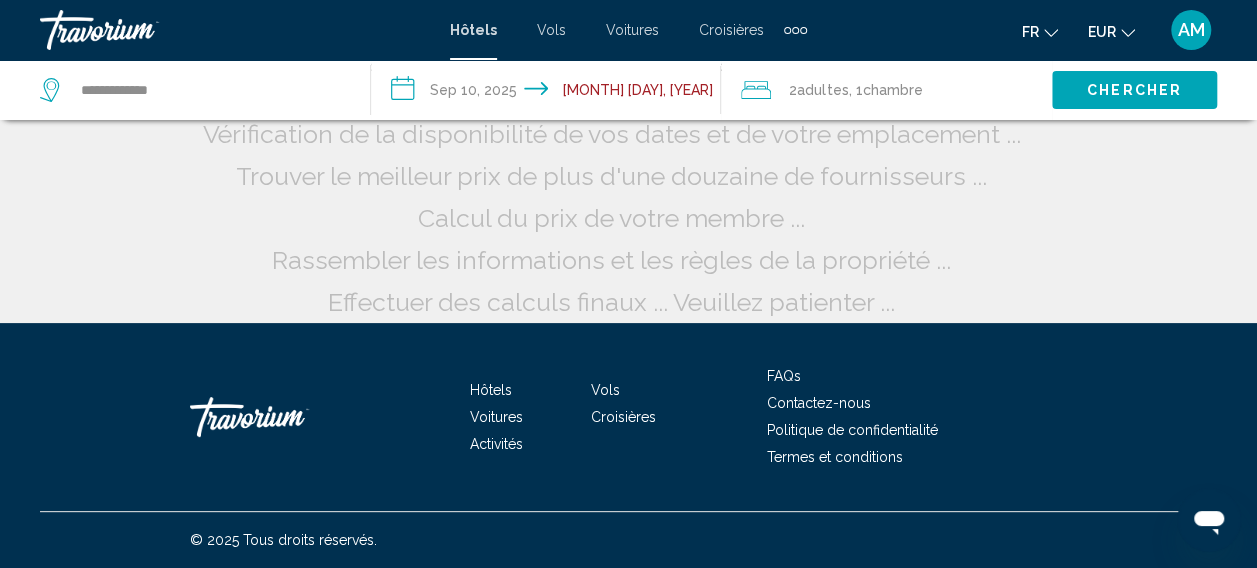 scroll, scrollTop: 88, scrollLeft: 0, axis: vertical 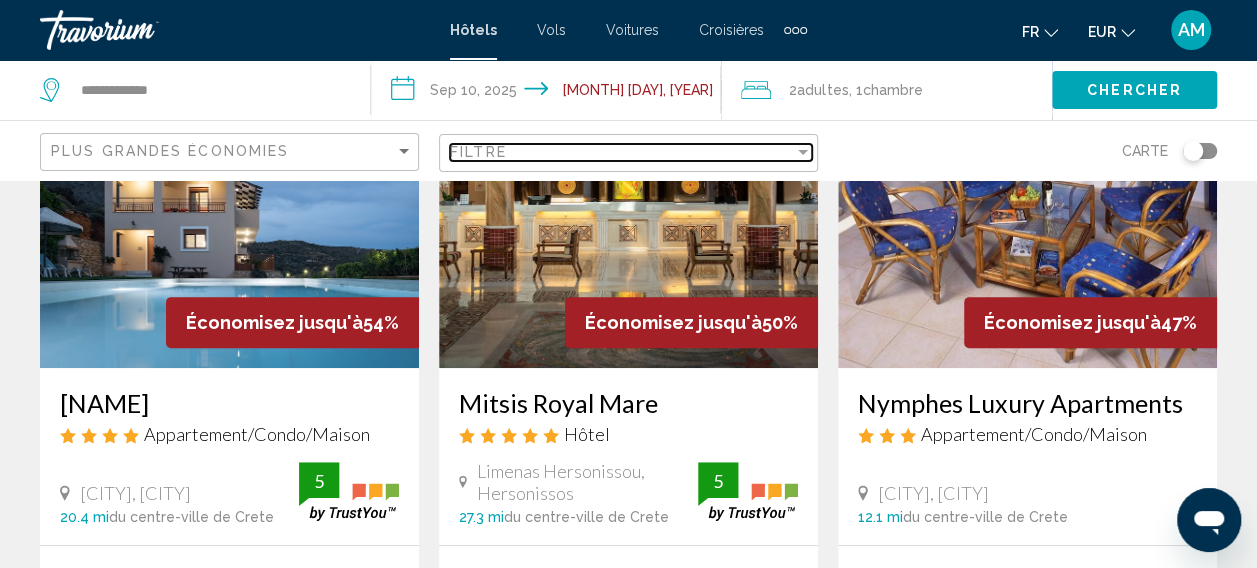 click on "Filtre" at bounding box center (622, 152) 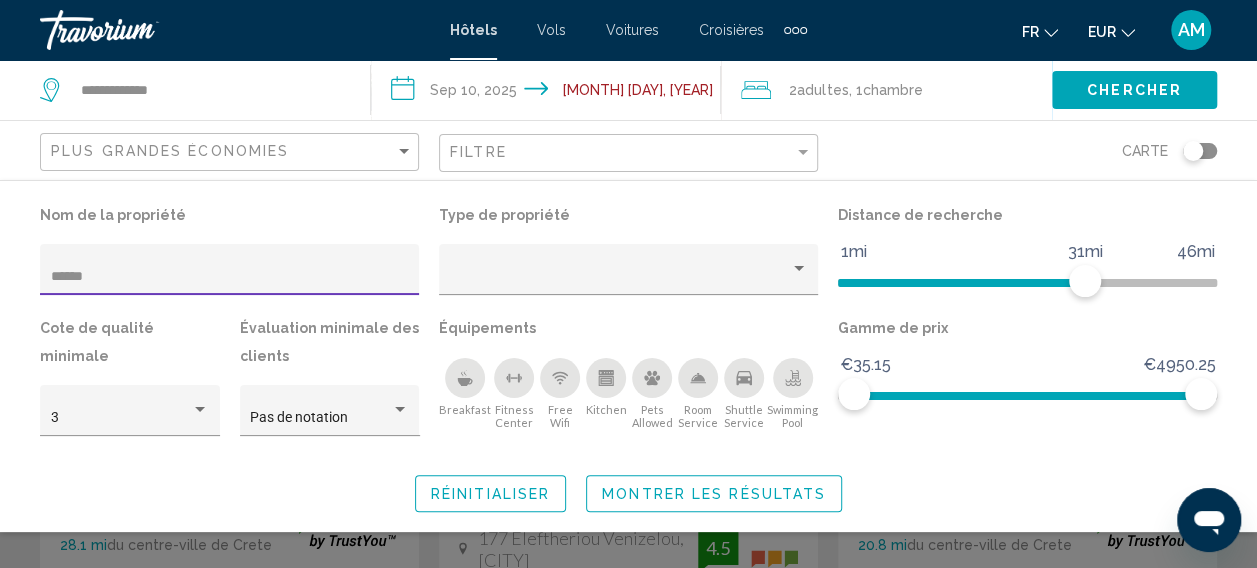 type on "******" 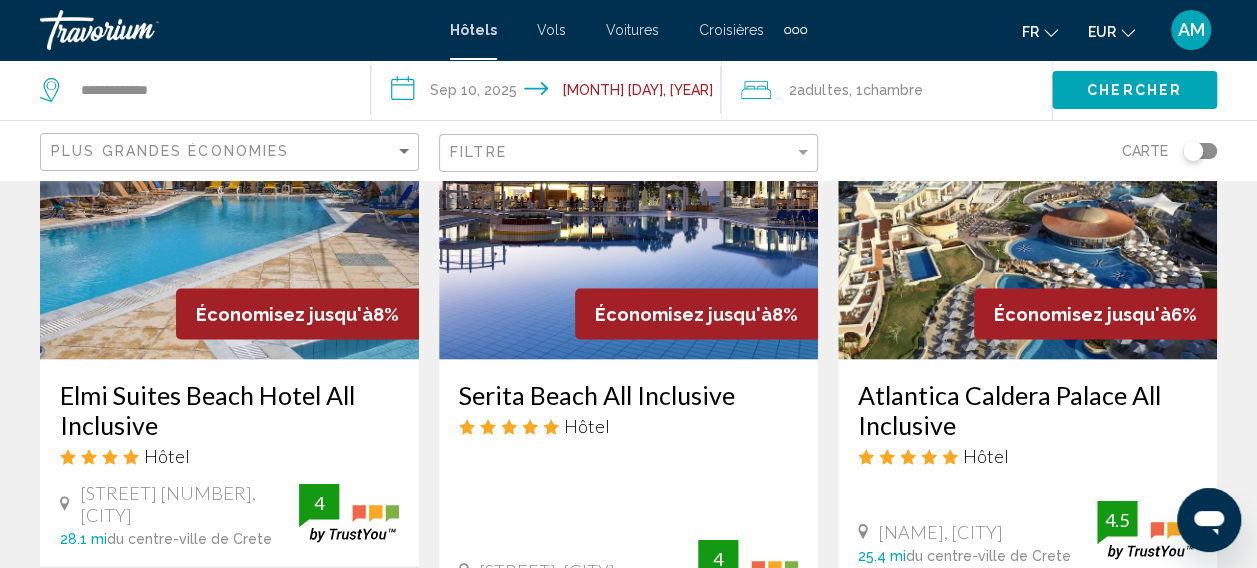 scroll, scrollTop: 1842, scrollLeft: 0, axis: vertical 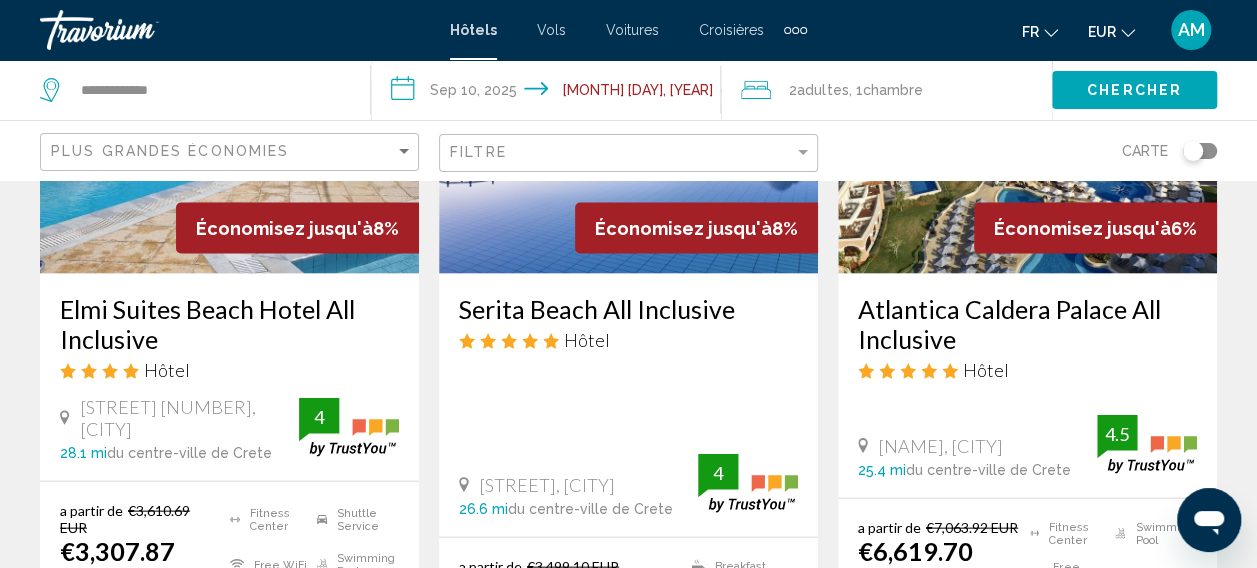 click on "[NAME]
Hôtel
[STREET], [CITY] [NUMBER] mi  du centre-ville de Crete de l'hôtel 4" at bounding box center (628, 404) 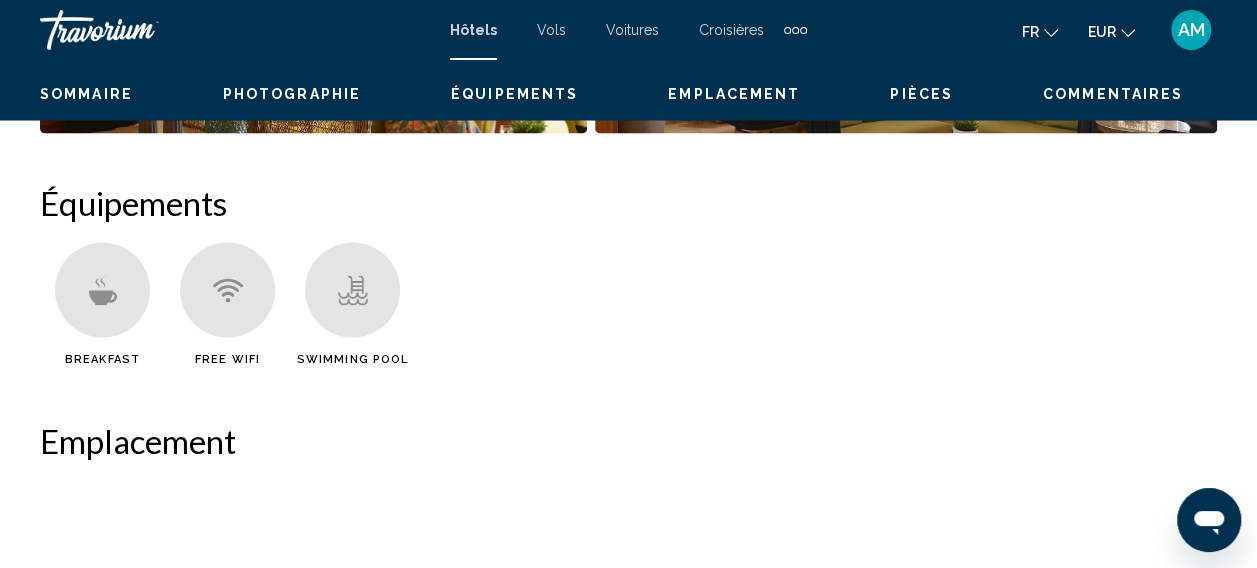 scroll, scrollTop: 250, scrollLeft: 0, axis: vertical 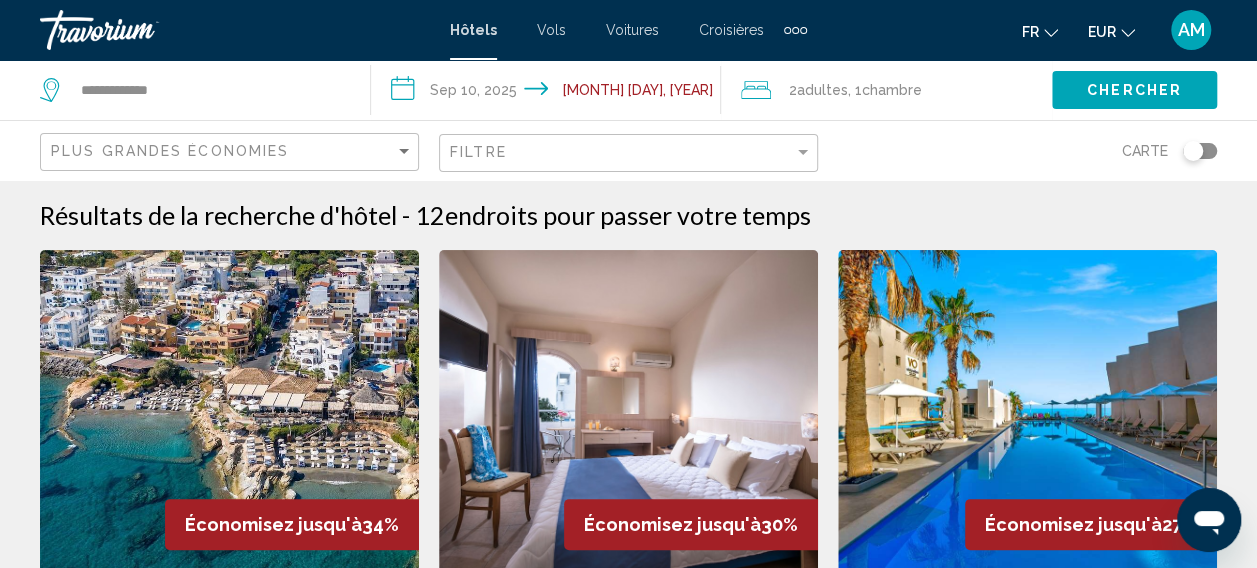 click 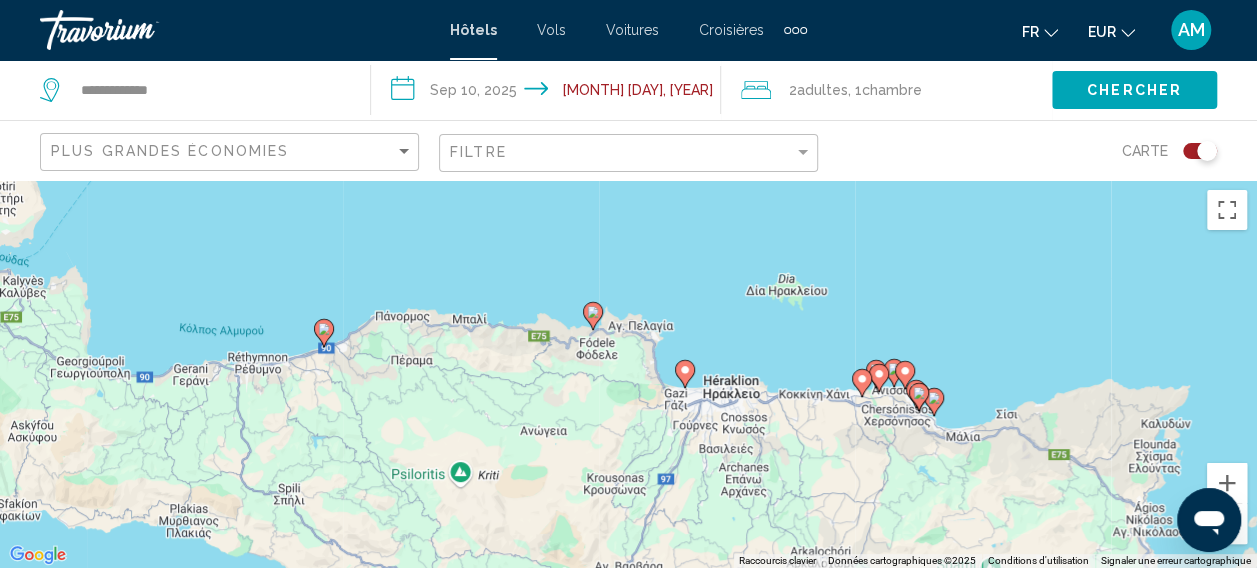 click 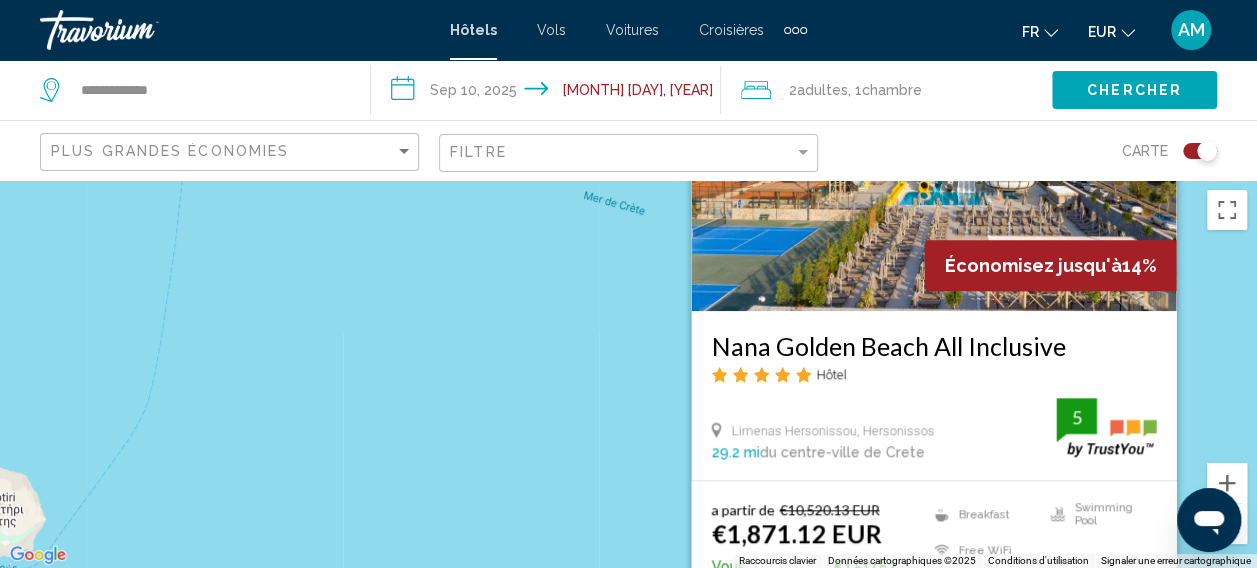 click on "Pour activer le glissement avec le clavier, appuyez sur Alt+Entrée. Une fois ce mode activé, utilisez les touches fléchées pour déplacer le repère. Pour valider le déplacement, appuyez sur Entrée. Pour annuler, appuyez sur Échap. Économisez jusqu'à  14%   Nana Golden Beach All Inclusive
Hôtel
[STREET], [CITY] [NUMBER] mi  du centre-ville de Crete de l'hôtel 5 a partir de €10,520.13 EUR €9,002.30 EUR  Vous économisez  €1,517.83 EUR
Breakfast
Free WiFi
Shuttle Service
Swimming Pool  5 Sélectionner une chambre" at bounding box center (628, 374) 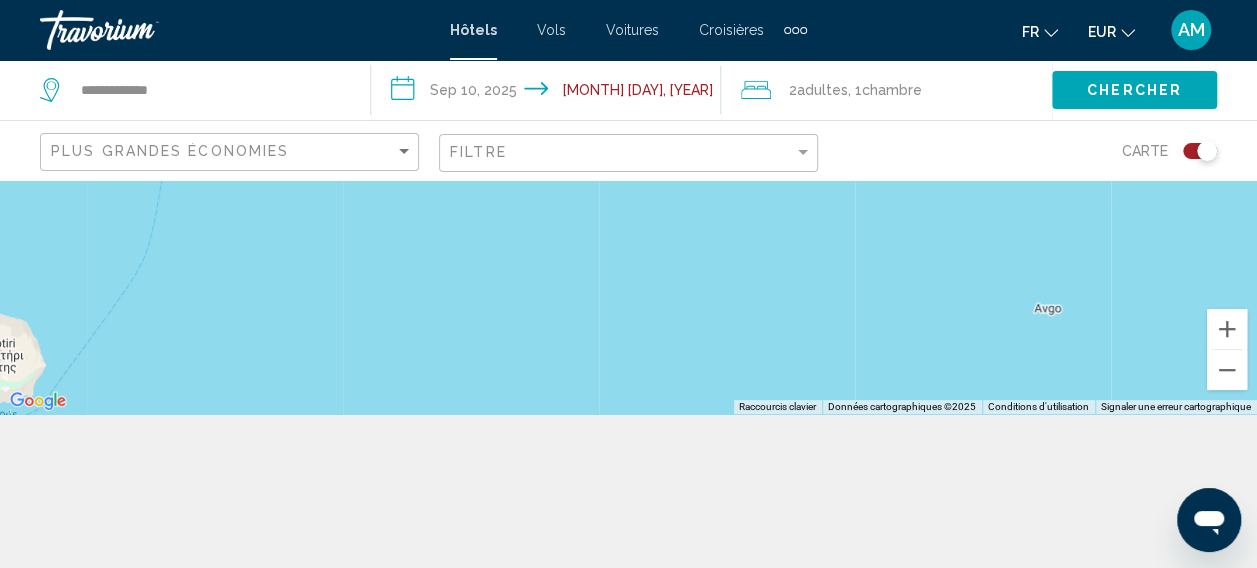 scroll, scrollTop: 180, scrollLeft: 0, axis: vertical 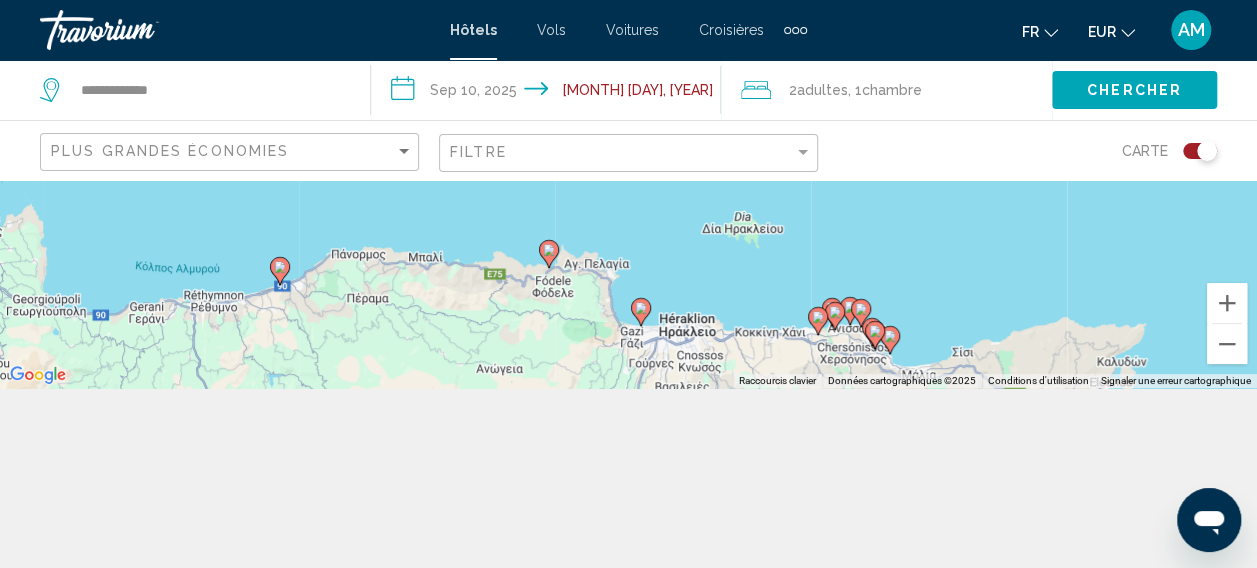 drag, startPoint x: 944, startPoint y: 360, endPoint x: 890, endPoint y: 152, distance: 214.89532 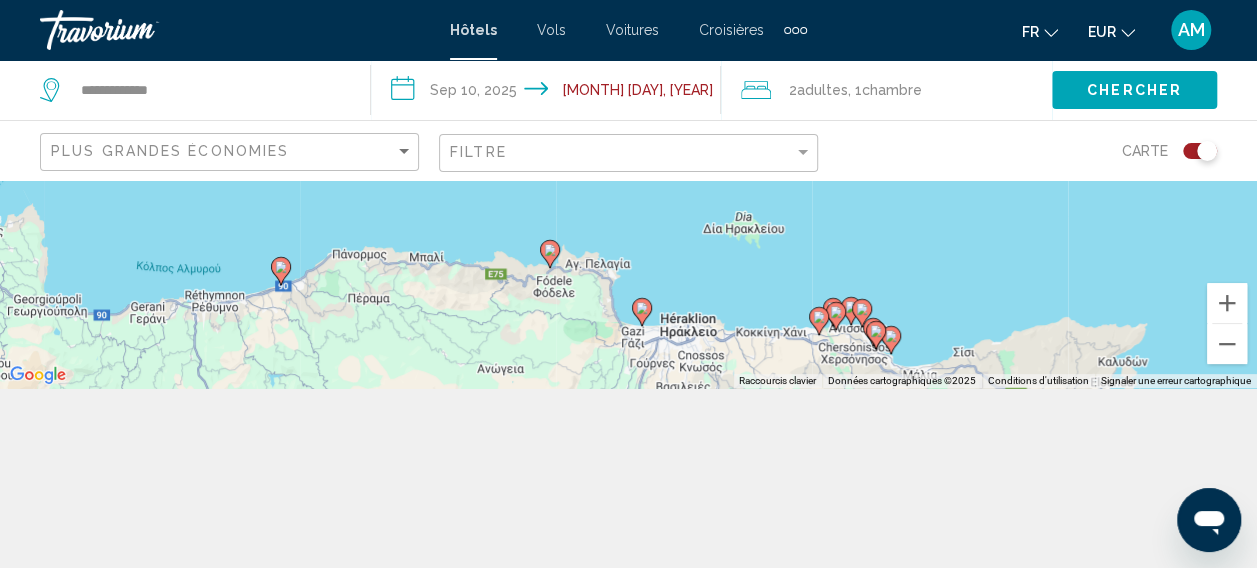 click 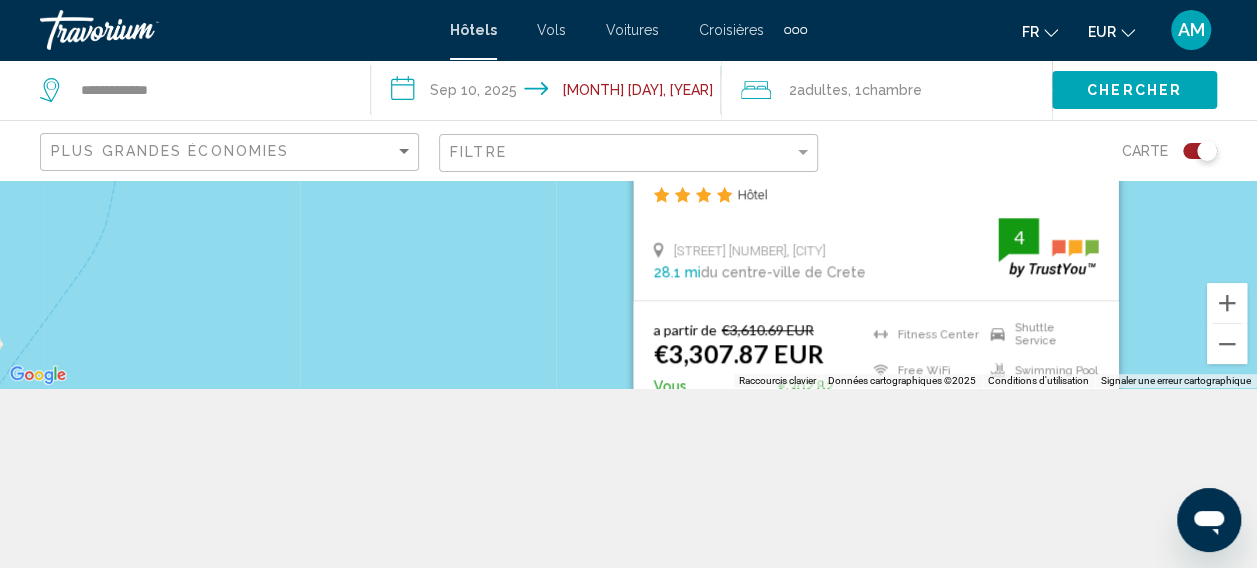 click on "Pour activer le glissement avec le clavier, appuyez sur Alt+Entrée. Une fois ce mode activé, utilisez les touches fléchées pour déplacer le repère. Pour valider le déplacement, appuyez sur Entrée. Pour annuler, appuyez sur Échap. Économisez jusqu'à 8% Elmi Suites Beach Hotel All Inclusive Hôtel Kolokotroni 2 Street, [CITY] 28.1 mi du centre-ville de [CITY] de l'hôtel 4 a partir de €3,610.69 EUR €3,307.87 EUR Vous économisez €302.82 EUR Fitness Center Free WiFi Room Service Shuttle Service Swimming Pool 4Sélectionner une chambre" at bounding box center (628, 194) 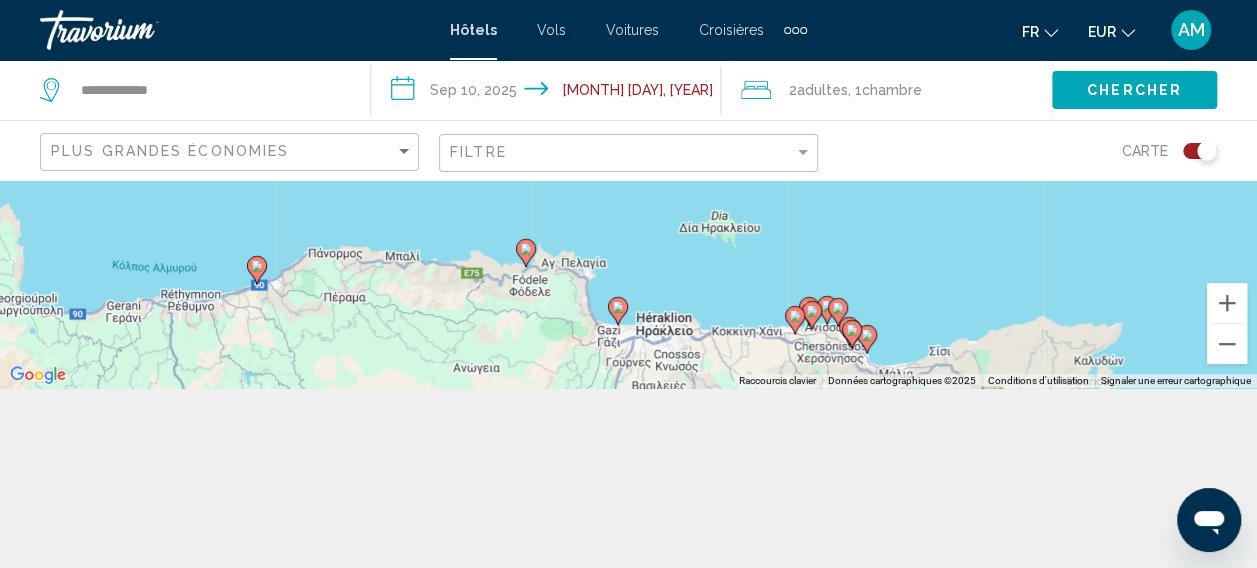 drag, startPoint x: 1138, startPoint y: 355, endPoint x: 1114, endPoint y: 143, distance: 213.35417 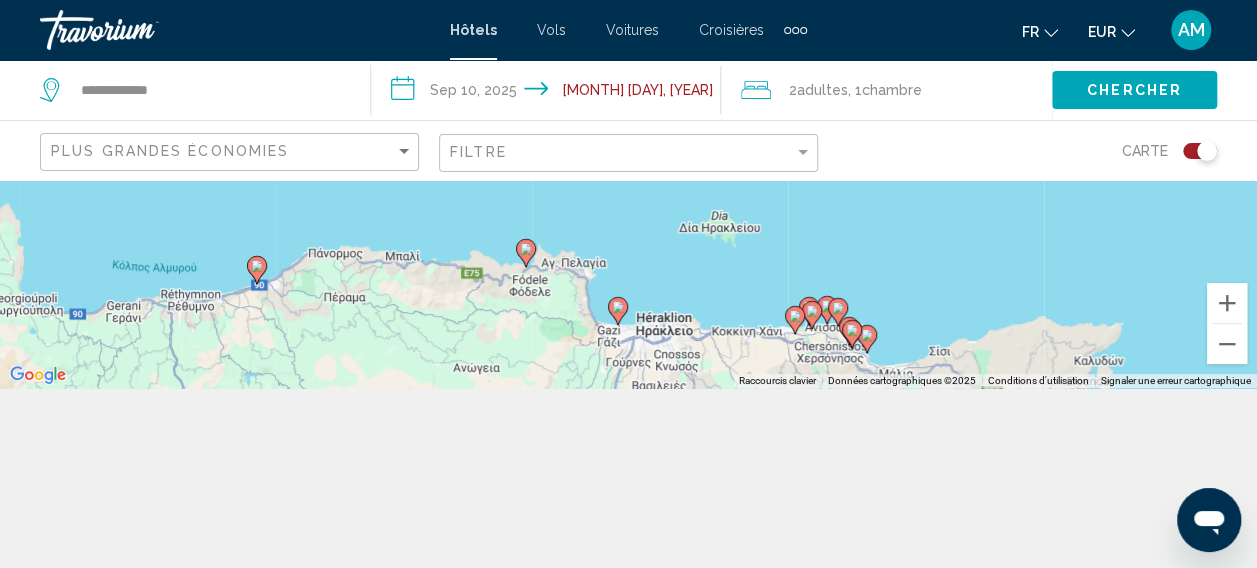 click 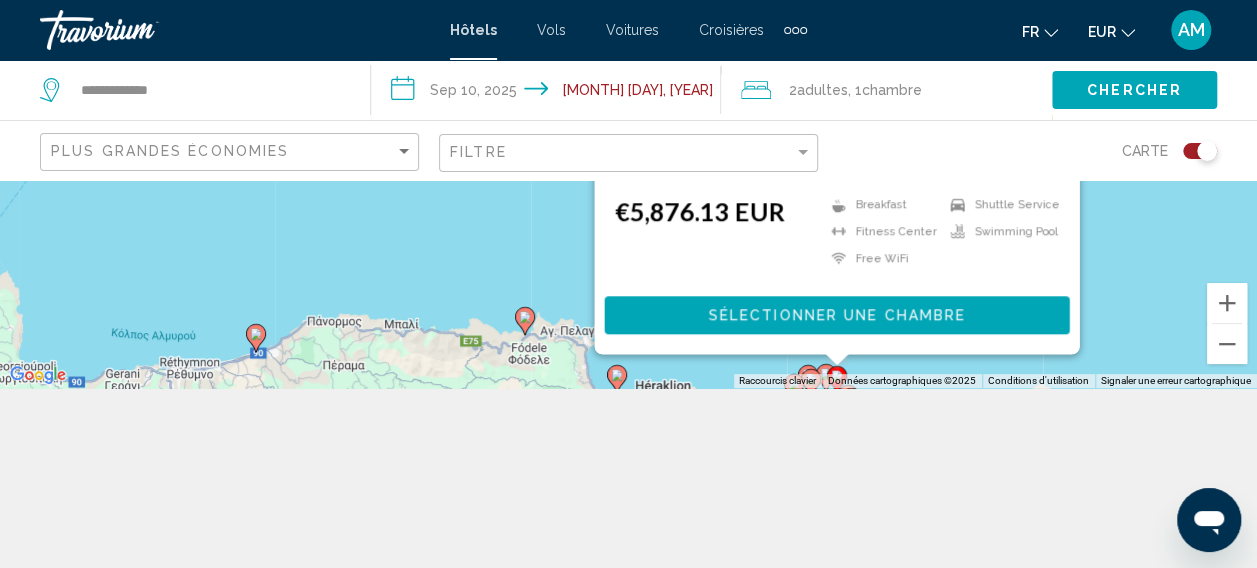 drag, startPoint x: 1141, startPoint y: 303, endPoint x: 1134, endPoint y: 84, distance: 219.11185 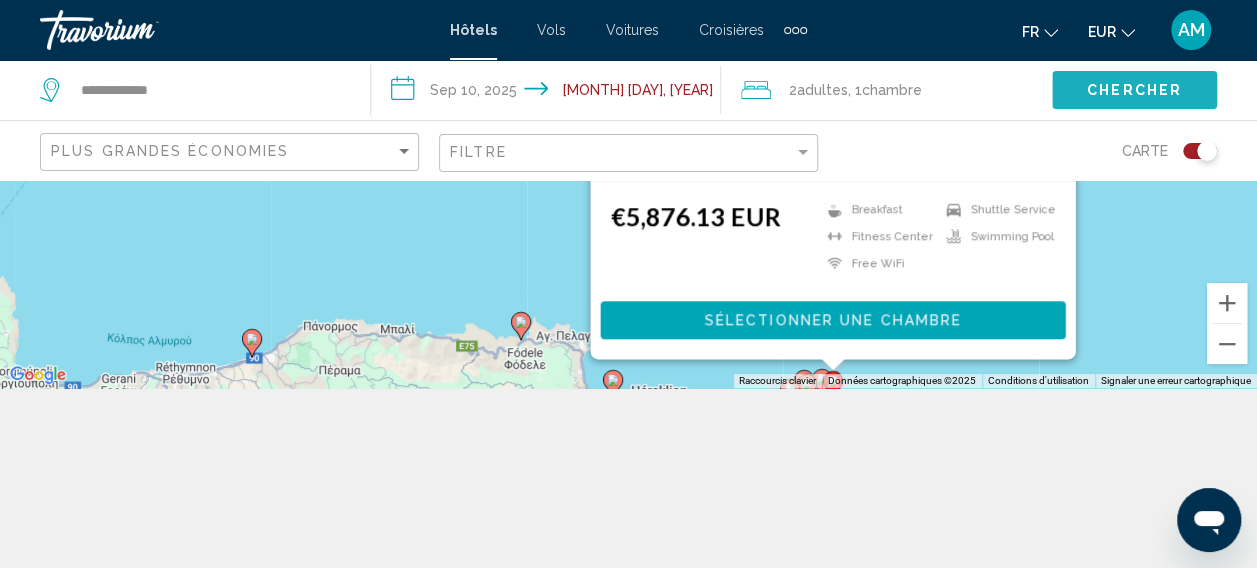 drag, startPoint x: 1134, startPoint y: 84, endPoint x: 1109, endPoint y: 144, distance: 65 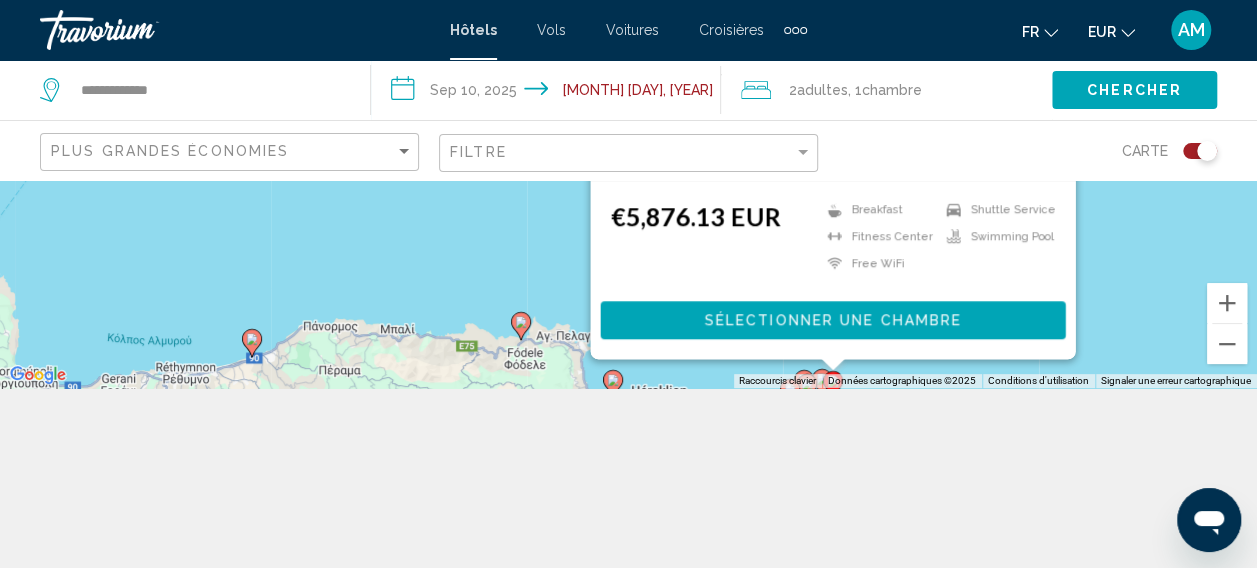 click on "Pour activer le glissement avec le clavier, appuyez sur Alt+Entrée. Une fois ce mode activé, utilisez les touches fléchées pour déplacer le repère. Pour valider le déplacement, appuyez sur Entrée. Pour annuler, appuyez sur Échap.  Annabelle Beach Resort All Inclusive
Hôtel
Anissaras Beach, Hersonissos 27.4 mi  du centre-ville de [CITY] de l'hôtel 4 €5,876.13 EUR
Breakfast
Fitness Center
Free WiFi
Shuttle Service
Swimming Pool  4 Sélectionner une chambre" at bounding box center [628, 194] 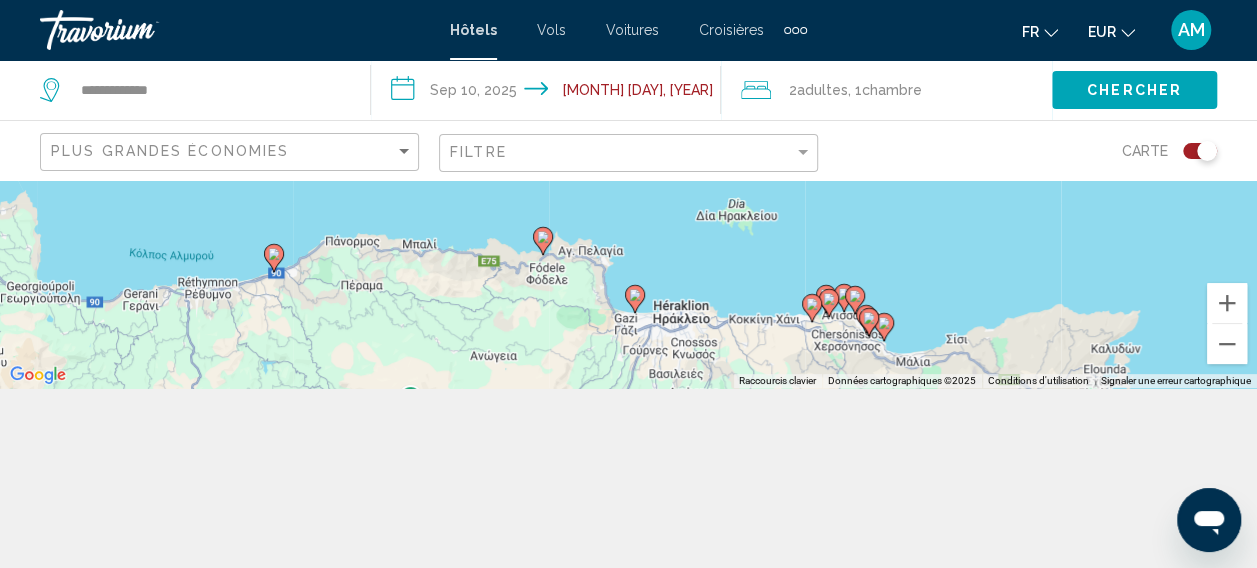 drag, startPoint x: 988, startPoint y: 330, endPoint x: 974, endPoint y: 172, distance: 158.61903 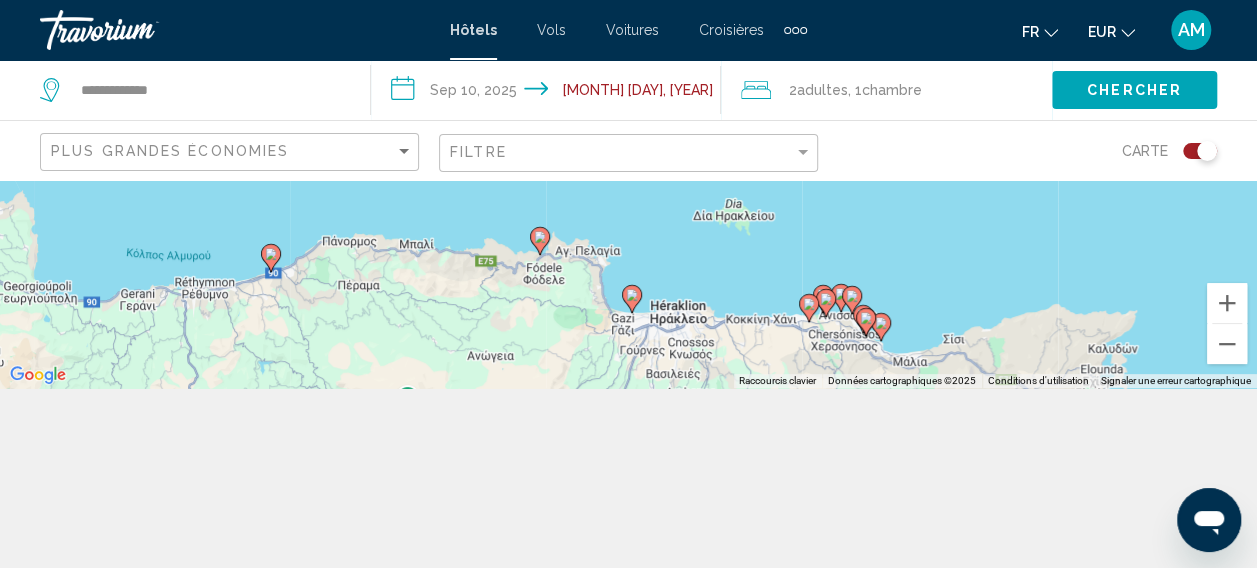 click 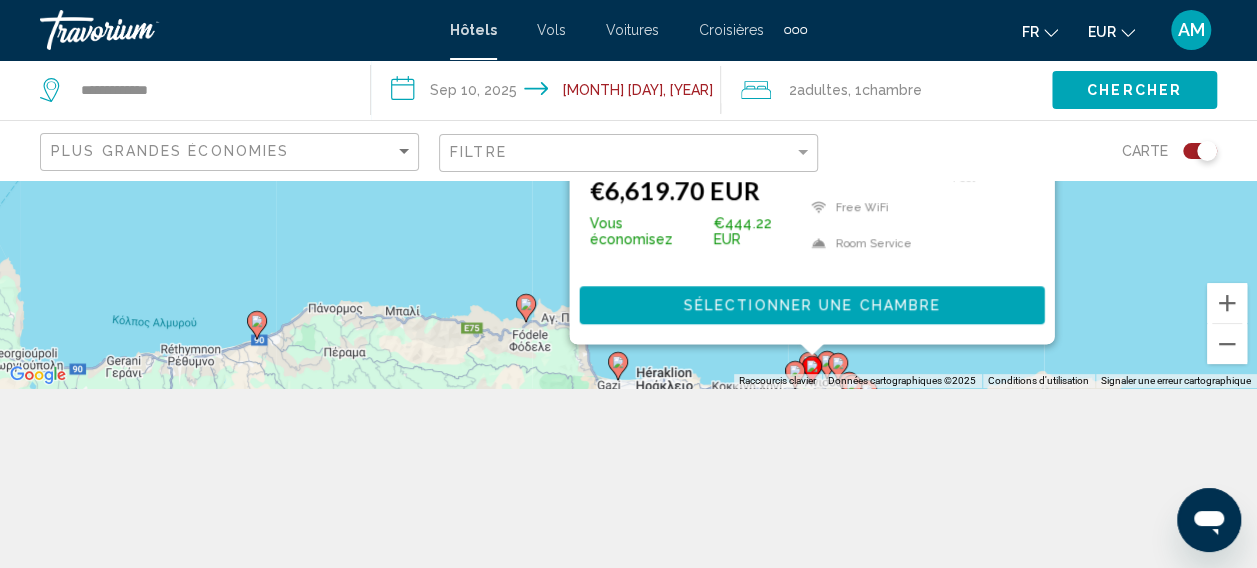 drag, startPoint x: 1096, startPoint y: 310, endPoint x: 1077, endPoint y: 147, distance: 164.10362 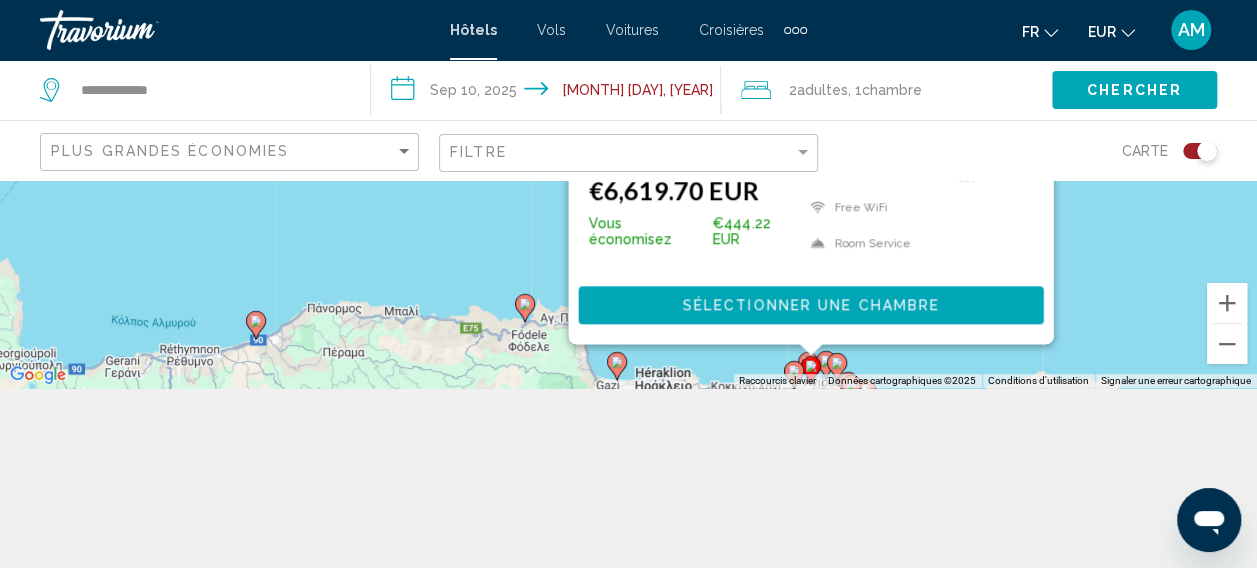 click 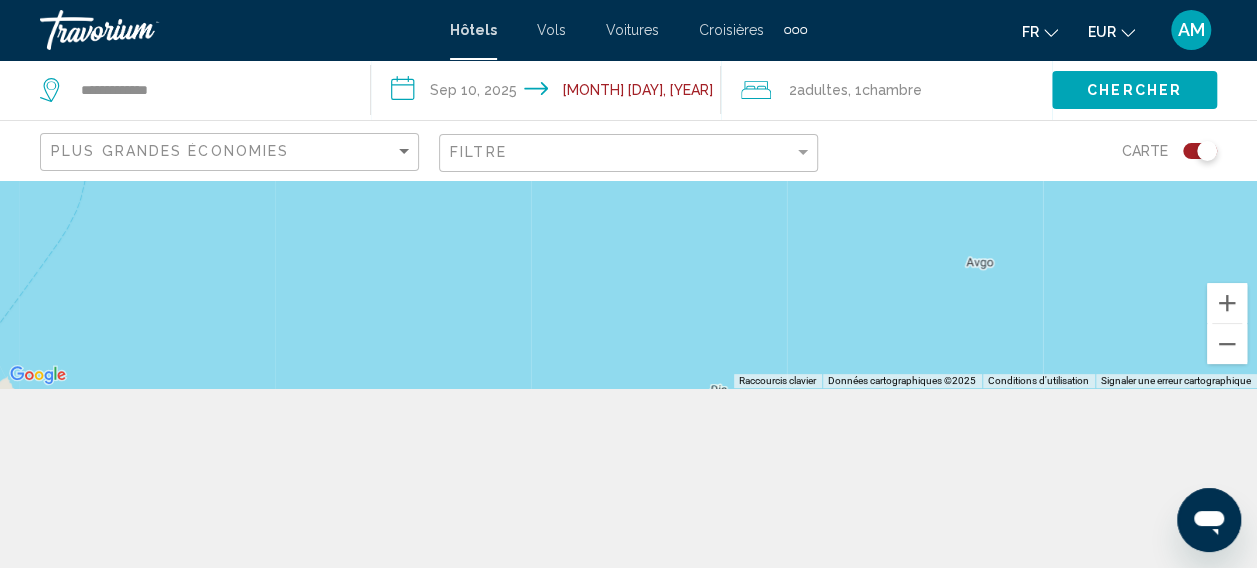 drag, startPoint x: 876, startPoint y: 320, endPoint x: 866, endPoint y: 157, distance: 163.30646 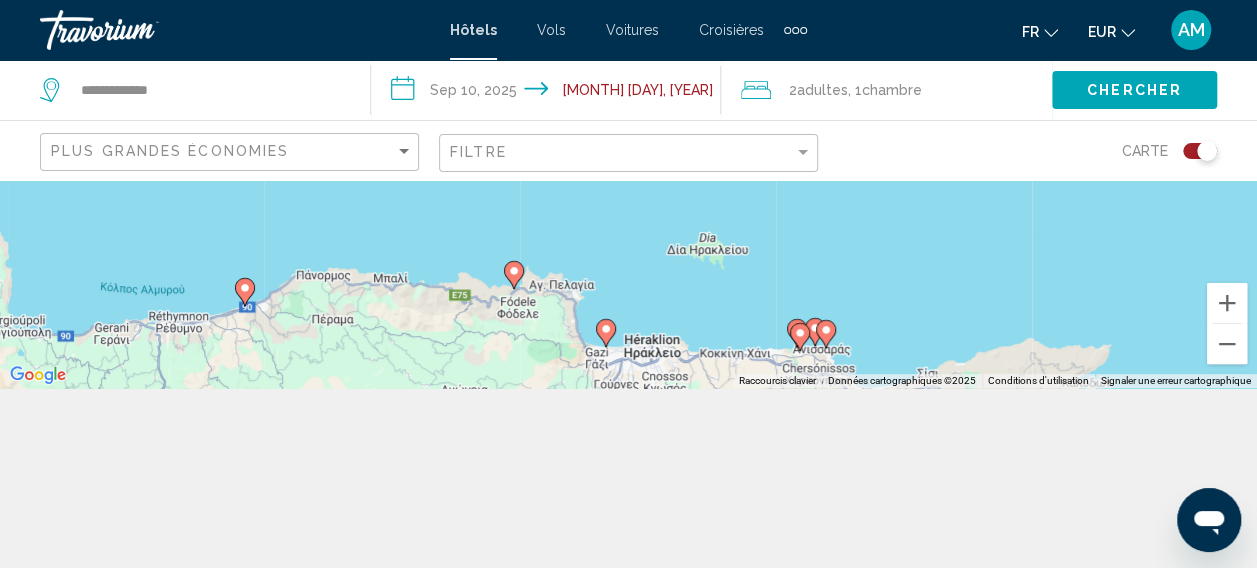 drag, startPoint x: 950, startPoint y: 320, endPoint x: 935, endPoint y: 162, distance: 158.71043 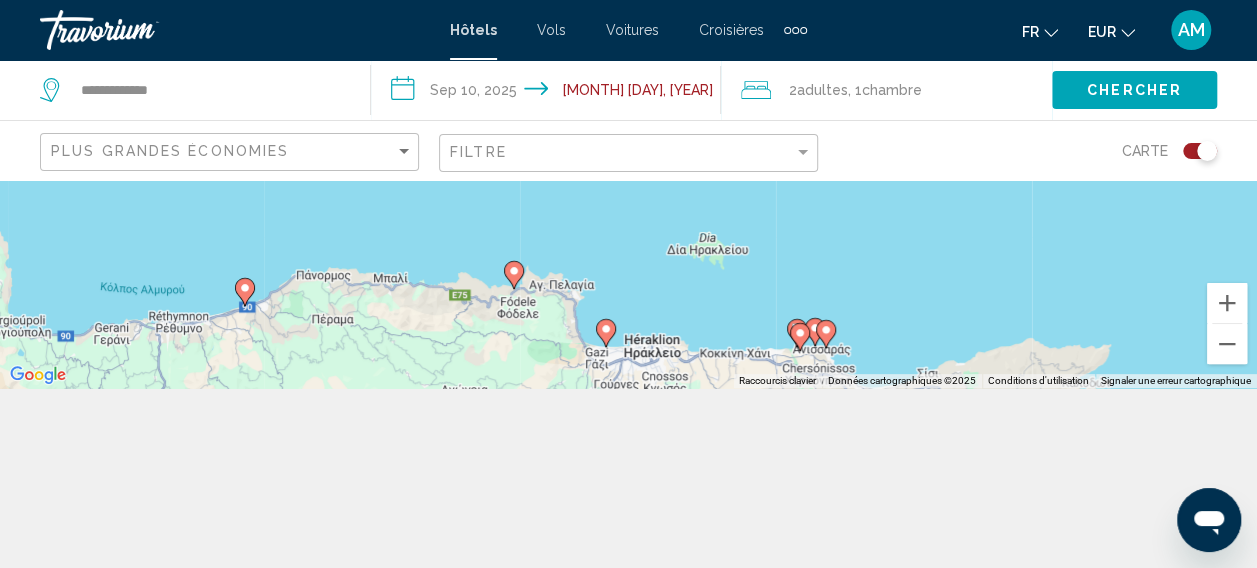 click on "**********" 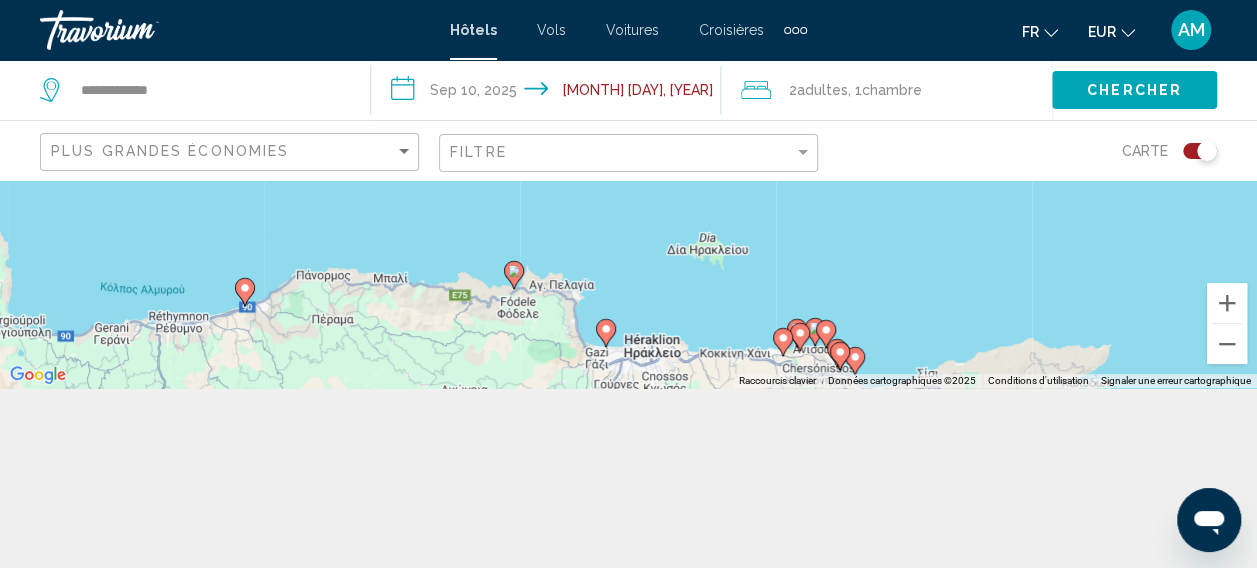click 